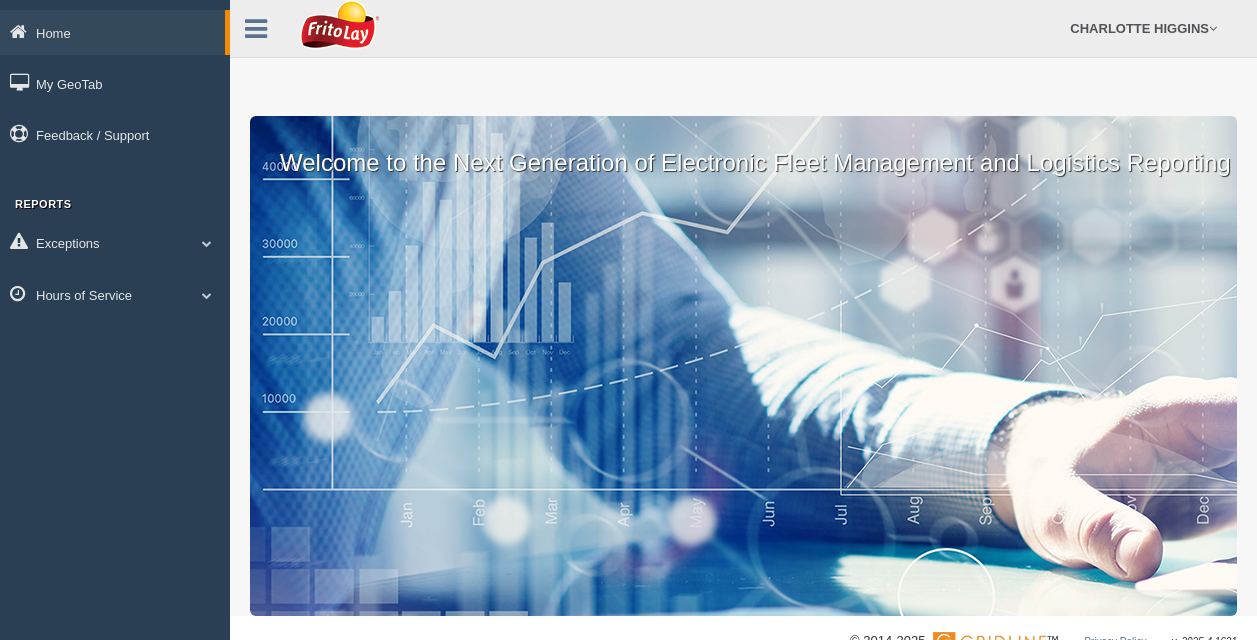 scroll, scrollTop: 0, scrollLeft: 0, axis: both 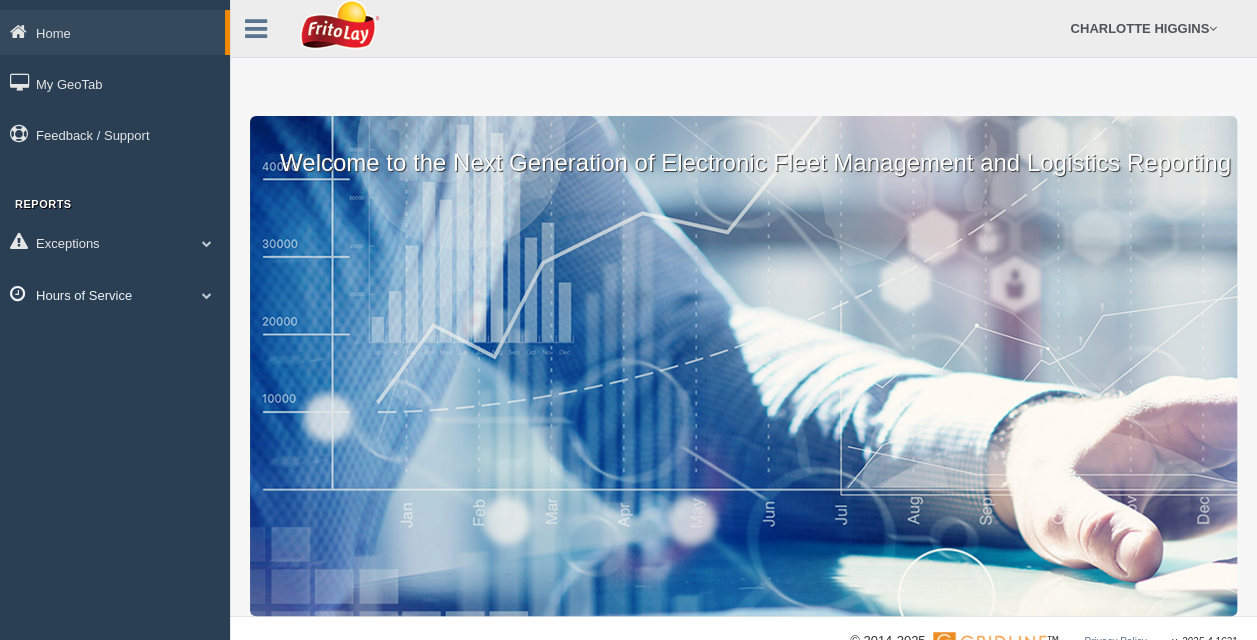click at bounding box center [207, 295] 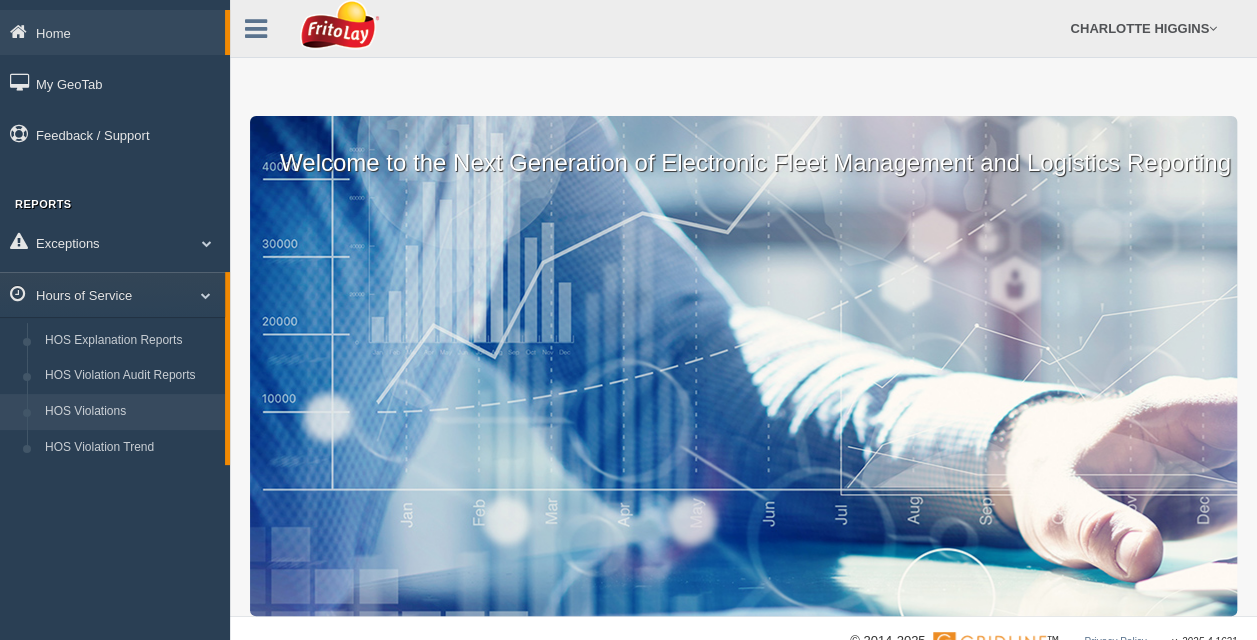 click on "HOS Violations" at bounding box center [130, 412] 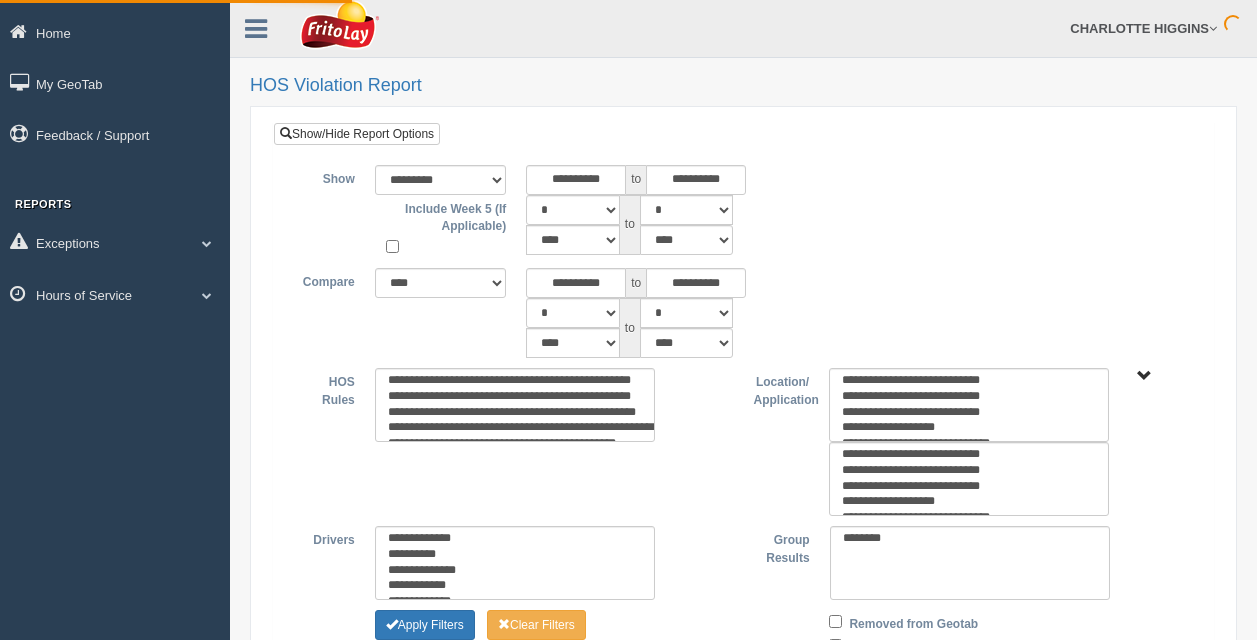 scroll, scrollTop: 0, scrollLeft: 0, axis: both 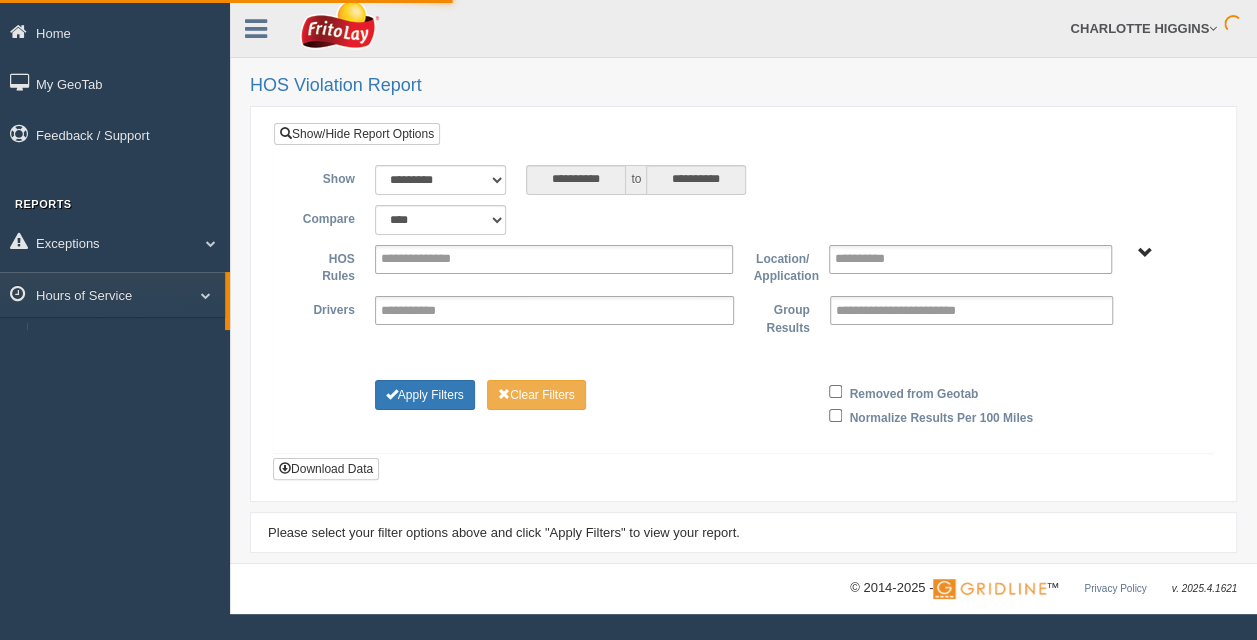 type on "*********" 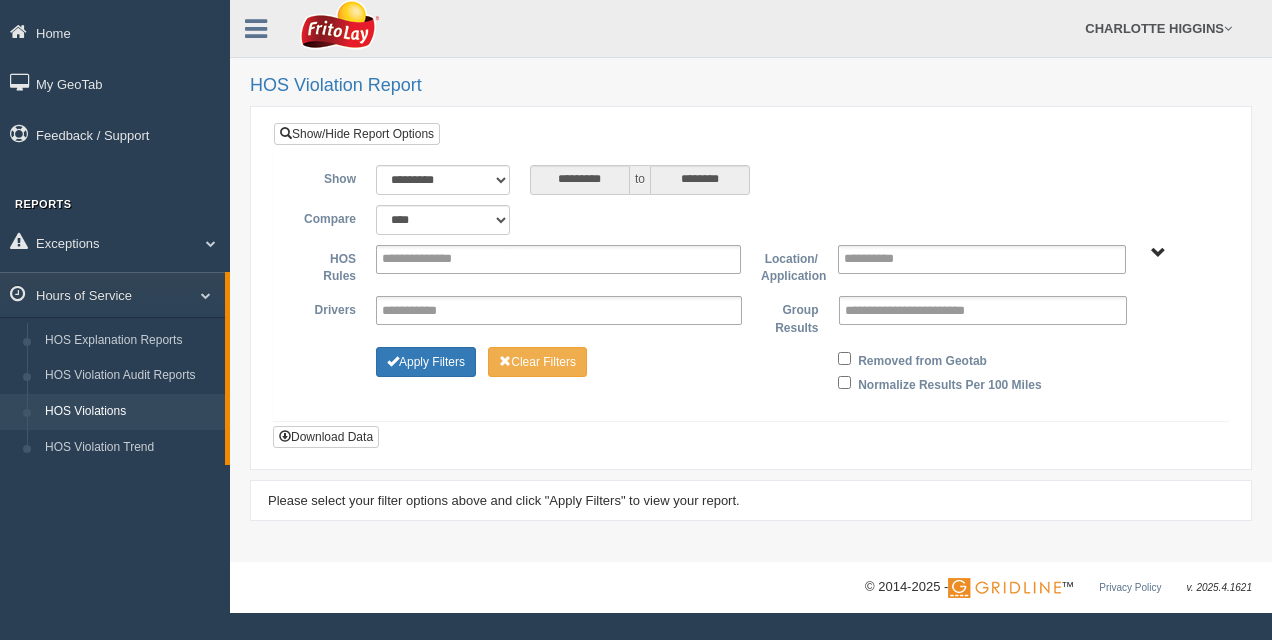 click on "RETAIL SALES" at bounding box center [1158, 253] 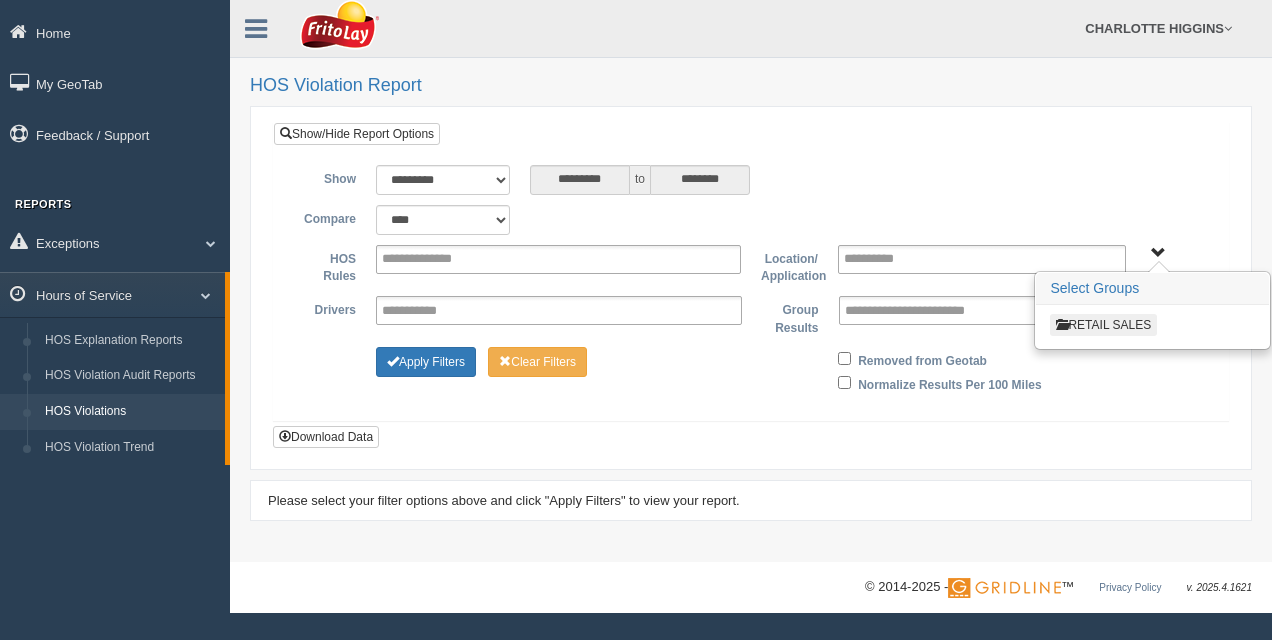 click on "RETAIL SALES" at bounding box center (1103, 325) 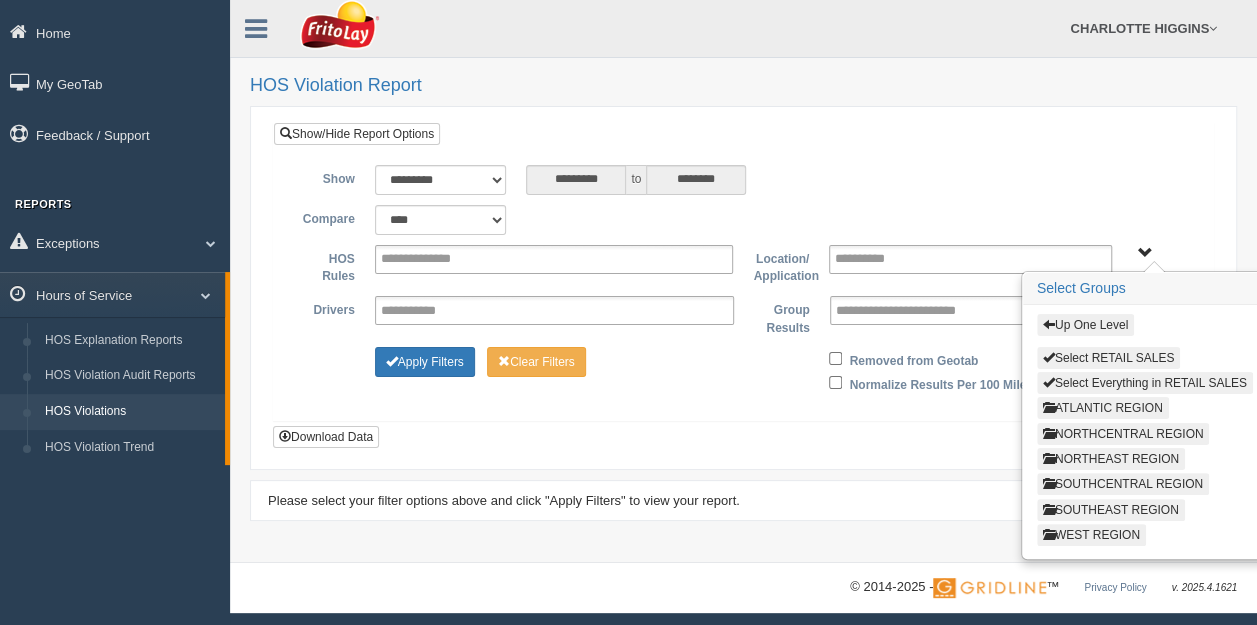 click on "ATLANTIC REGION" at bounding box center [1103, 408] 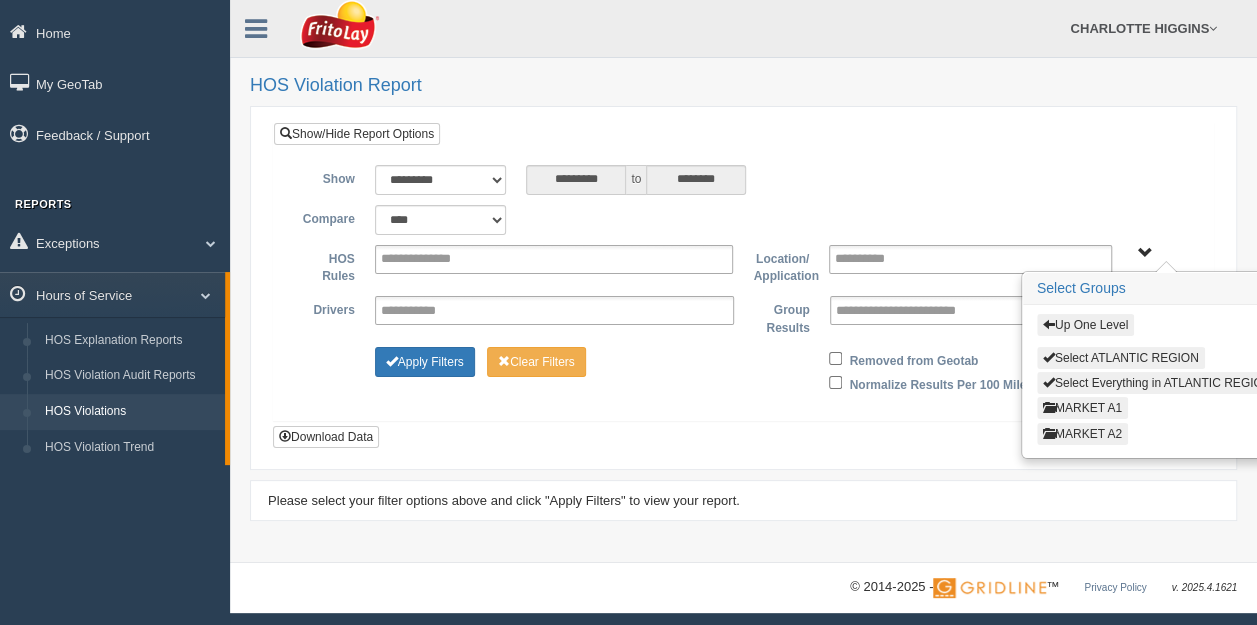 click on "MARKET A2" at bounding box center (1082, 434) 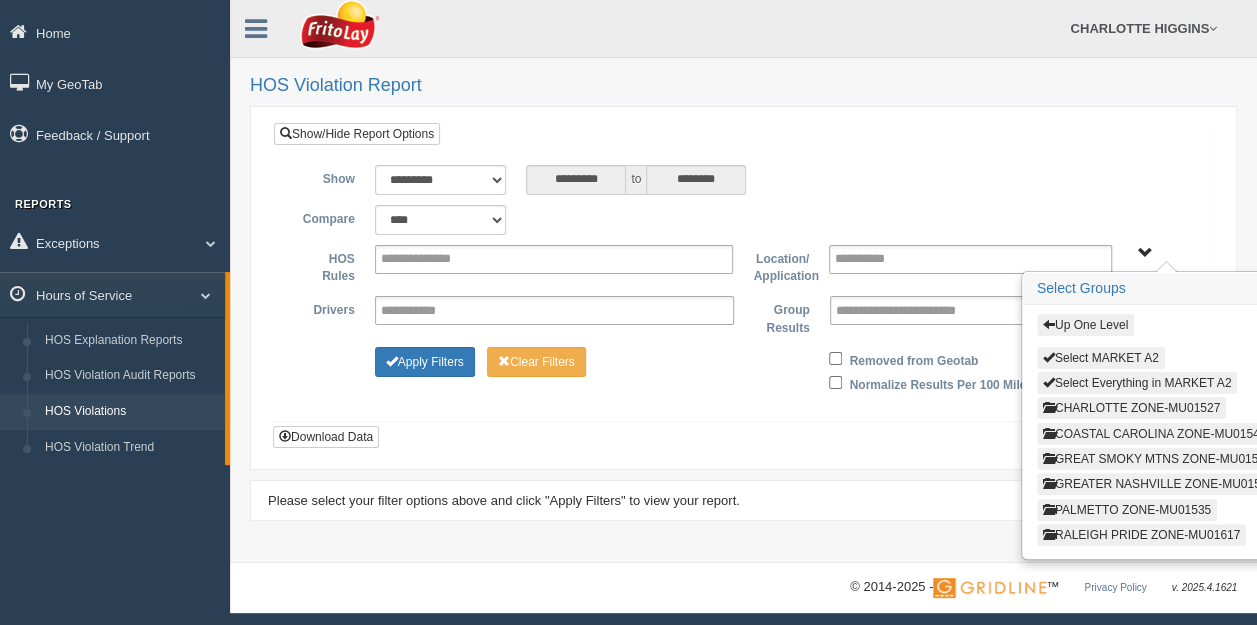 click on "COASTAL CAROLINA ZONE-MU01546" at bounding box center [1154, 434] 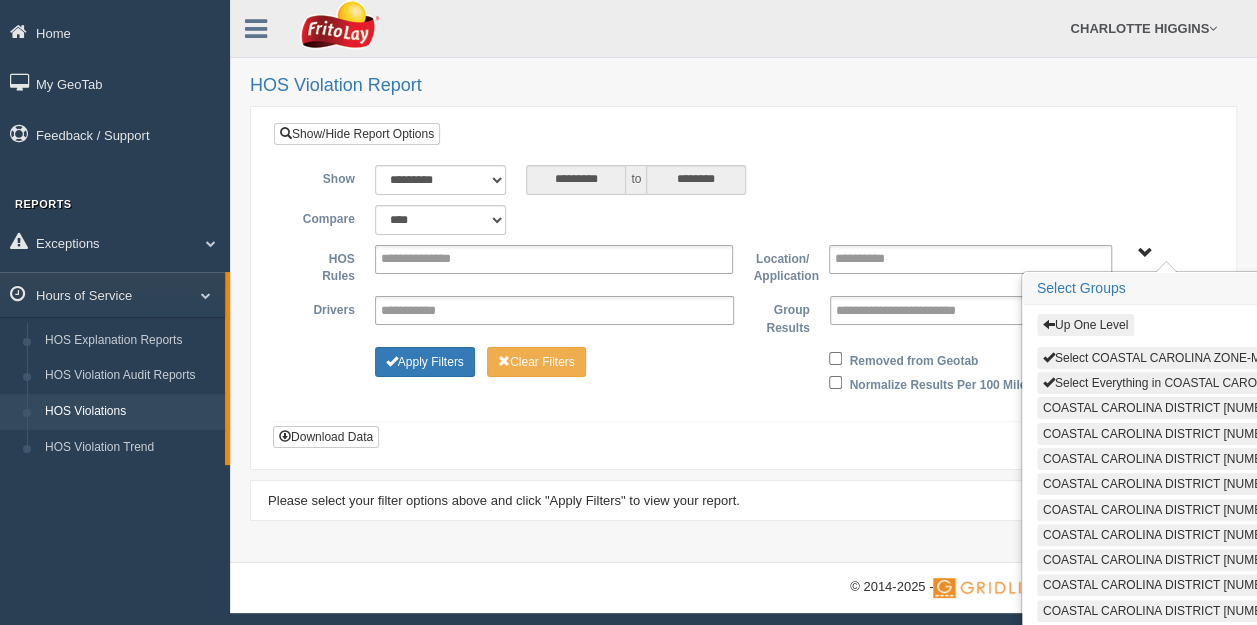 click on "Select Everything in COASTAL CAROLINA ZONE-MU01546" at bounding box center [1209, 383] 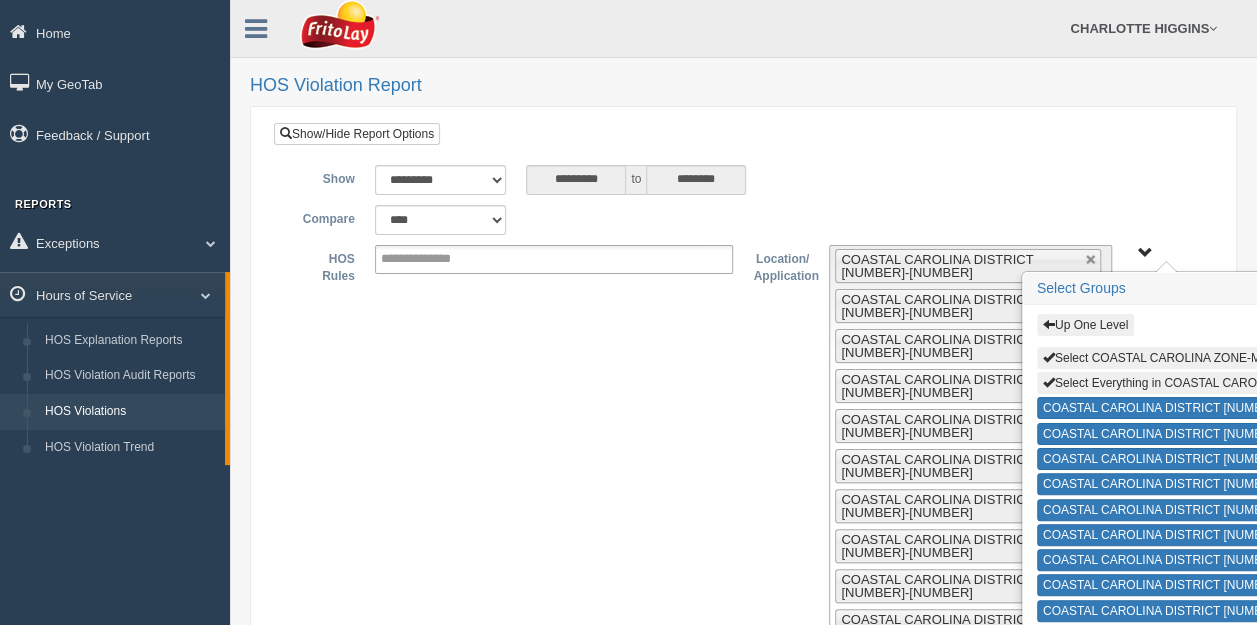 click on "Up One Level  Select COASTAL CAROLINA ZONE-MU01546  Select Everything in COASTAL CAROLINA ZONE-MU01546 COASTAL CAROLINA DISTRICT 219-30019981 COASTAL CAROLINA DISTRICT 221-30018258 COASTAL CAROLINA DISTRICT 226-30019217 COASTAL CAROLINA DISTRICT 227-30018376 COASTAL CAROLINA DISTRICT 229-30017478 COASTAL CAROLINA DISTRICT 230-30020227 COASTAL CAROLINA DISTRICT 240-30019829 COASTAL CAROLINA DISTRICT 241-31120799 COASTAL CAROLINA DISTRICT 611-30018386 COASTAL CAROLINA DISTRICT 613-30019155 COASTAL CAROLINA DISTRICT 614-30018648 COASTAL CAROLINA DISTRICT 615-40000023 COASTAL CAROLINA DISTRICT 623-30018121 COASTAL CAROLINA DISTRICT 627-30017390 COASTAL CAROLINA DISTRICT 754-30019412 COASTAL CAROLINA DISTRICT 784-30020703 COASTAL CAROLINA DISTRICT 820-40004471 COASTAL CAROLINA DISTRICT 821-30017489 COASTAL CAROLINA DISTRICT 822-30021270 COASTAL CAROLINA DISTRICT 825-40004754" at bounding box center (1144, 253) 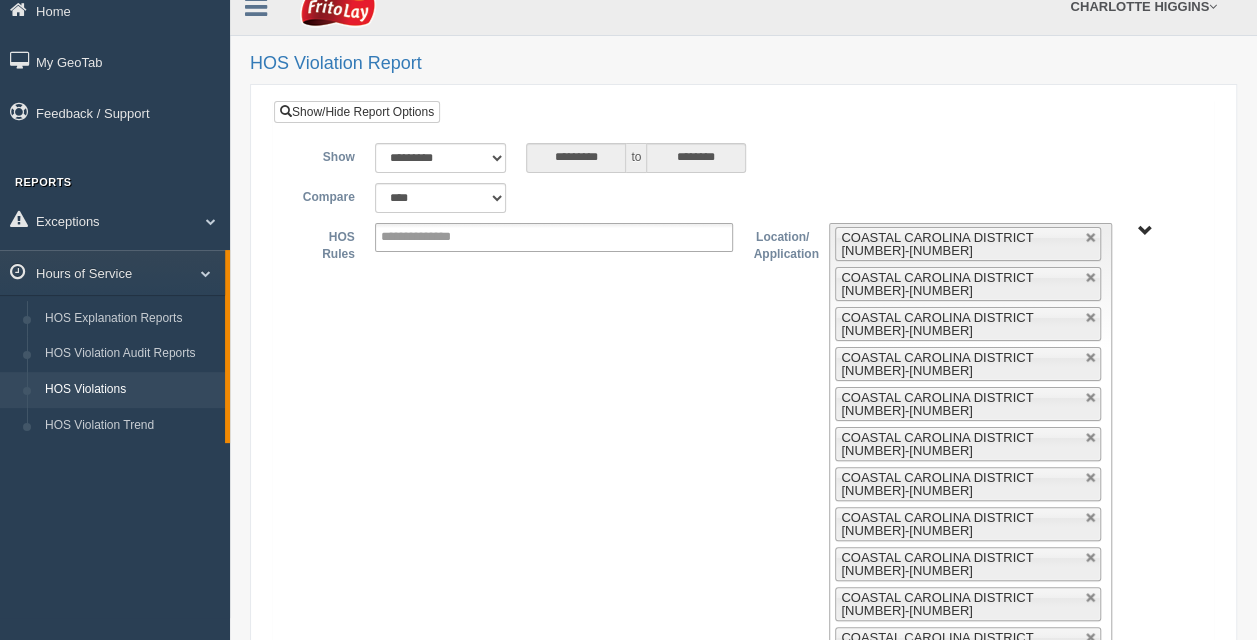 scroll, scrollTop: 40, scrollLeft: 0, axis: vertical 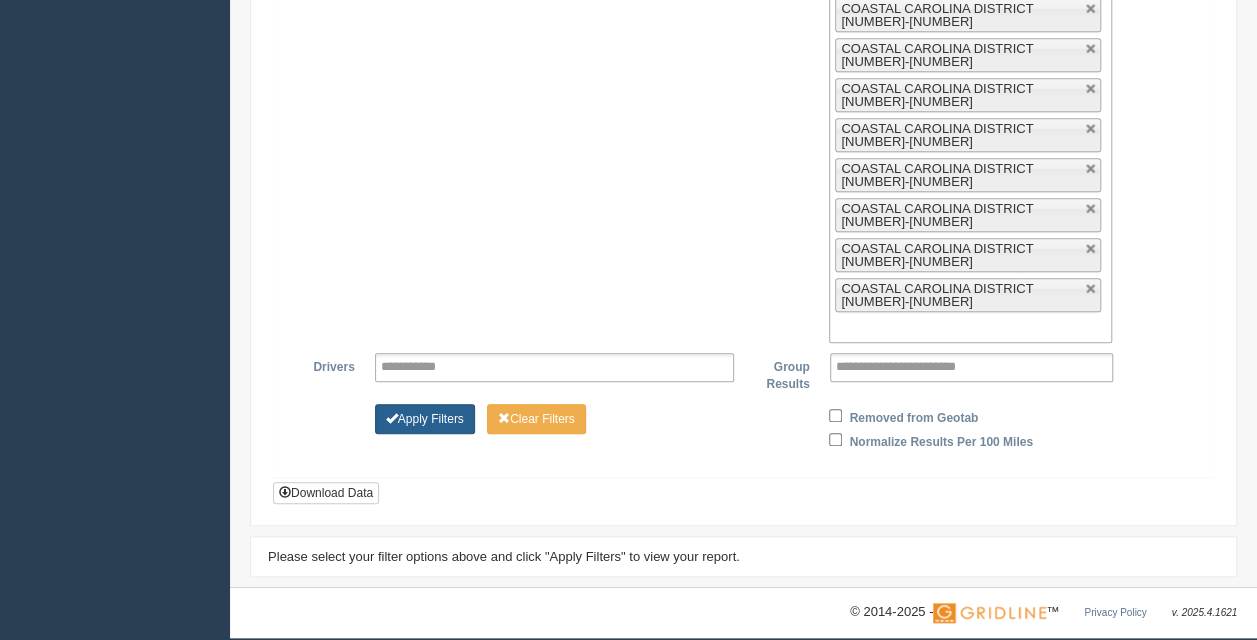 click on "Apply Filters" at bounding box center (425, 419) 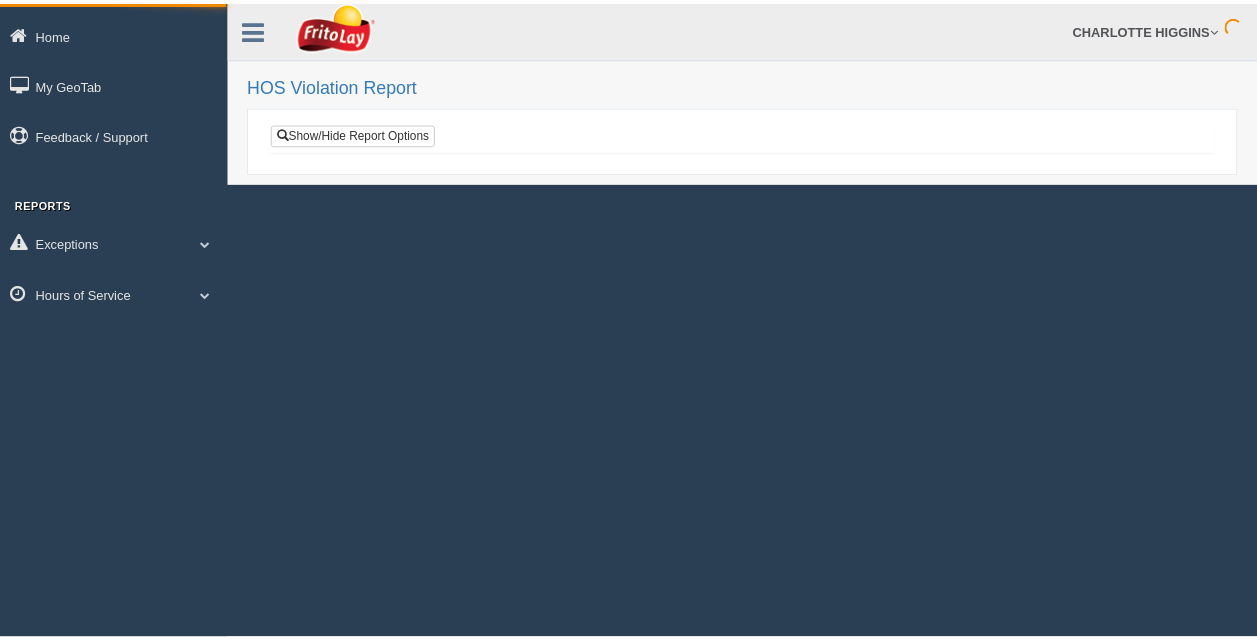 scroll, scrollTop: 0, scrollLeft: 0, axis: both 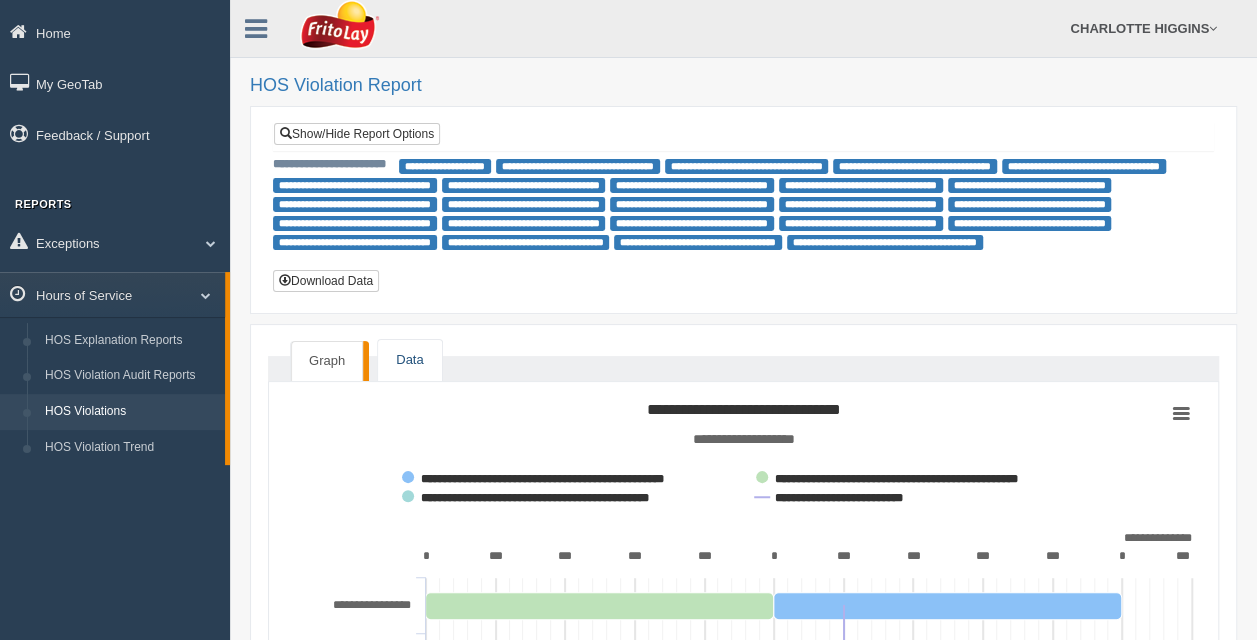 click on "Data" at bounding box center (409, 360) 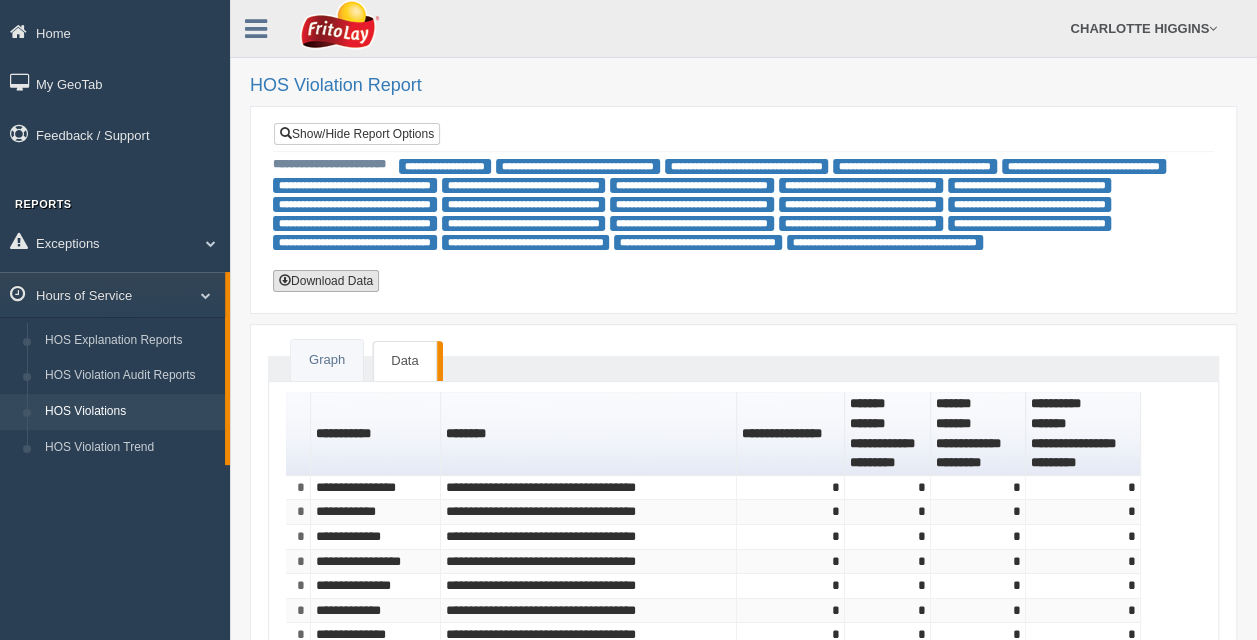 click on "Download Data" at bounding box center (326, 281) 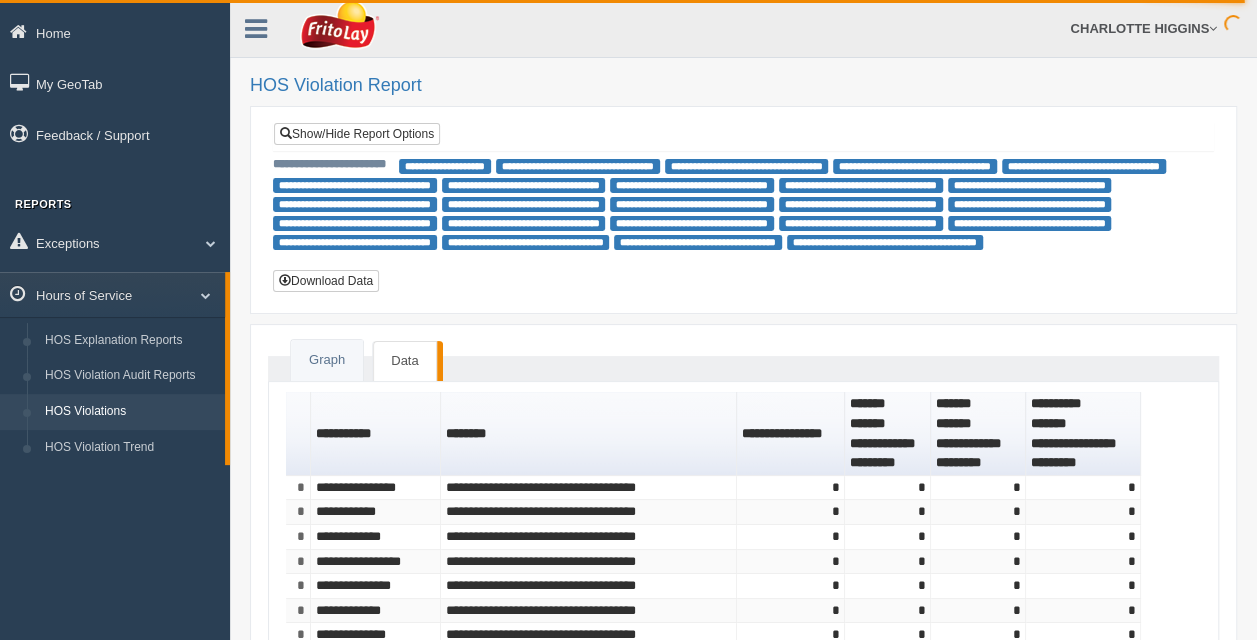 click on "**********" at bounding box center (743, 210) 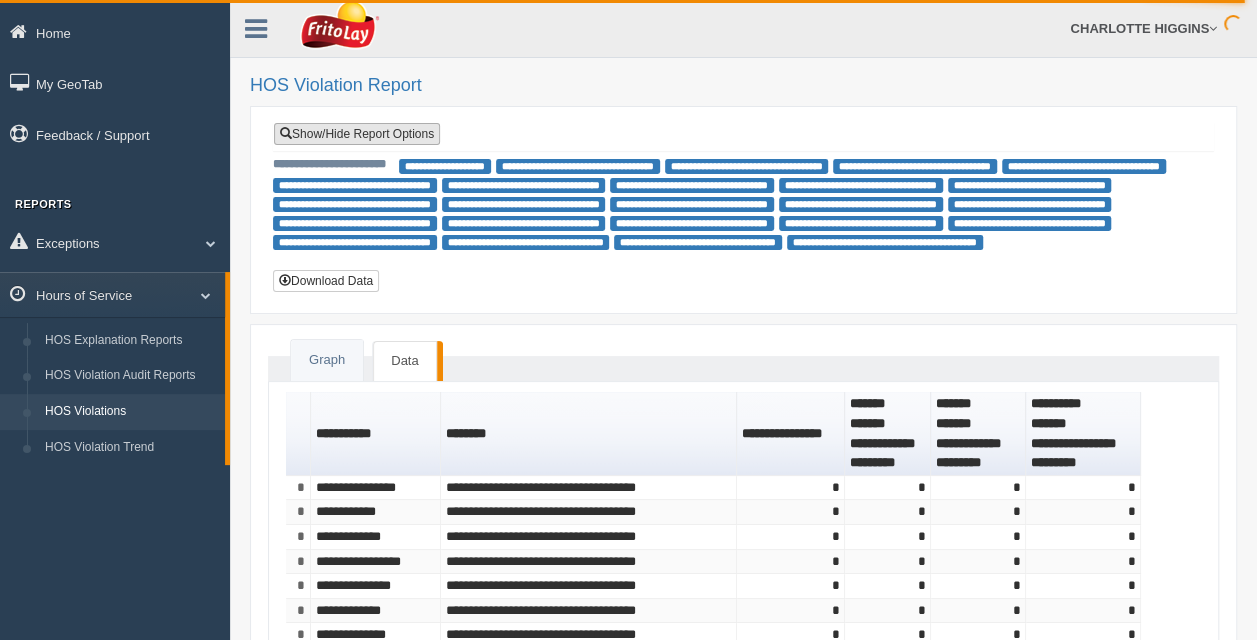 click on "Show/Hide Report Options" at bounding box center [357, 134] 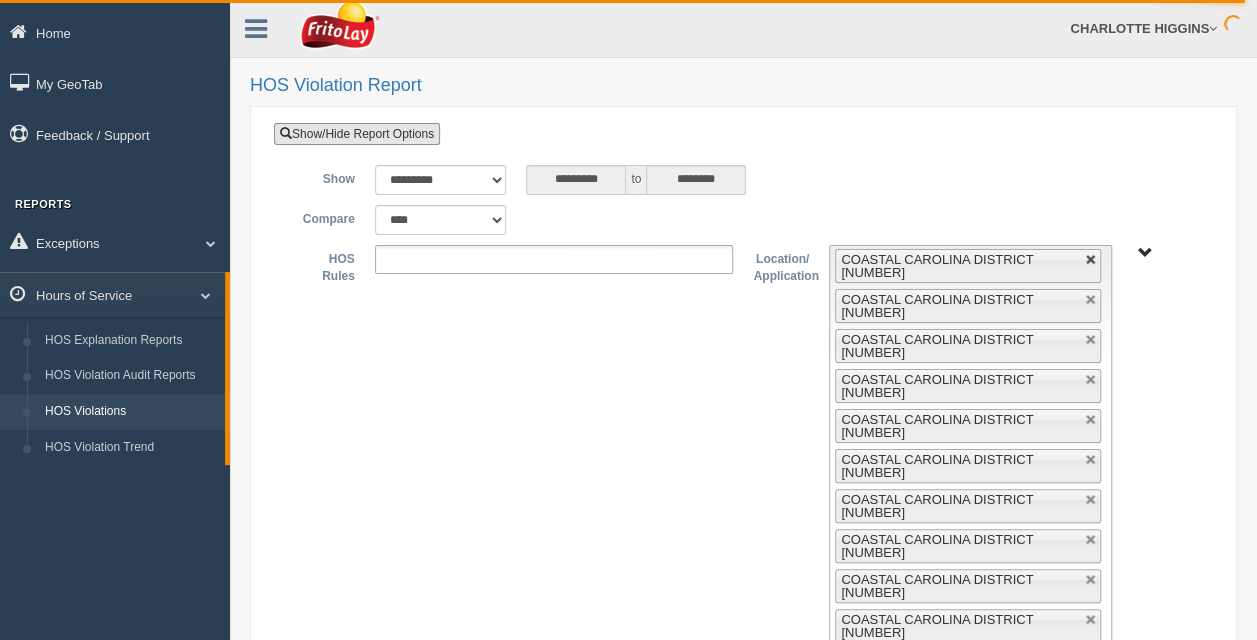 click at bounding box center [1091, 260] 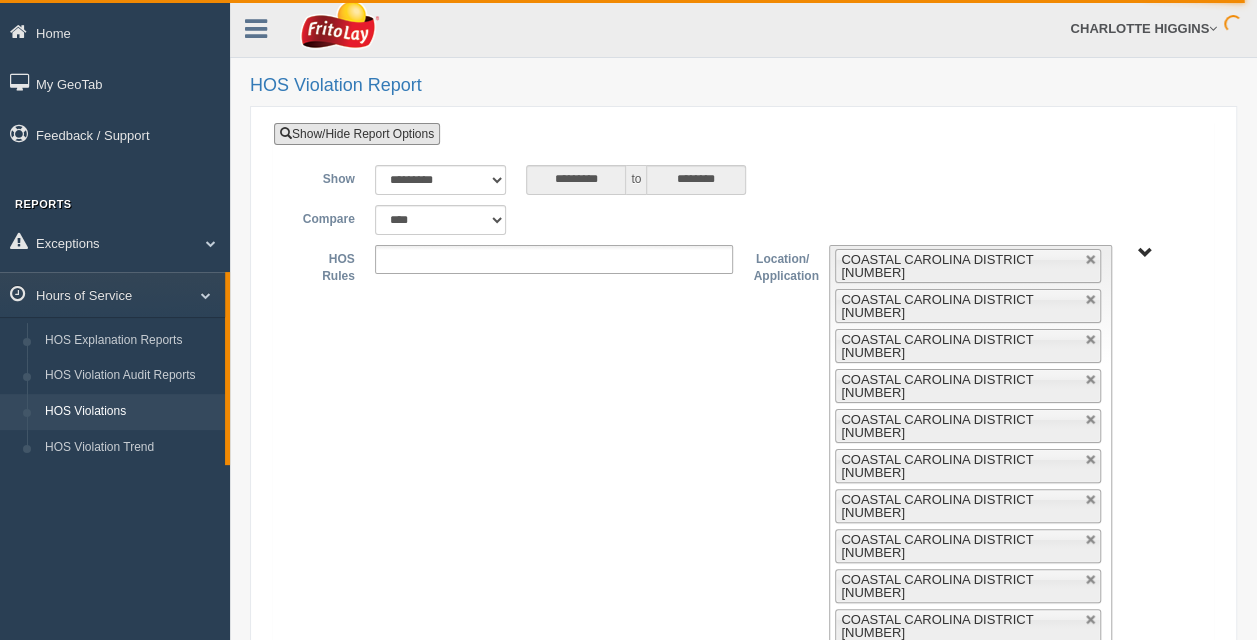 click at bounding box center (1091, 260) 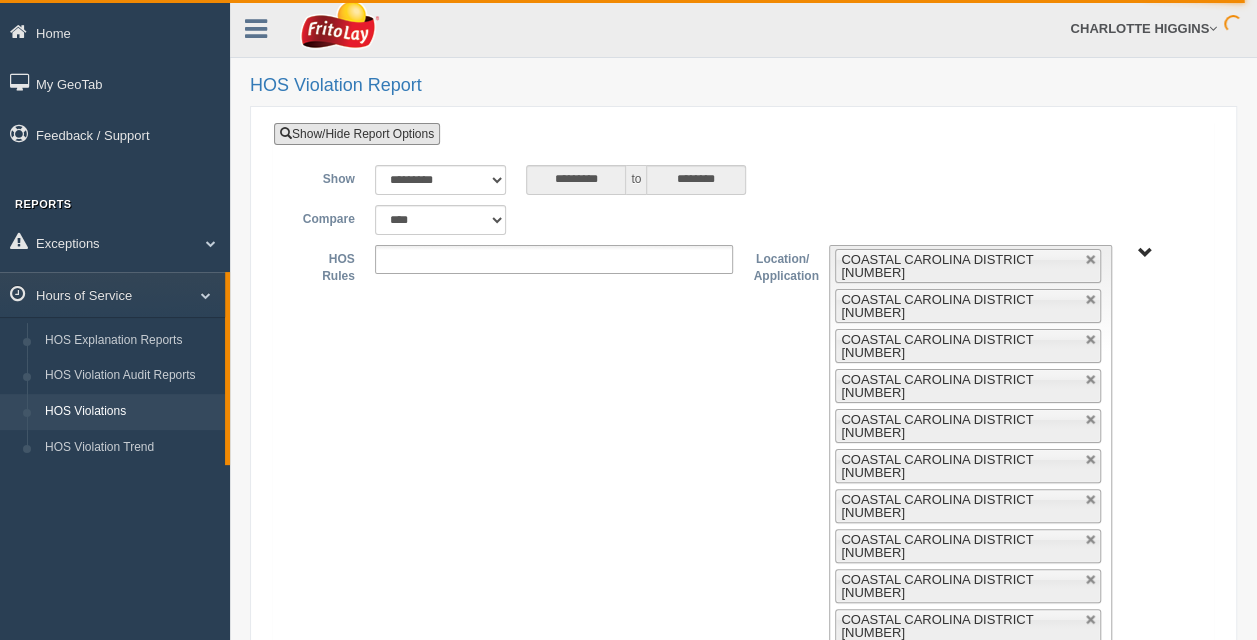 click at bounding box center (1091, 260) 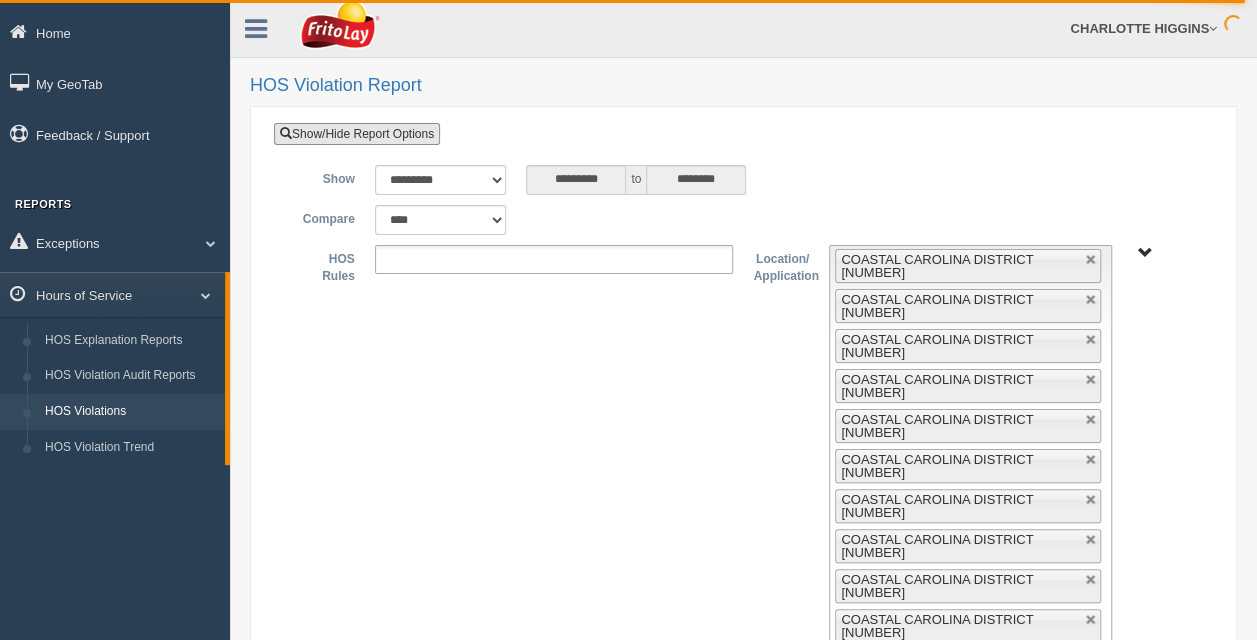click at bounding box center (1091, 260) 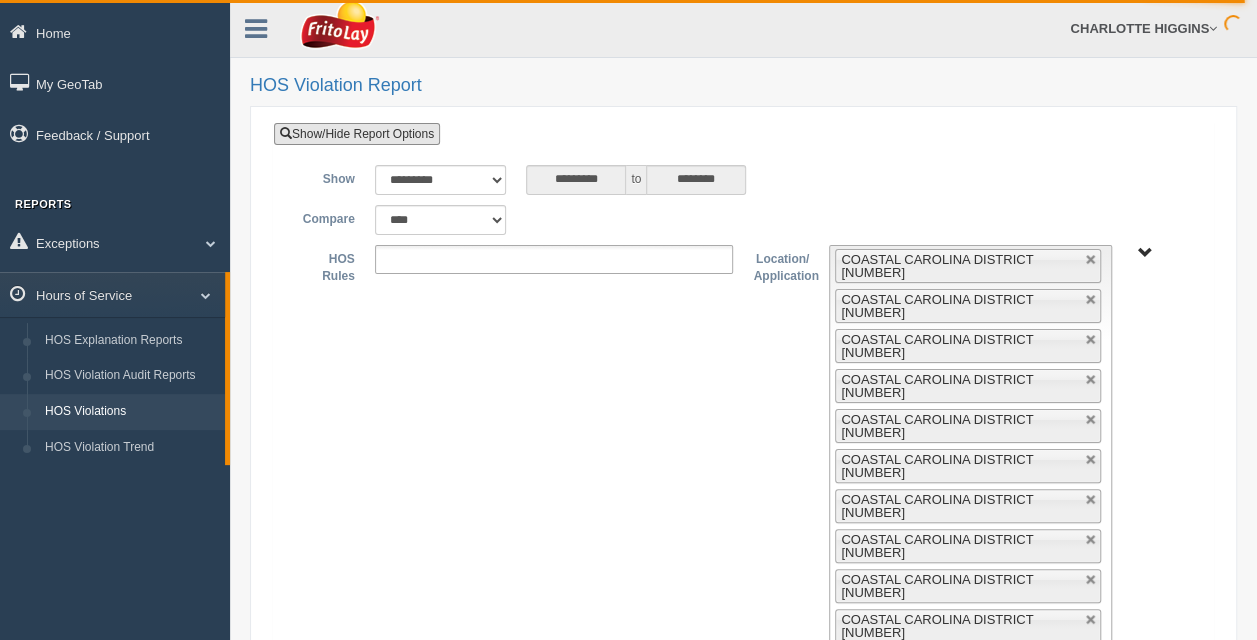 click at bounding box center [1091, 260] 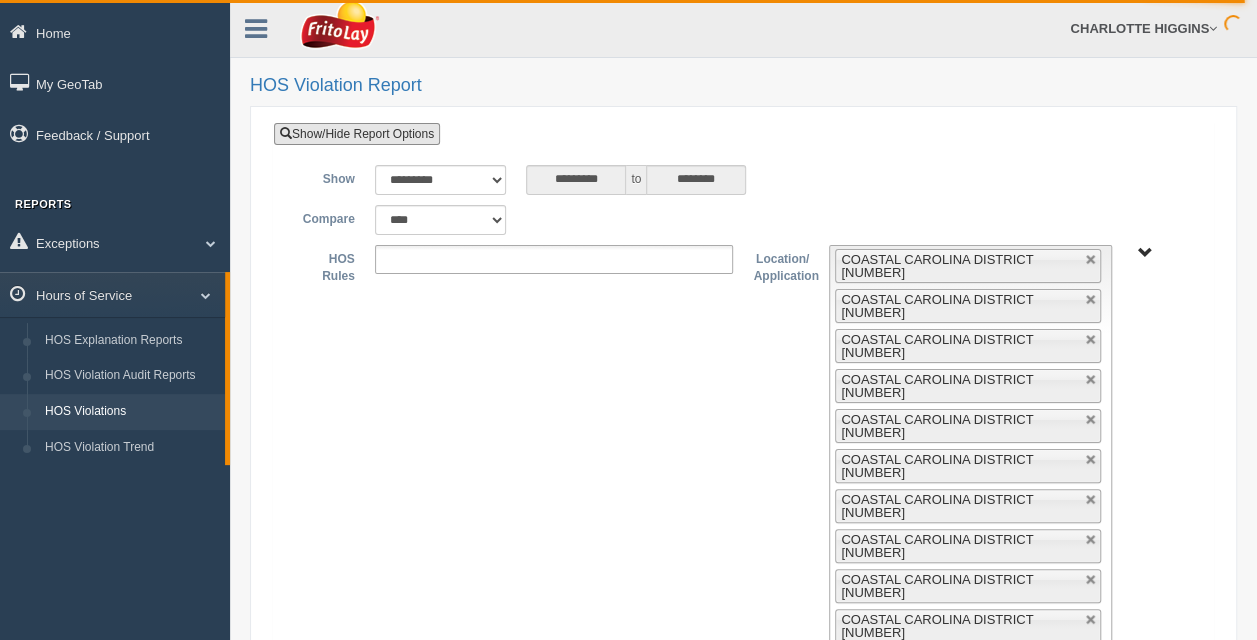 click at bounding box center (1091, 260) 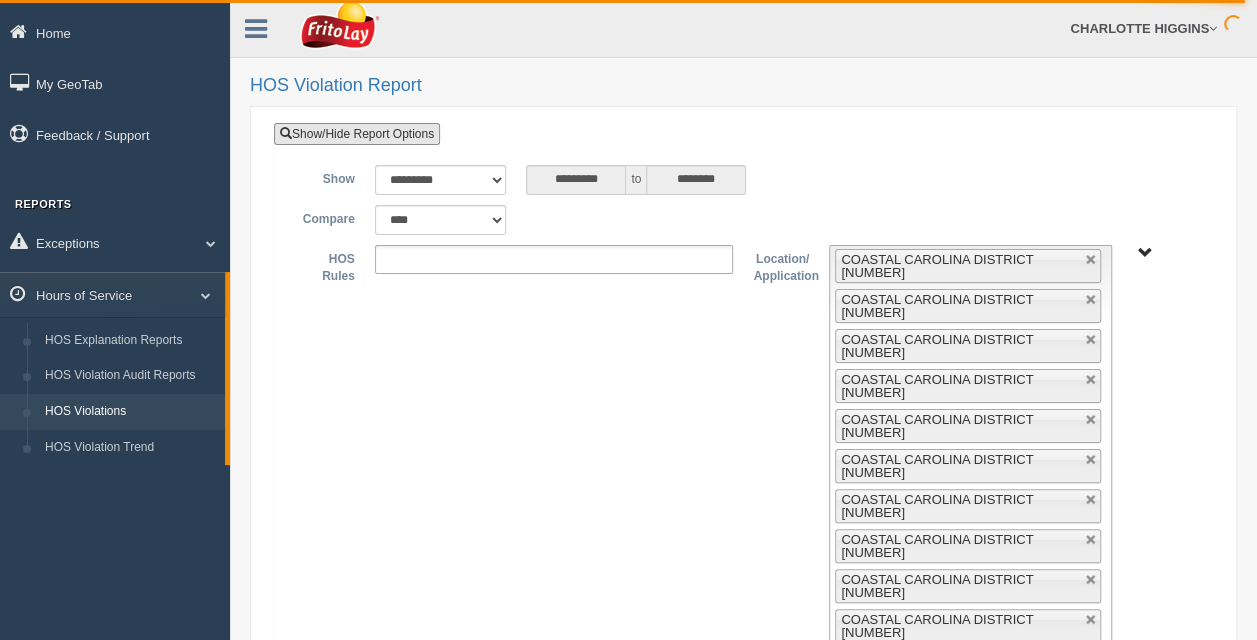 click at bounding box center [1091, 260] 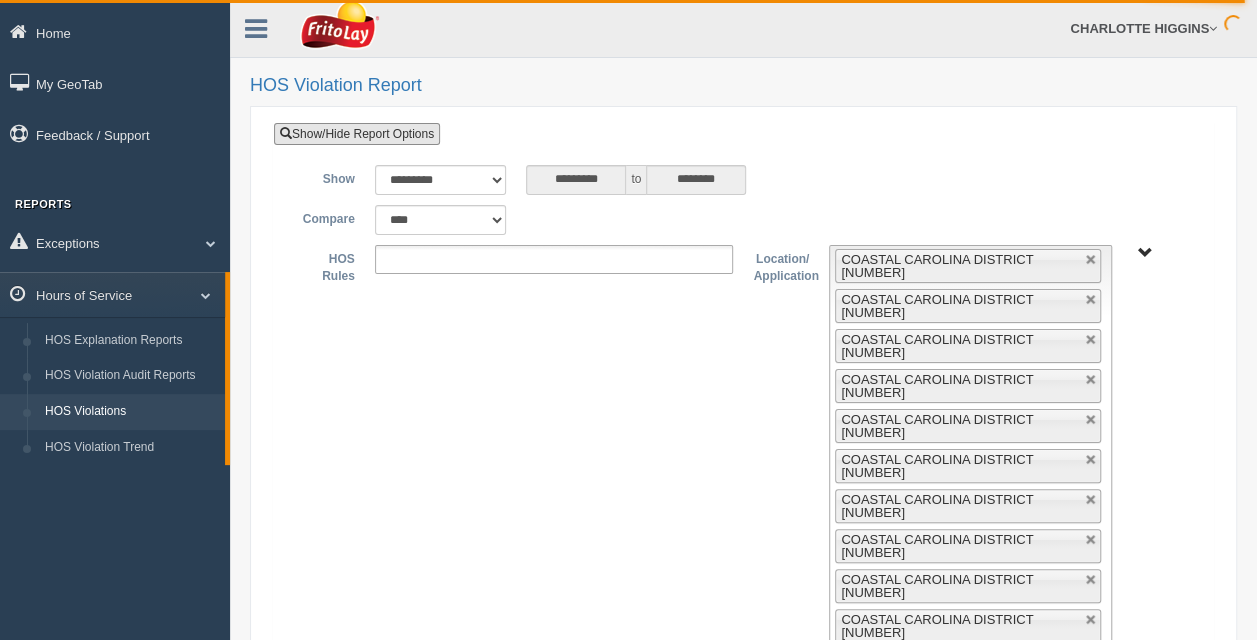 click at bounding box center (1091, 260) 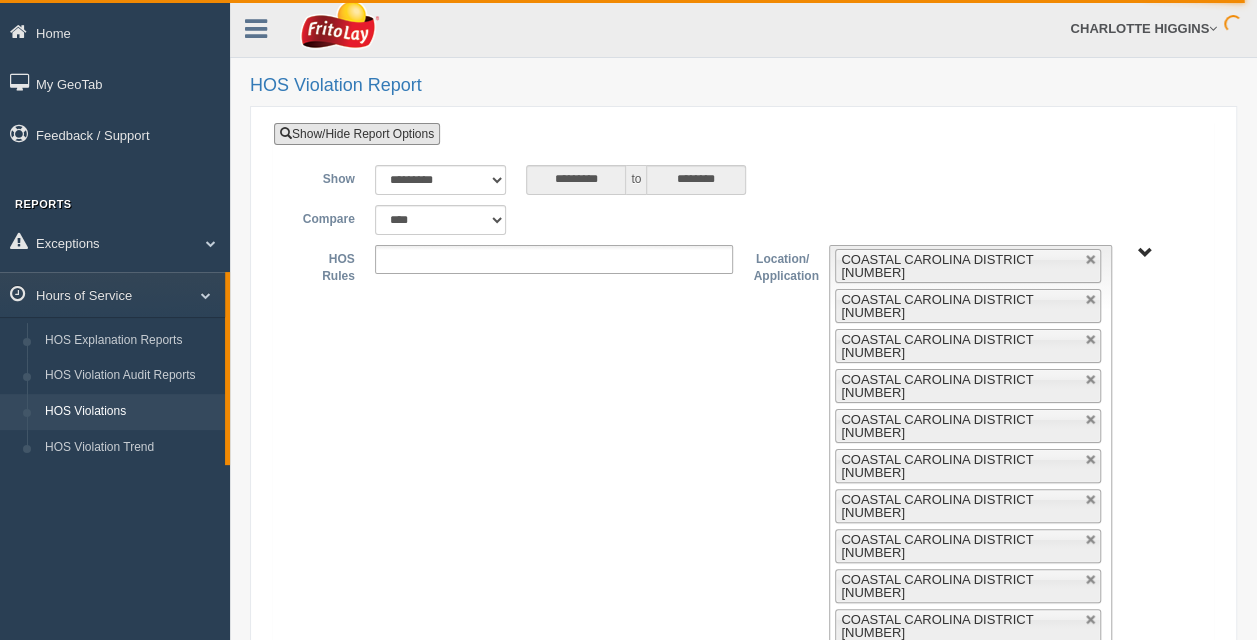 click at bounding box center [1091, 260] 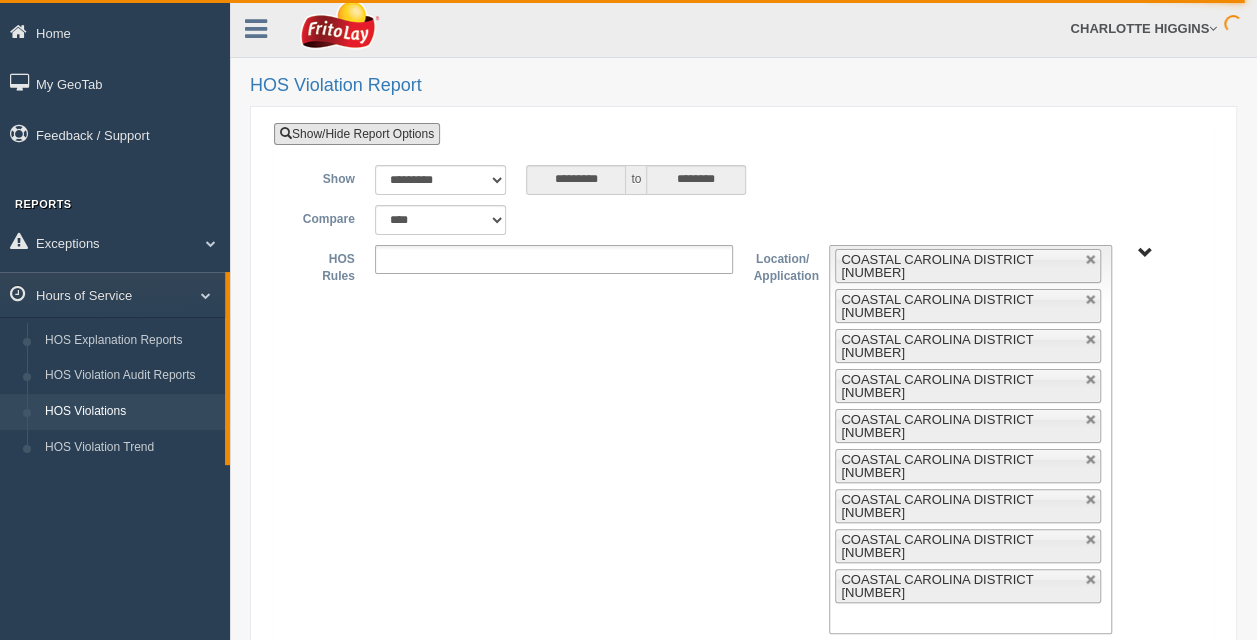 click at bounding box center (1091, 260) 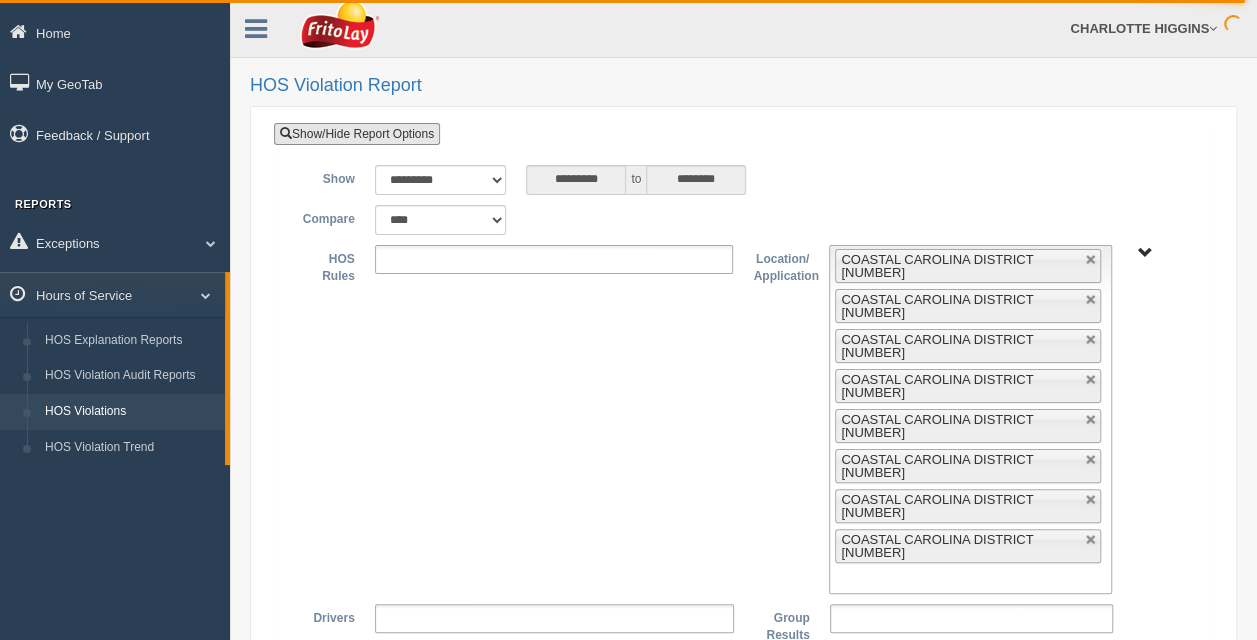 click at bounding box center [1091, 260] 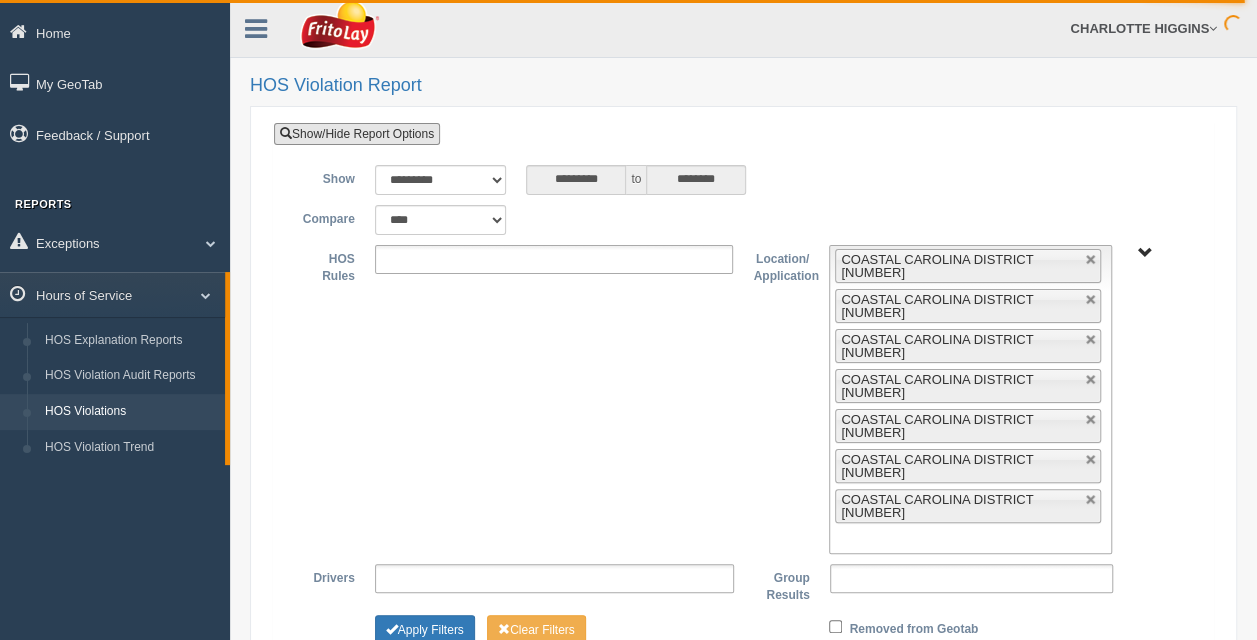 click at bounding box center [1091, 260] 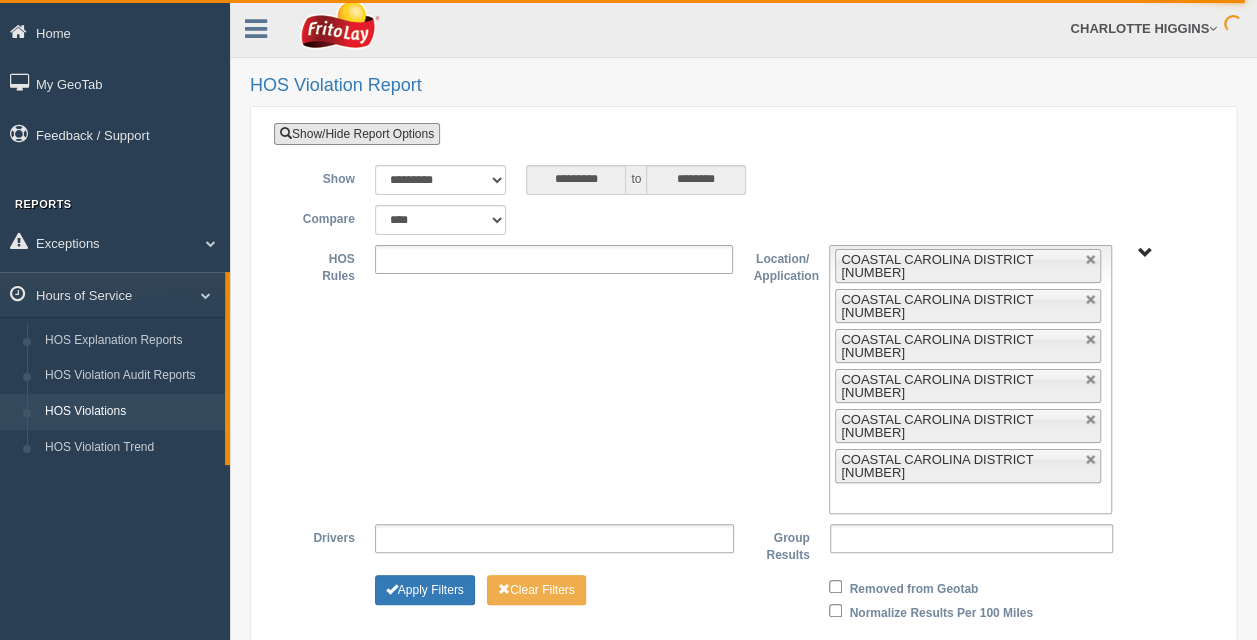 click at bounding box center [1091, 260] 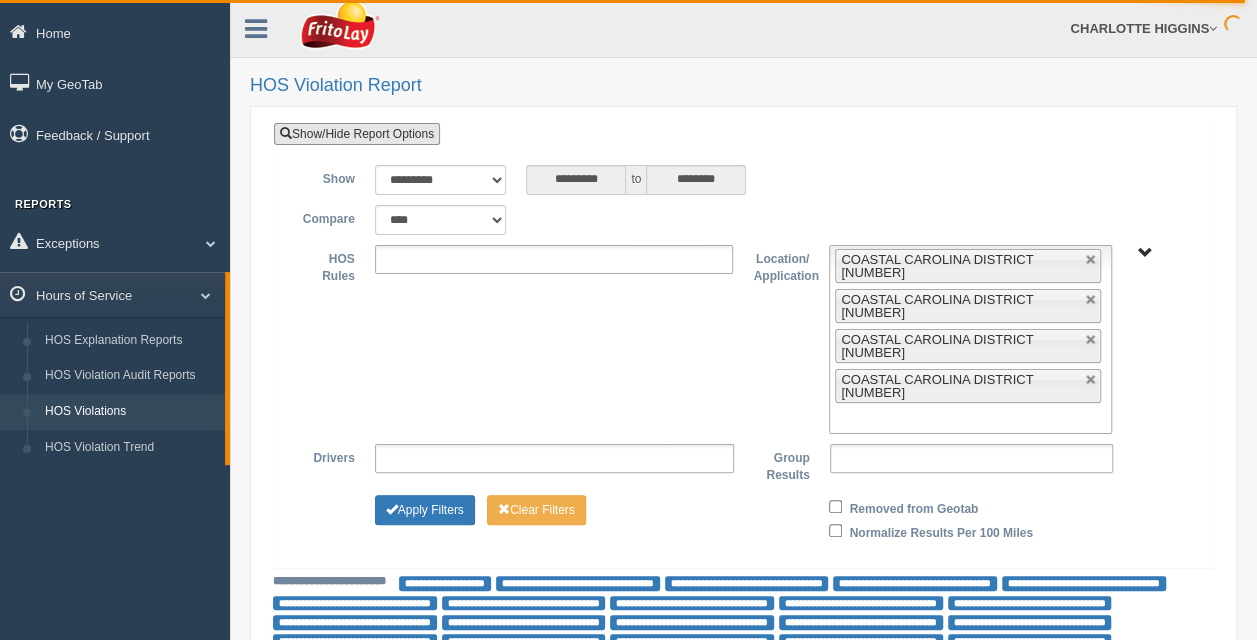 click at bounding box center (1091, 260) 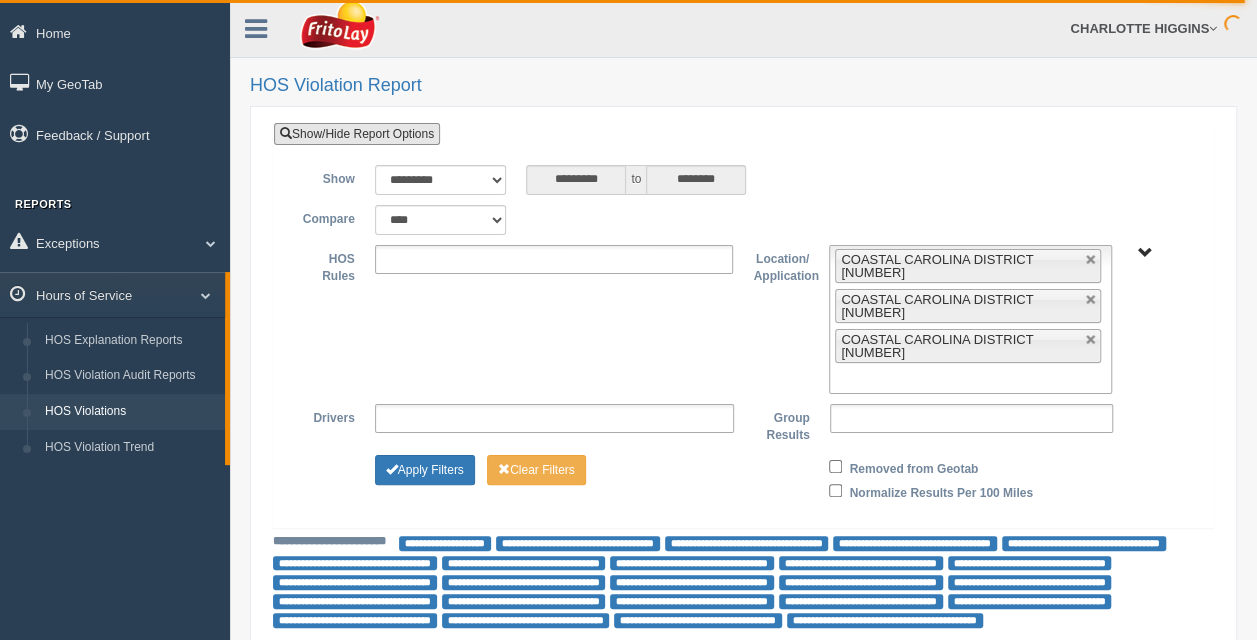 click at bounding box center [1091, 260] 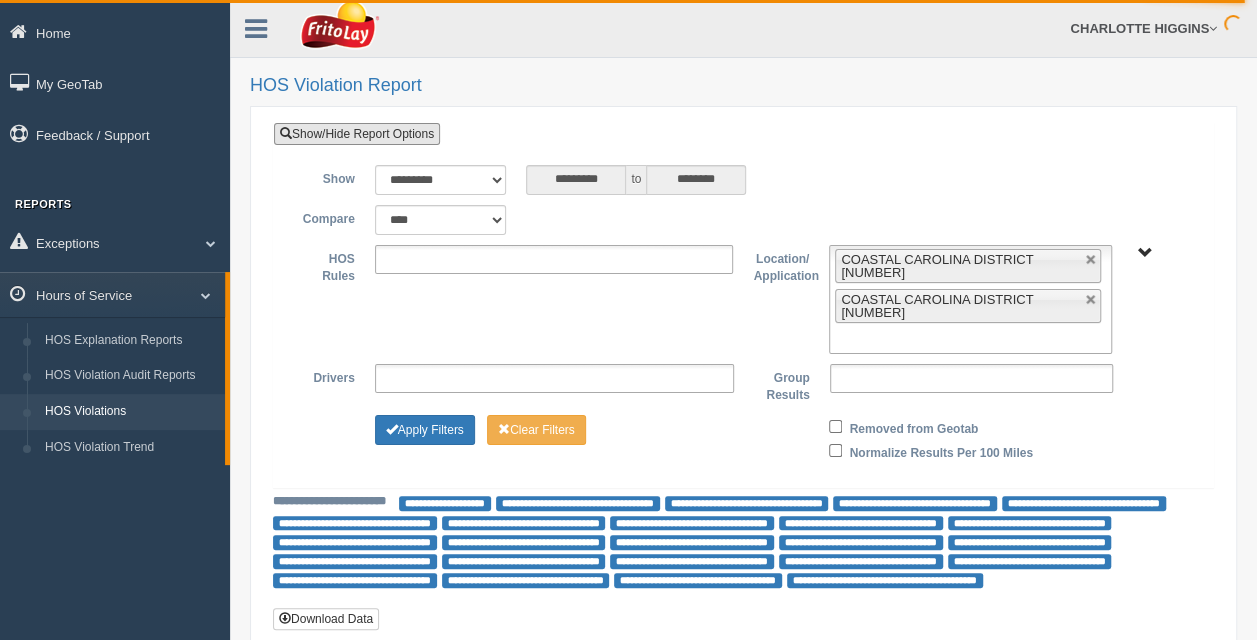 click at bounding box center (1091, 260) 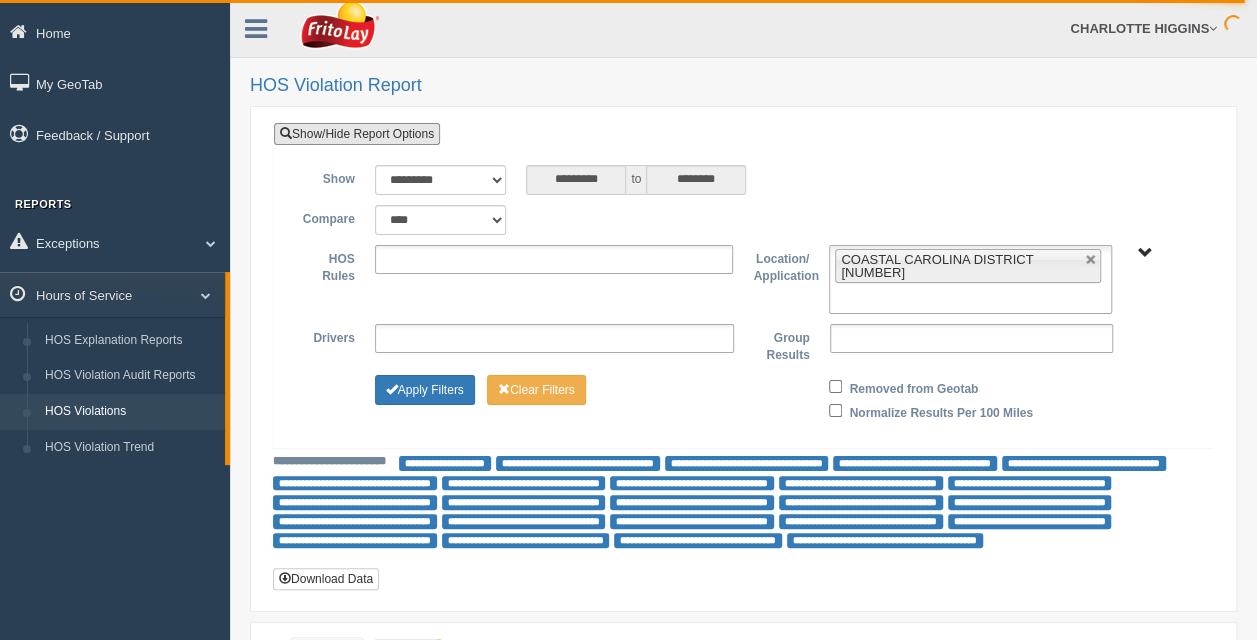 click at bounding box center (1091, 260) 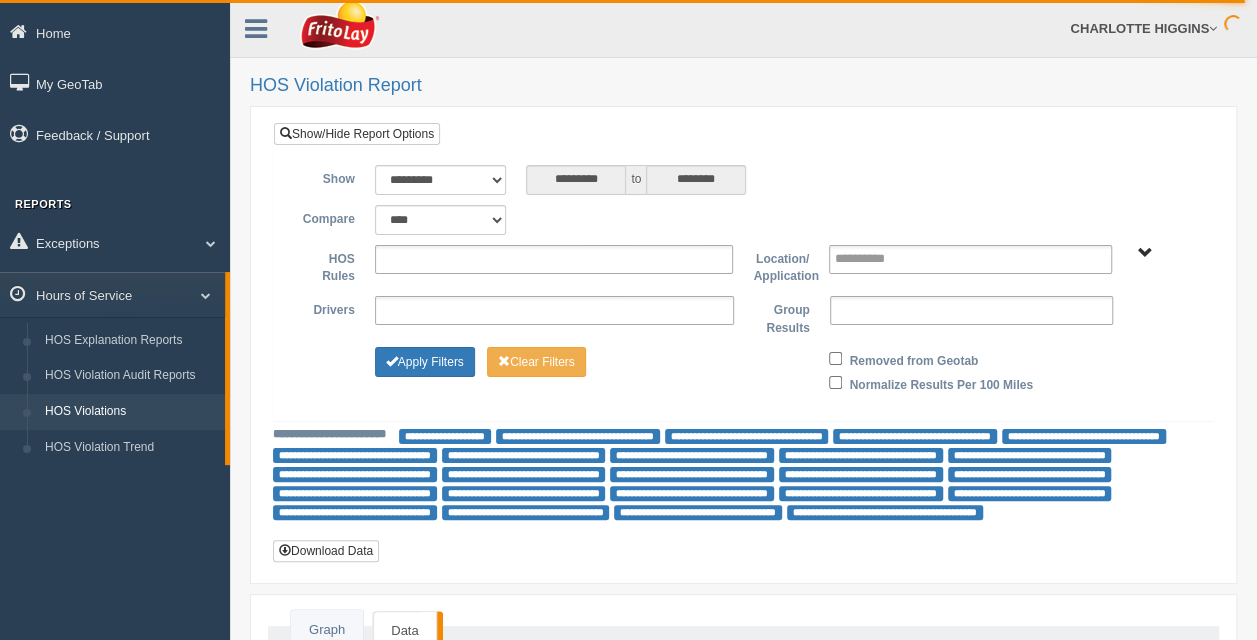click on "**********" at bounding box center (743, 285) 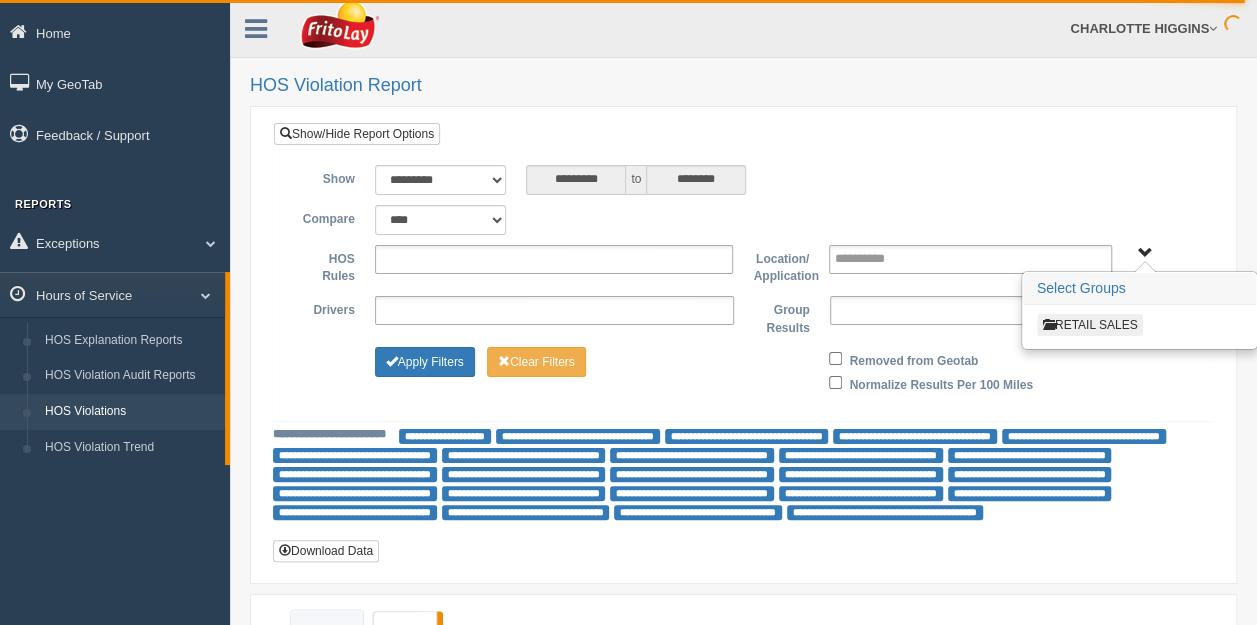 click on "Select Groups" at bounding box center [1139, 289] 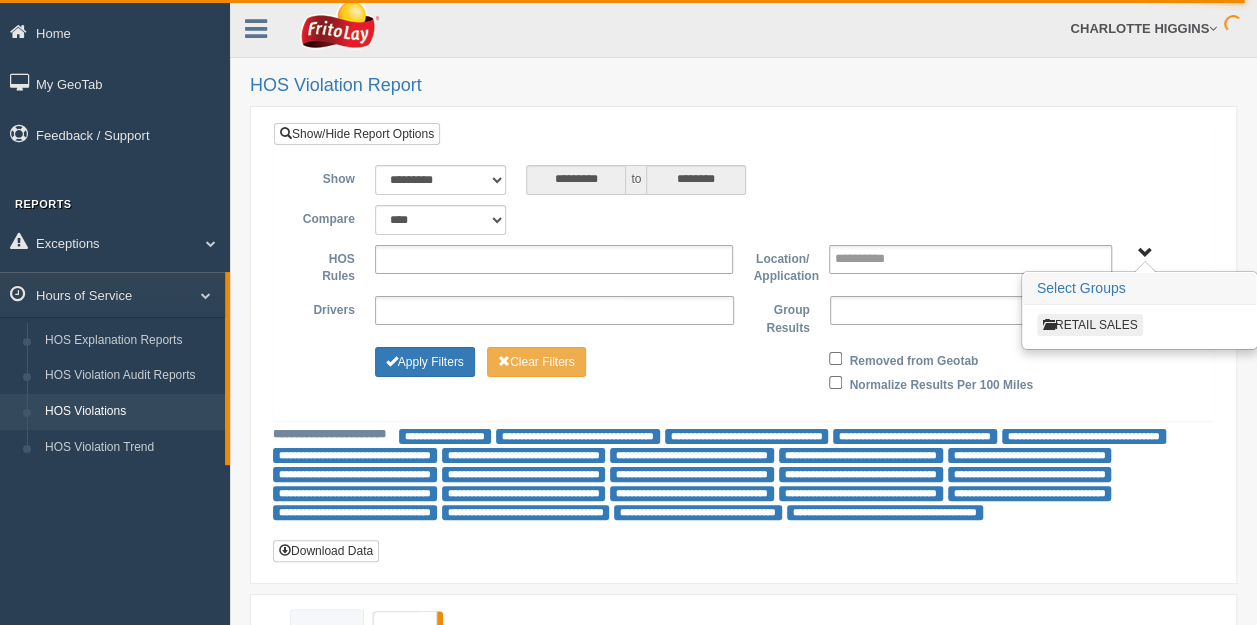 click on "RETAIL SALES" at bounding box center (1090, 325) 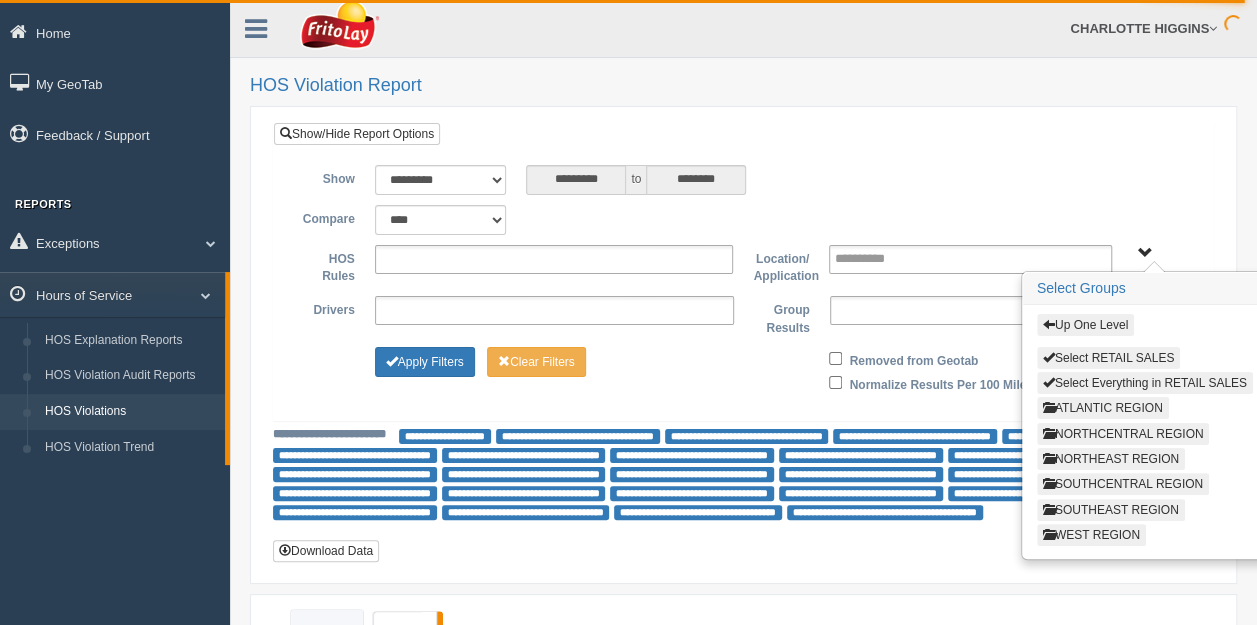click on "ATLANTIC REGION" at bounding box center [1103, 408] 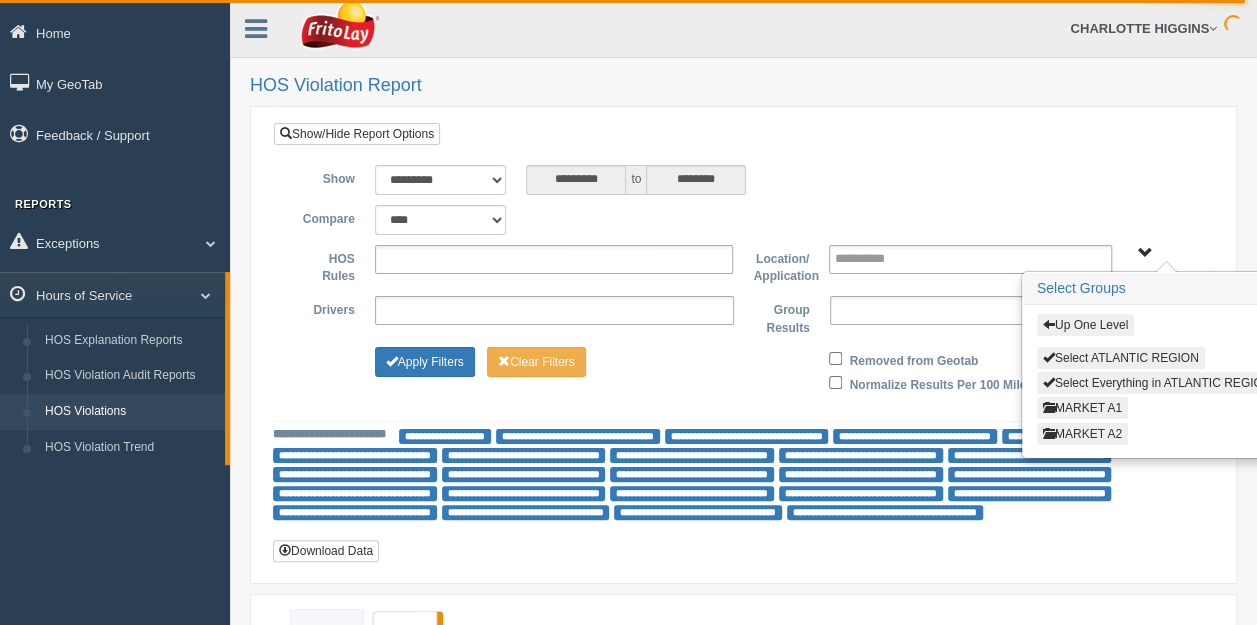 click on "MARKET A2" at bounding box center [1082, 434] 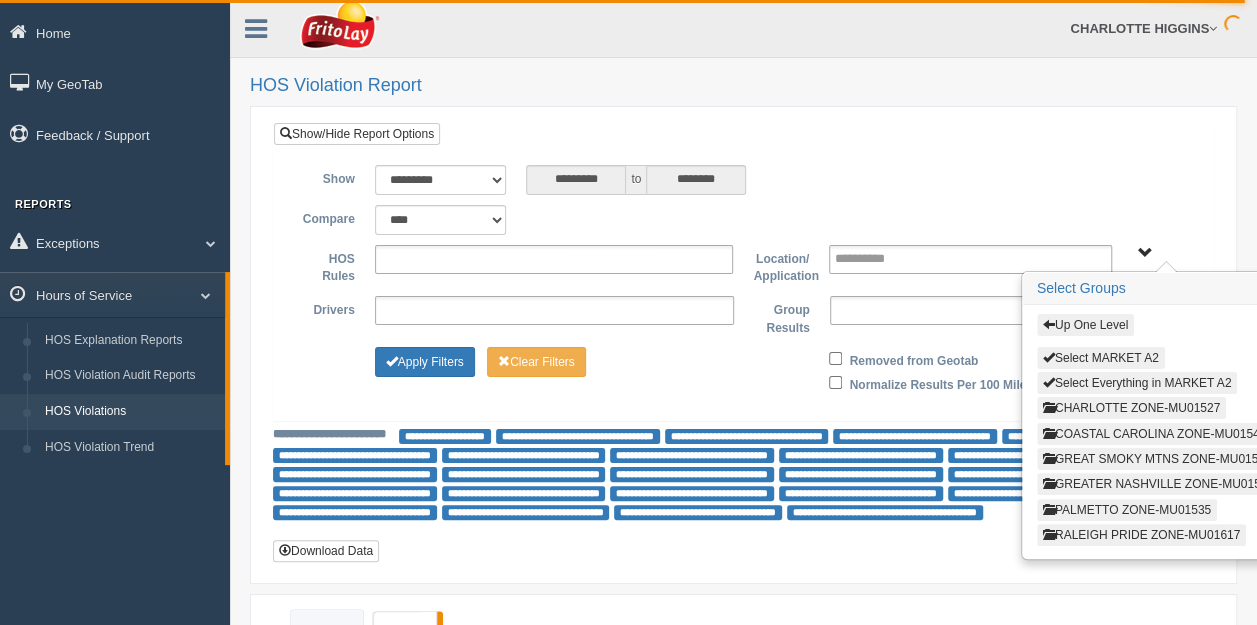 click on "PALMETTO ZONE-MU01535" at bounding box center [1127, 510] 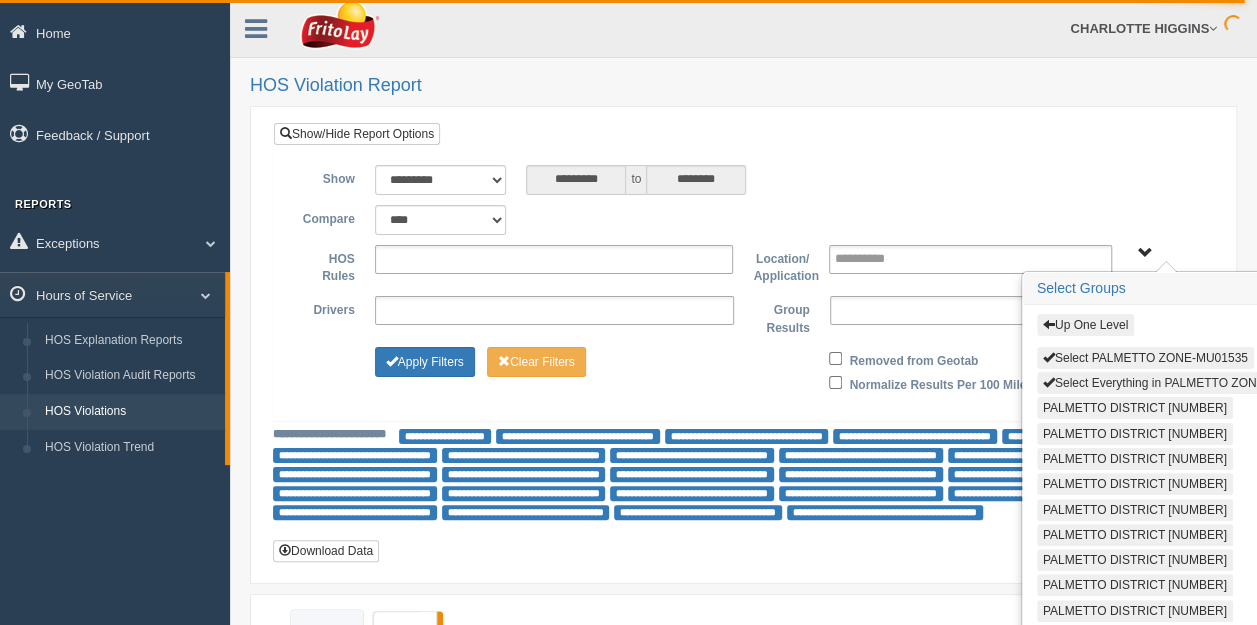 click on "Select Everything in PALMETTO ZONE-MU01535" at bounding box center [1182, 383] 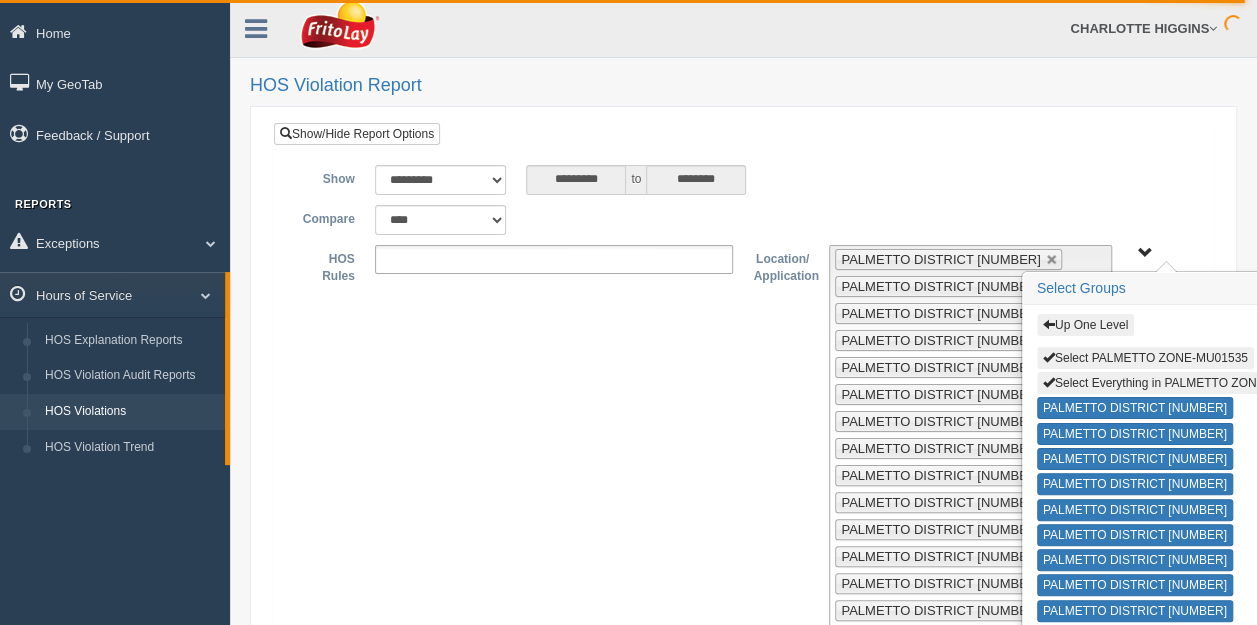 click on "Up One Level  Select PALMETTO ZONE-MU01535  Select Everything in PALMETTO ZONE-MU01535 PALMETTO DISTRICT 211-30019697 PALMETTO DISTRICT 213-30018649 PALMETTO DISTRICT 215-30017586 PALMETTO DISTRICT 217-31107259 PALMETTO DISTRICT 218-30020362 PALMETTO DISTRICT 220-30019941 PALMETTO DISTRICT 236-30019422 PALMETTO DISTRICT 401-40004545 PALMETTO DISTRICT 414-30020185 PALMETTO DISTRICT 621-40004600 PALMETTO DISTRICT 622-30020963 PALMETTO DISTRICT 625-31110581 PALMETTO DISTRICT 713-30020658 PALMETTO DISTRICT 714-40004400 PALMETTO DISTRICT 715-40004435 PALMETTO DISTRICT 717-30017633 PALMETTO DISTRICT 718-40004516 PALMETTO DISTRICT 719-31109730 PALMETTO DISTRICT 720-30020562 PALMETTO DISTRICT 721-40005061 PALMETTO DISTRICT 792-30020536 PALMETTO DISTRICT 807-30019380 PALMETTO DISTRICT 808-30019781 PALMETTO DISTRICT 851-30020841 PALMETTO DISTRICT 888-30017369 PALMETTO DISTRICT 893-40004717" at bounding box center (1144, 253) 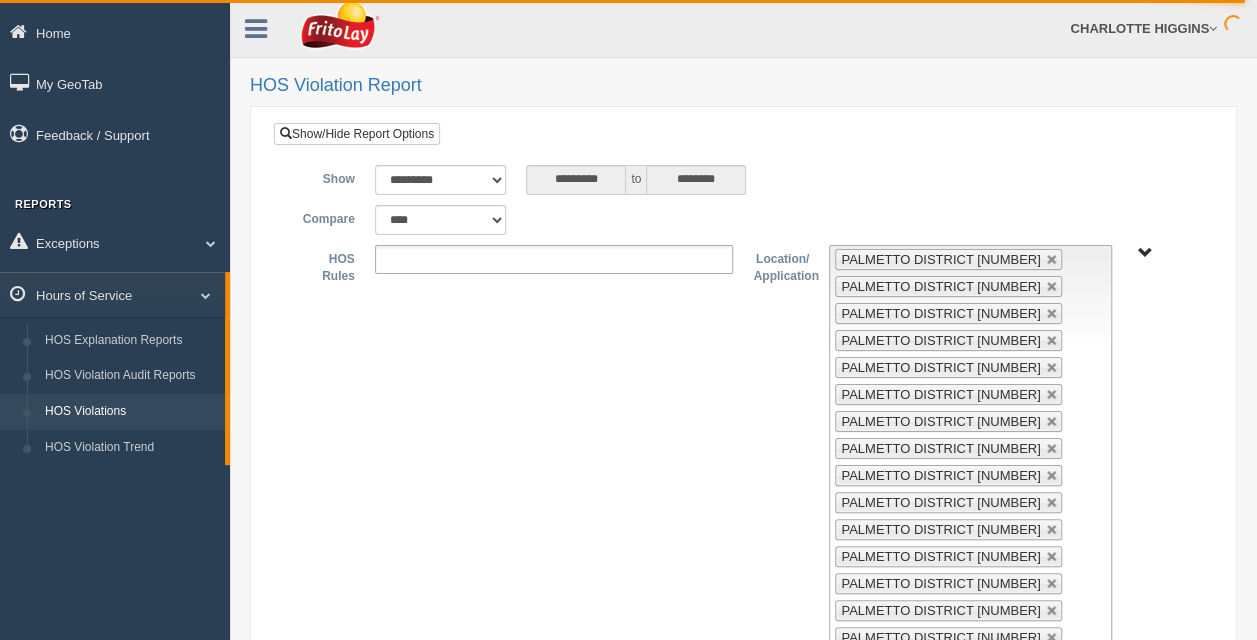 click on "Up One Level  Select PALMETTO ZONE-MU01535  Select Everything in PALMETTO ZONE-MU01535 PALMETTO DISTRICT 211-30019697 PALMETTO DISTRICT 213-30018649 PALMETTO DISTRICT 215-30017586 PALMETTO DISTRICT 217-31107259 PALMETTO DISTRICT 218-30020362 PALMETTO DISTRICT 220-30019941 PALMETTO DISTRICT 236-30019422 PALMETTO DISTRICT 401-40004545 PALMETTO DISTRICT 414-30020185 PALMETTO DISTRICT 621-40004600 PALMETTO DISTRICT 622-30020963 PALMETTO DISTRICT 625-31110581 PALMETTO DISTRICT 713-30020658 PALMETTO DISTRICT 714-40004400 PALMETTO DISTRICT 715-40004435 PALMETTO DISTRICT 717-30017633 PALMETTO DISTRICT 718-40004516 PALMETTO DISTRICT 719-31109730 PALMETTO DISTRICT 720-30020562 PALMETTO DISTRICT 721-40005061 PALMETTO DISTRICT 792-30020536 PALMETTO DISTRICT 807-30019380 PALMETTO DISTRICT 808-30019781 PALMETTO DISTRICT 851-30020841 PALMETTO DISTRICT 888-30017369 PALMETTO DISTRICT 893-40004717" at bounding box center [1144, 253] 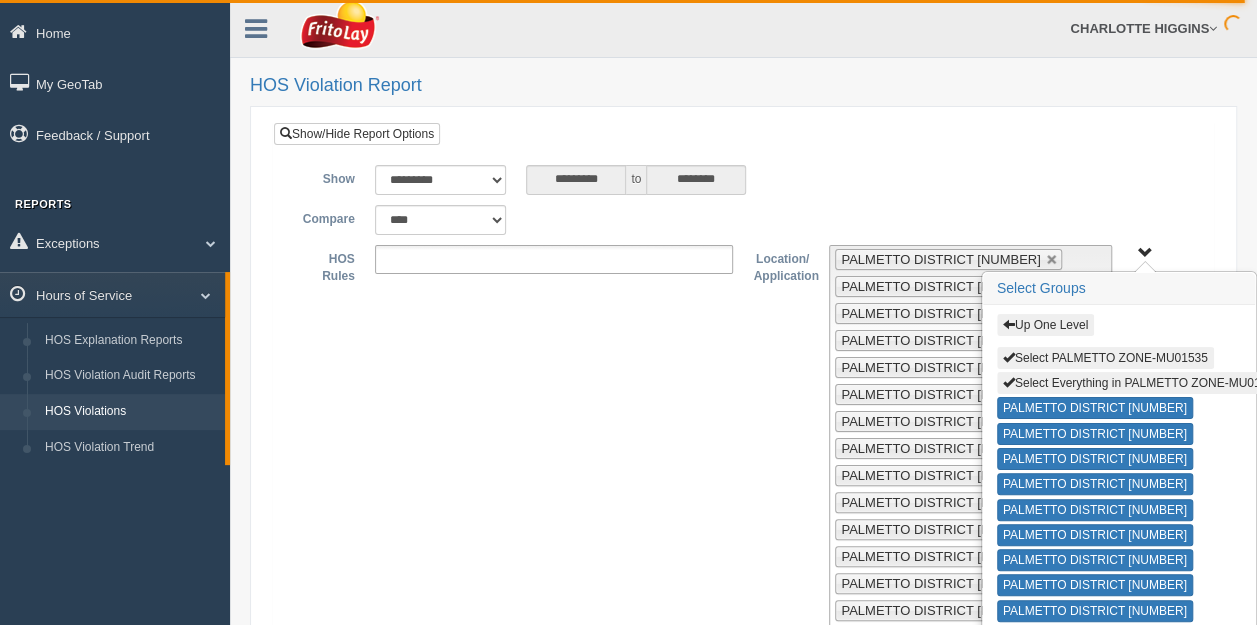 click on "Up One Level  Select PALMETTO ZONE-MU01535  Select Everything in PALMETTO ZONE-MU01535 PALMETTO DISTRICT 211-30019697 PALMETTO DISTRICT 213-30018649 PALMETTO DISTRICT 215-30017586 PALMETTO DISTRICT 217-31107259 PALMETTO DISTRICT 218-30020362 PALMETTO DISTRICT 220-30019941 PALMETTO DISTRICT 236-30019422 PALMETTO DISTRICT 401-40004545 PALMETTO DISTRICT 414-30020185 PALMETTO DISTRICT 621-40004600 PALMETTO DISTRICT 622-30020963 PALMETTO DISTRICT 625-31110581 PALMETTO DISTRICT 713-30020658 PALMETTO DISTRICT 714-40004400 PALMETTO DISTRICT 715-40004435 PALMETTO DISTRICT 717-30017633 PALMETTO DISTRICT 718-40004516 PALMETTO DISTRICT 719-31109730 PALMETTO DISTRICT 720-30020562 PALMETTO DISTRICT 721-40005061 PALMETTO DISTRICT 792-30020536 PALMETTO DISTRICT 807-30019380 PALMETTO DISTRICT 808-30019781 PALMETTO DISTRICT 851-30020841 PALMETTO DISTRICT 888-30017369 PALMETTO DISTRICT 893-40004717" at bounding box center (1144, 253) 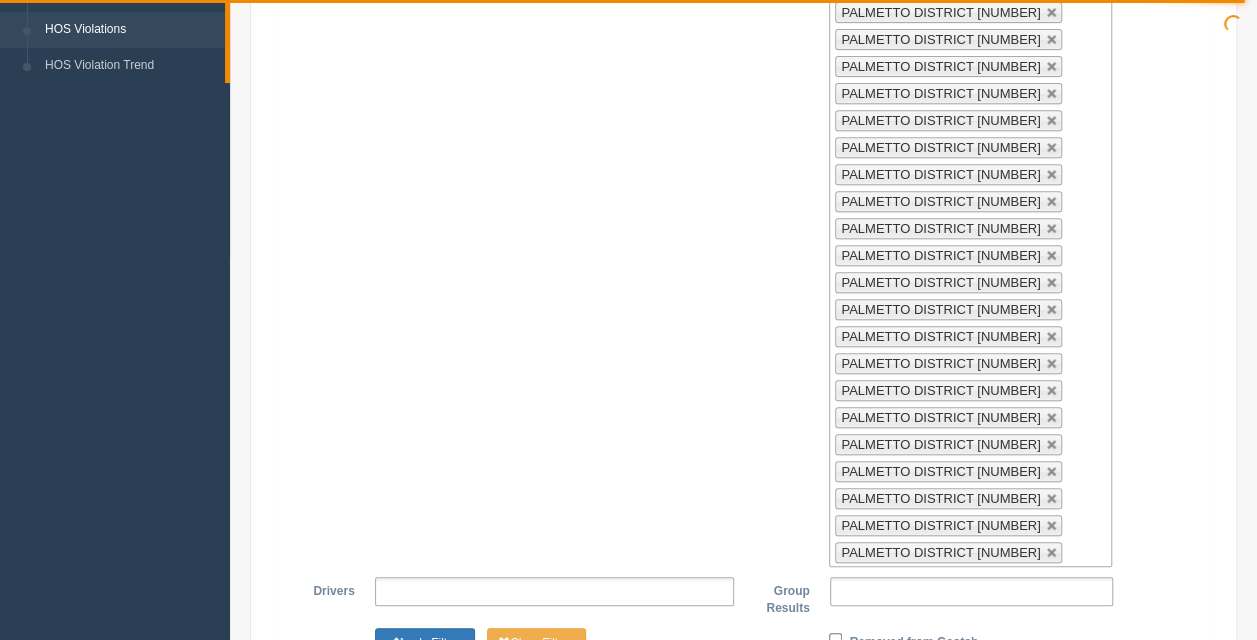 scroll, scrollTop: 400, scrollLeft: 0, axis: vertical 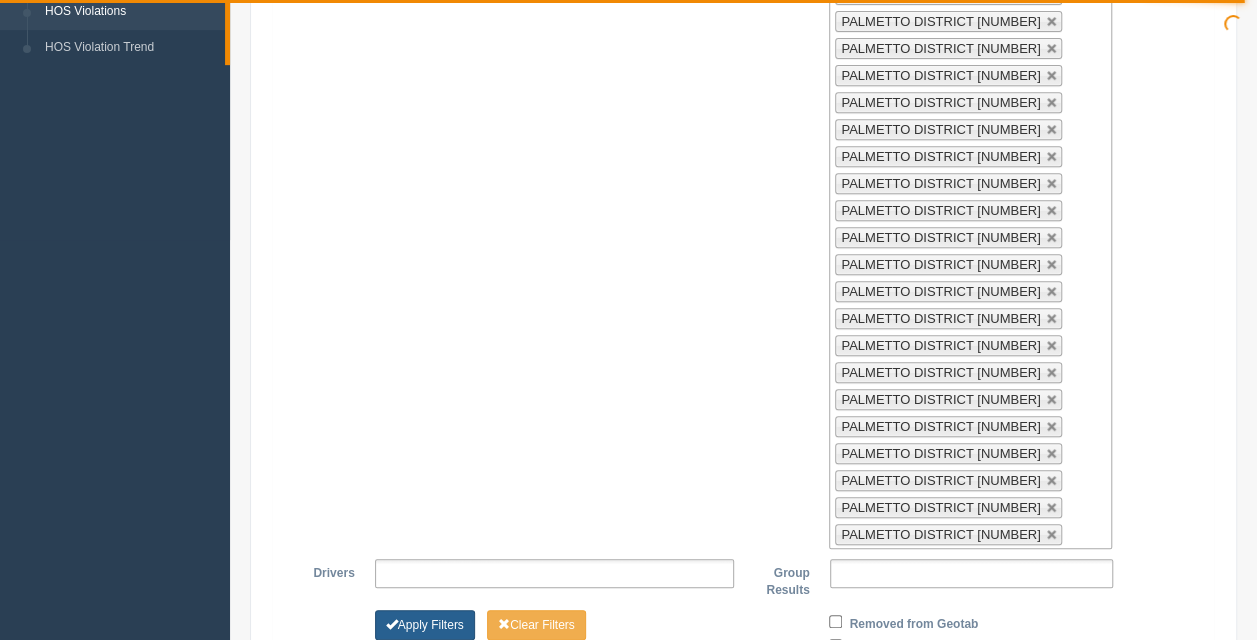 click on "Apply Filters" at bounding box center [425, 625] 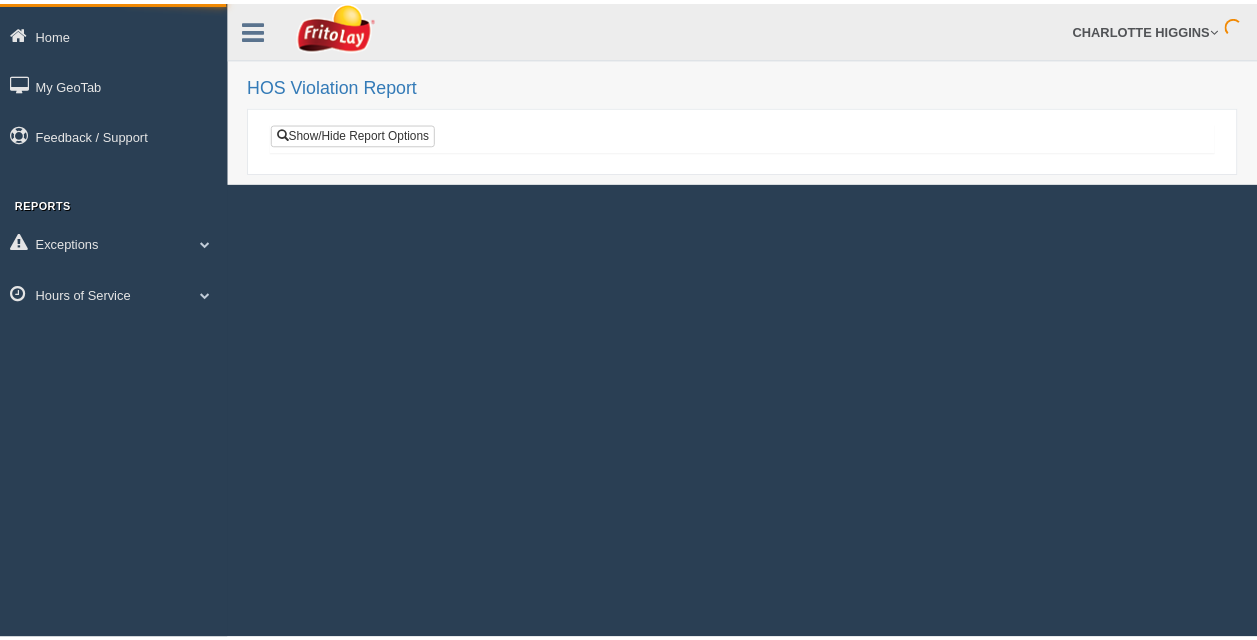 scroll, scrollTop: 0, scrollLeft: 0, axis: both 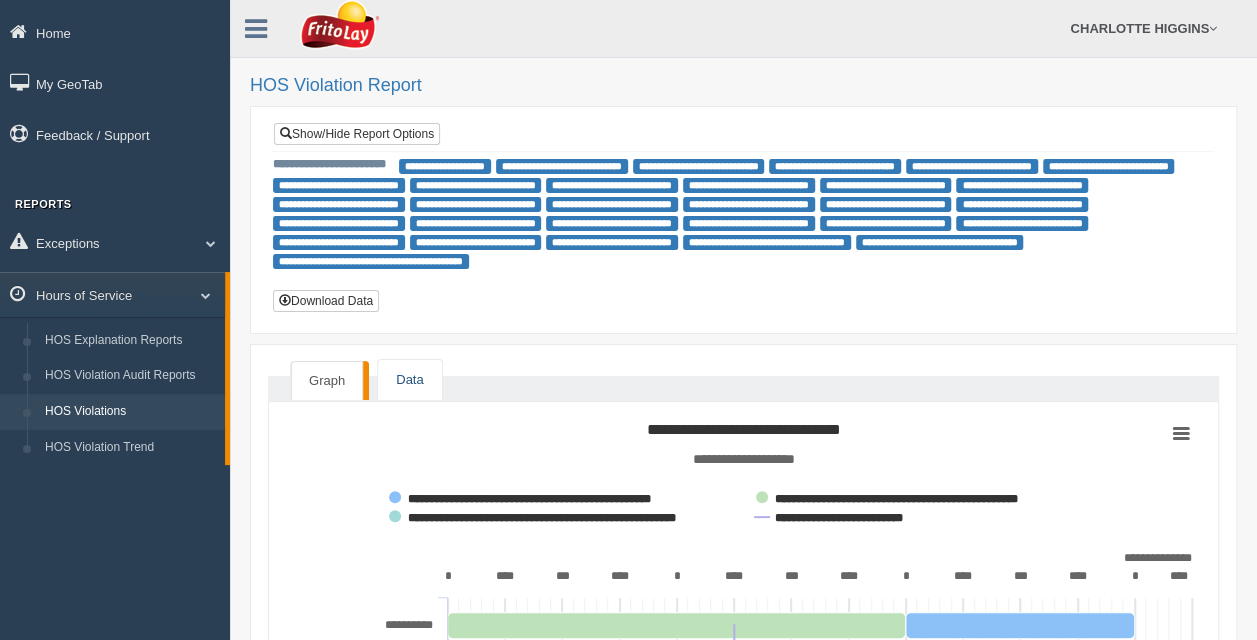 click on "Data" at bounding box center [409, 380] 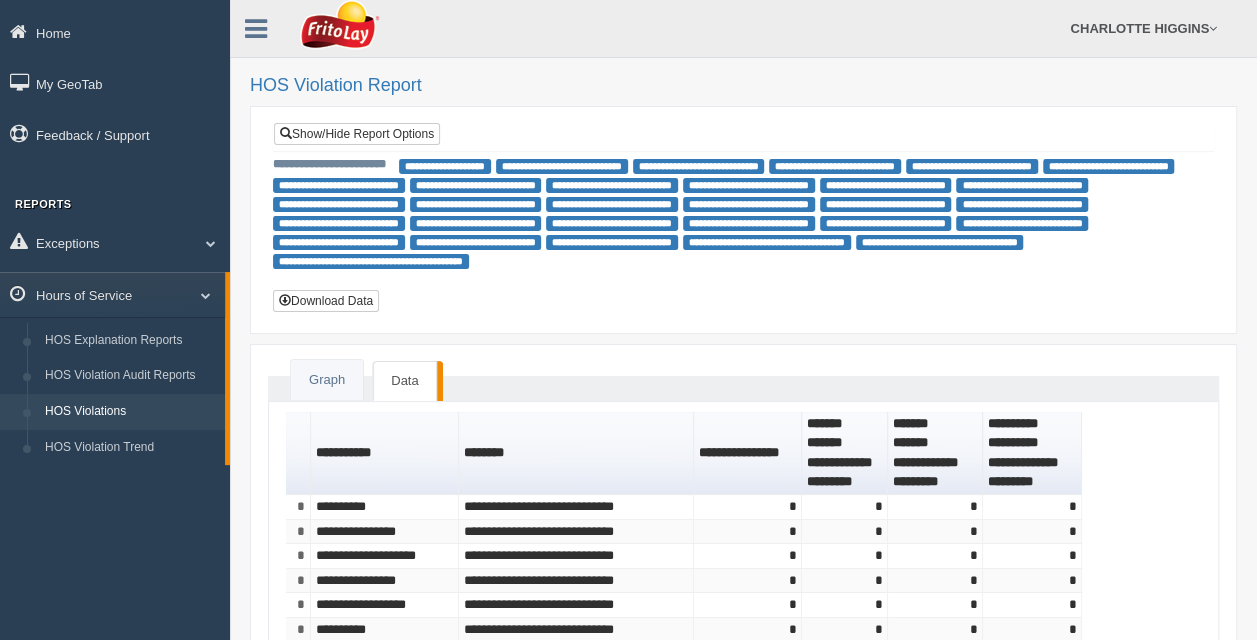 click on "Data" at bounding box center (404, 381) 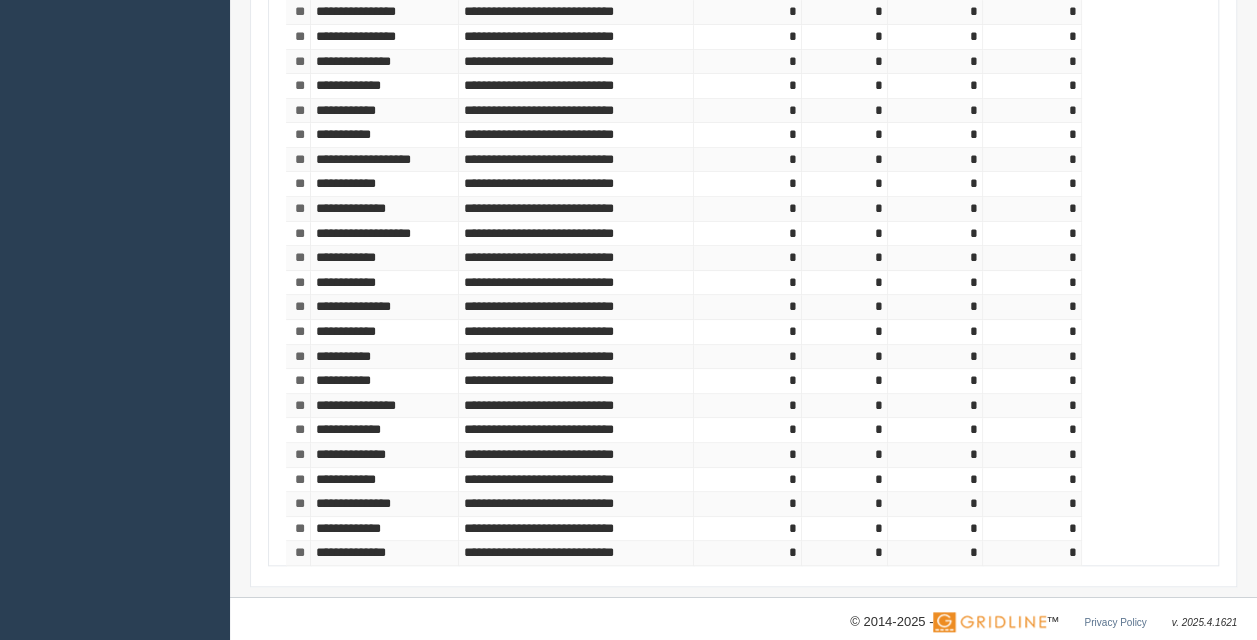 scroll, scrollTop: 739, scrollLeft: 0, axis: vertical 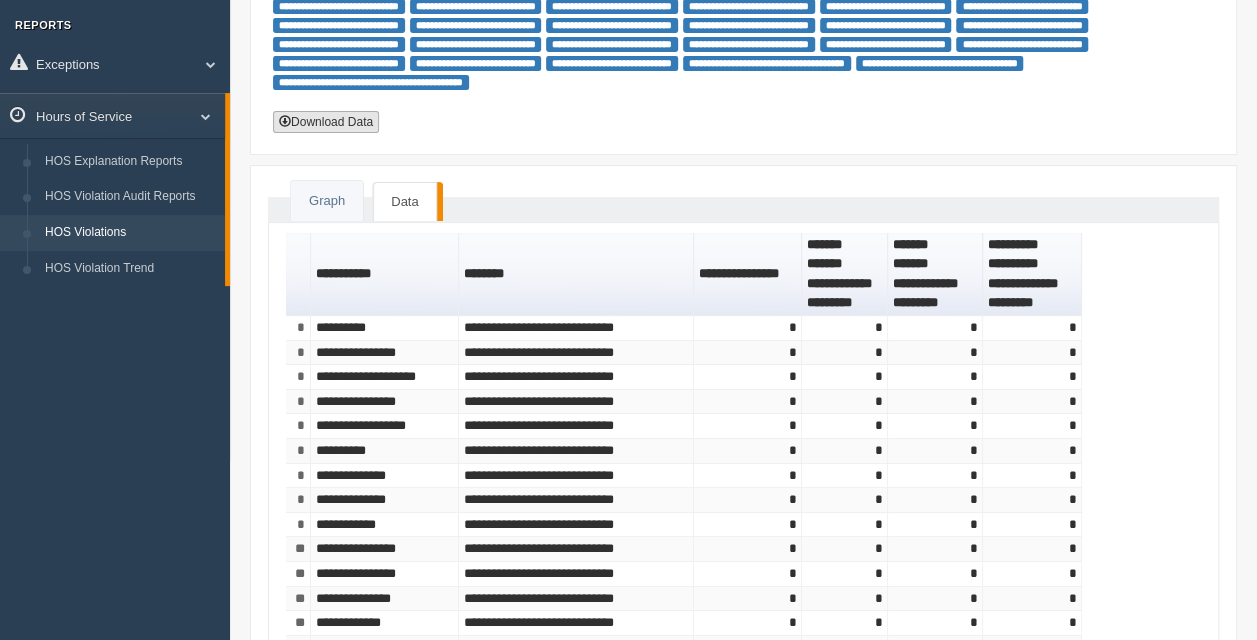 click on "Download Data" at bounding box center (326, 122) 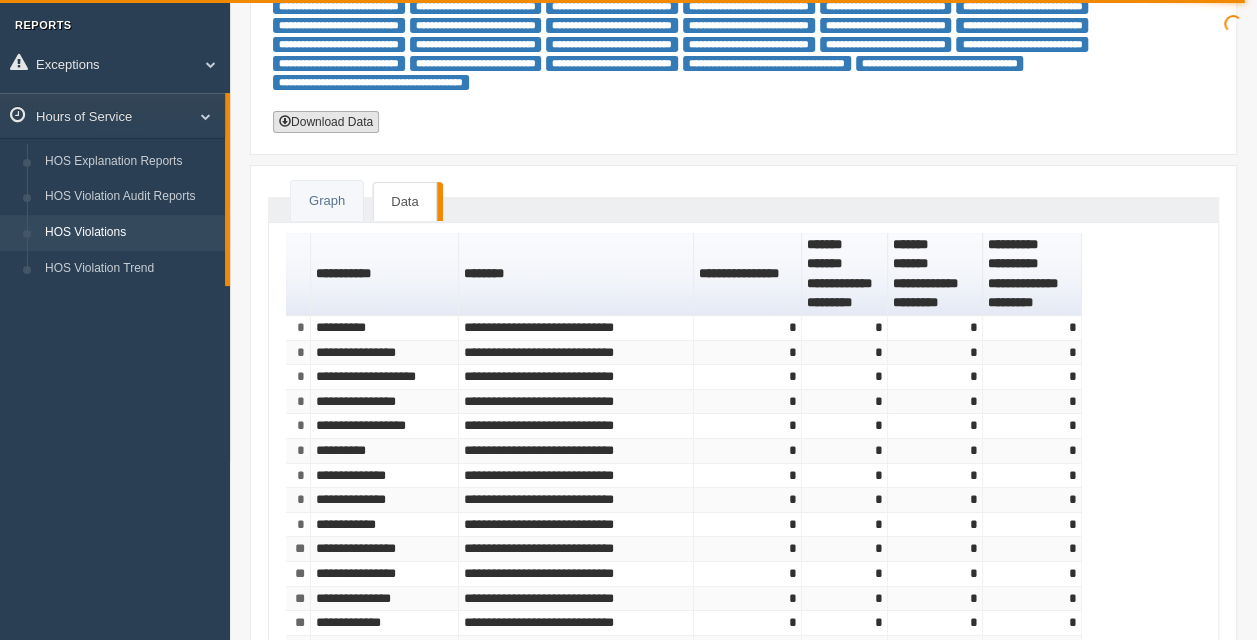 click on "Download Data" at bounding box center [326, 122] 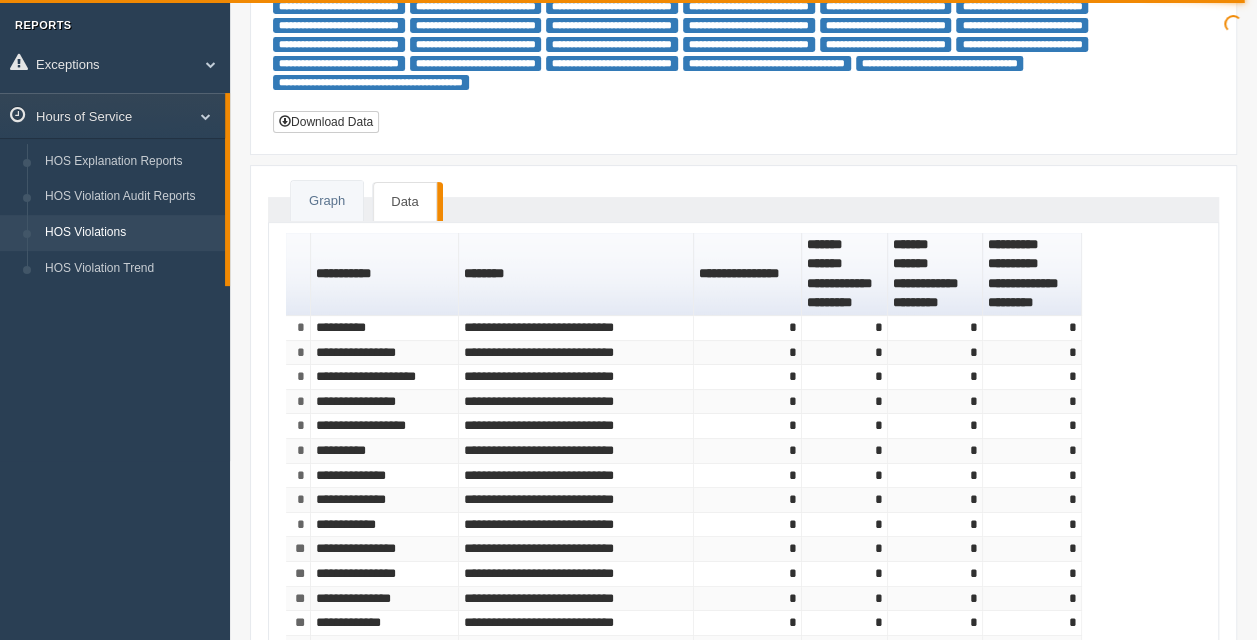 drag, startPoint x: 630, startPoint y: 213, endPoint x: 617, endPoint y: 217, distance: 13.601471 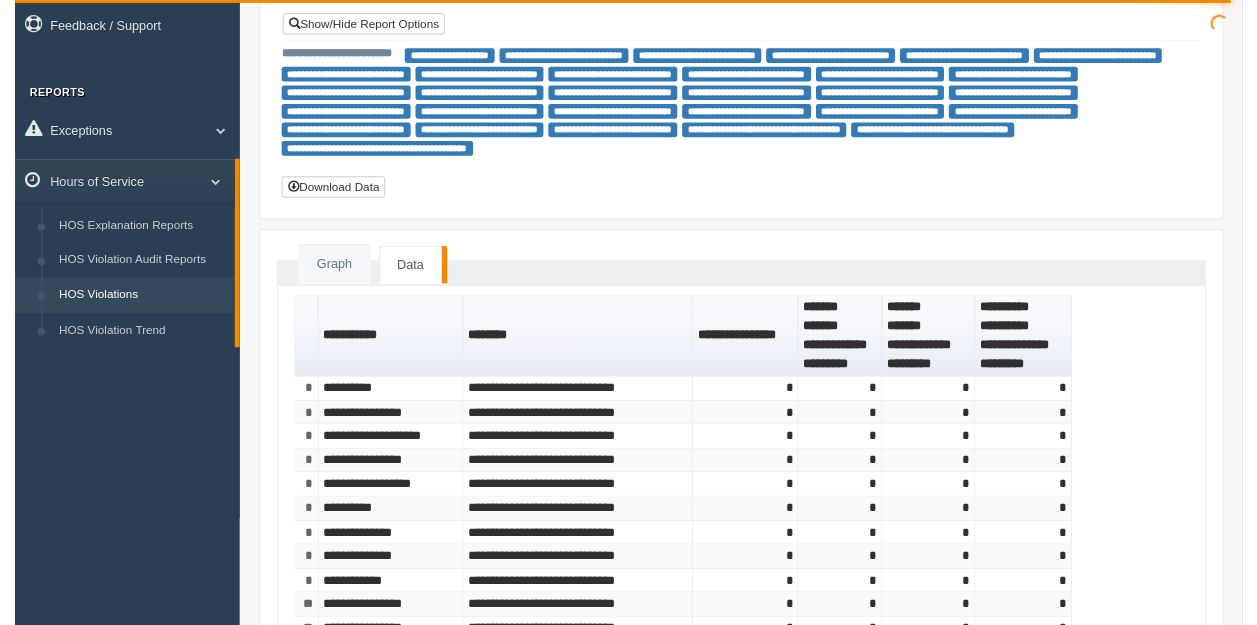scroll, scrollTop: 0, scrollLeft: 0, axis: both 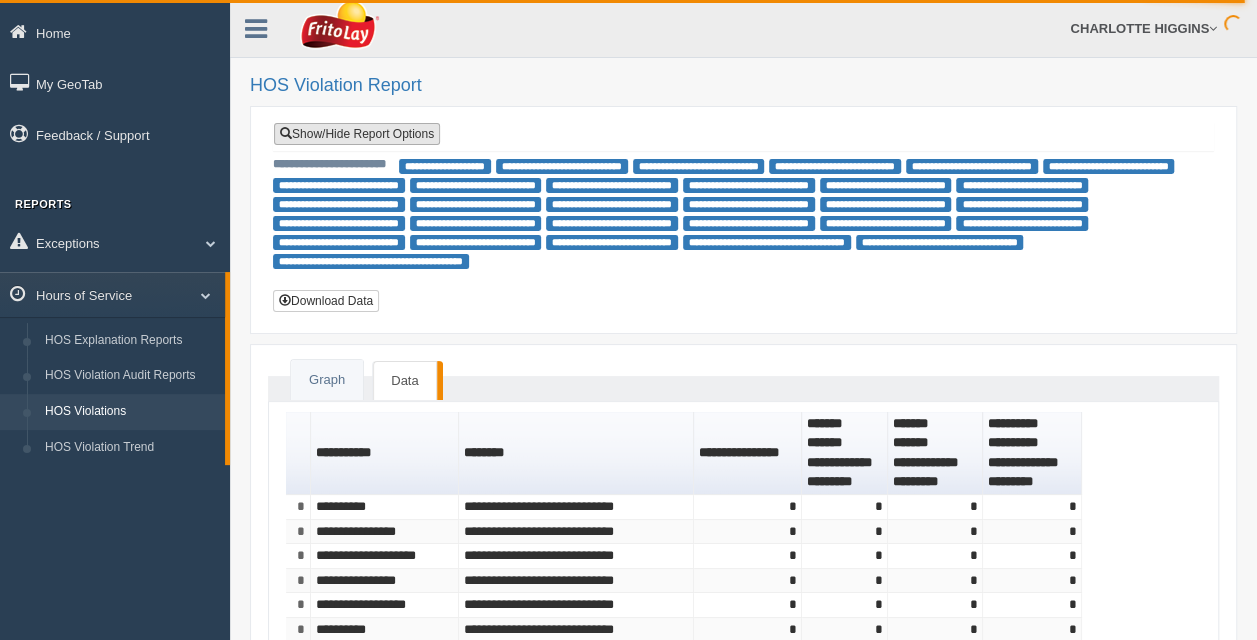 click on "Show/Hide Report Options" at bounding box center (357, 134) 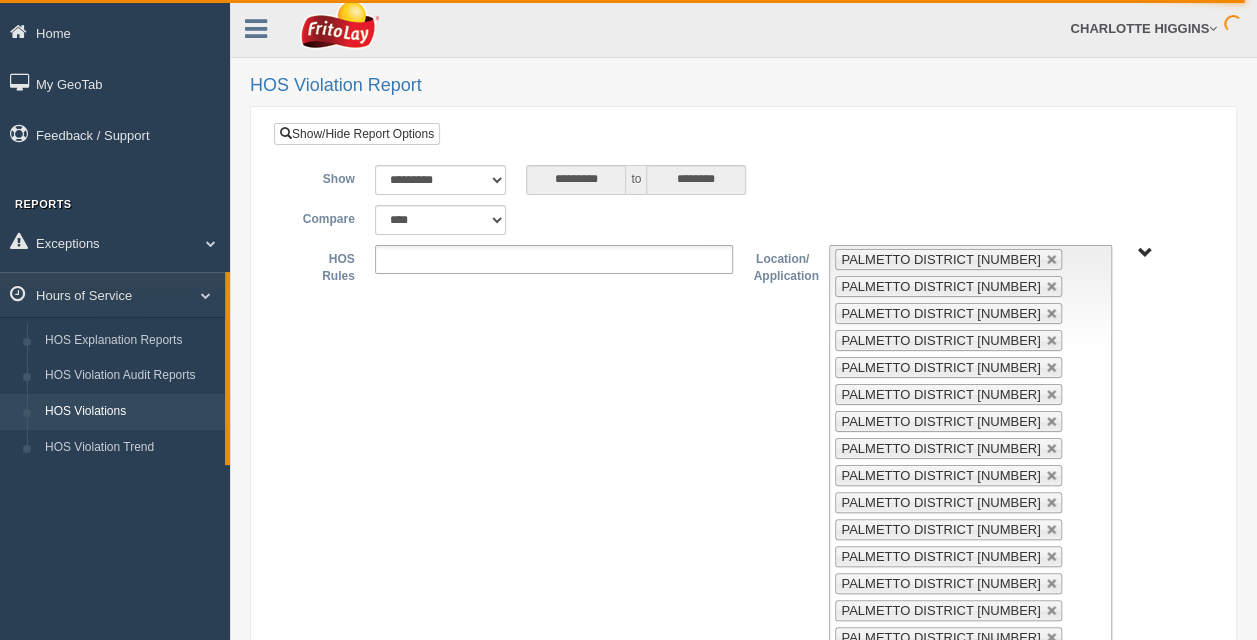 click on "RETAIL SALES" at bounding box center (1144, 253) 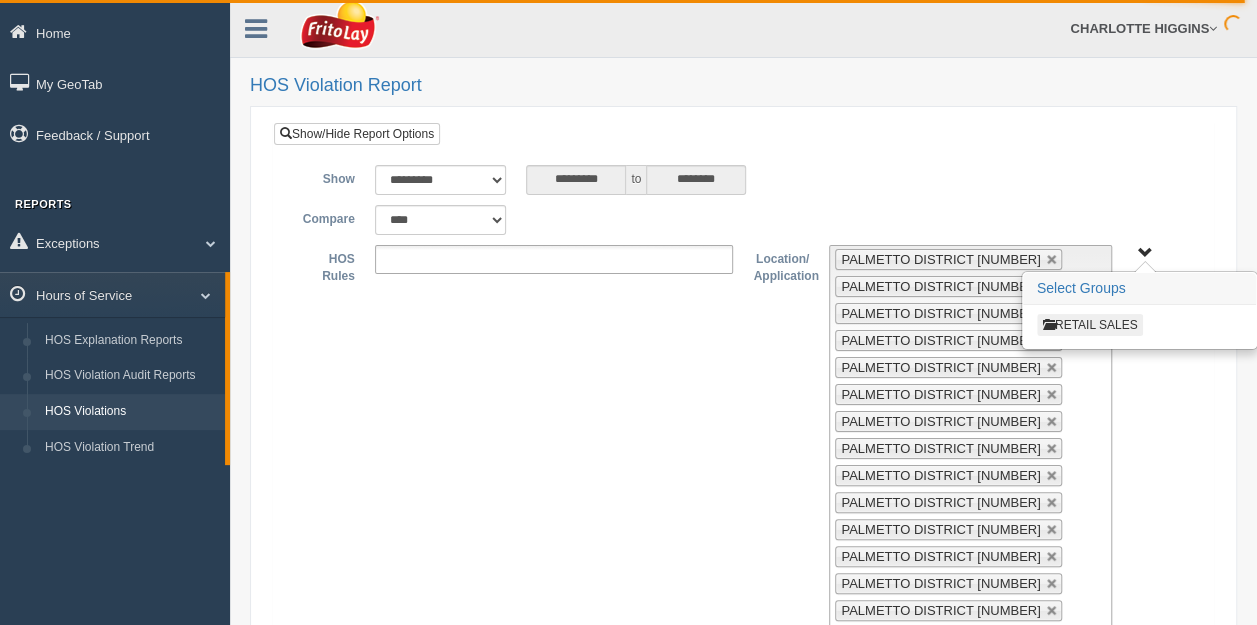 click on "RETAIL SALES" at bounding box center [1090, 325] 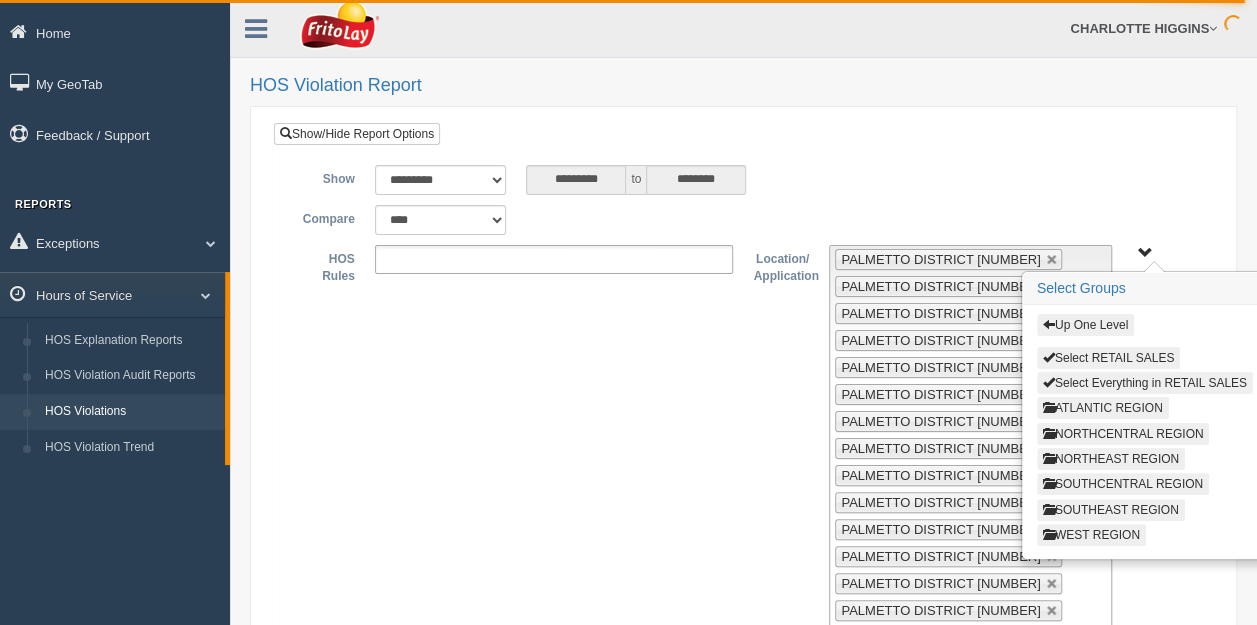 click on "ATLANTIC REGION" at bounding box center (1103, 408) 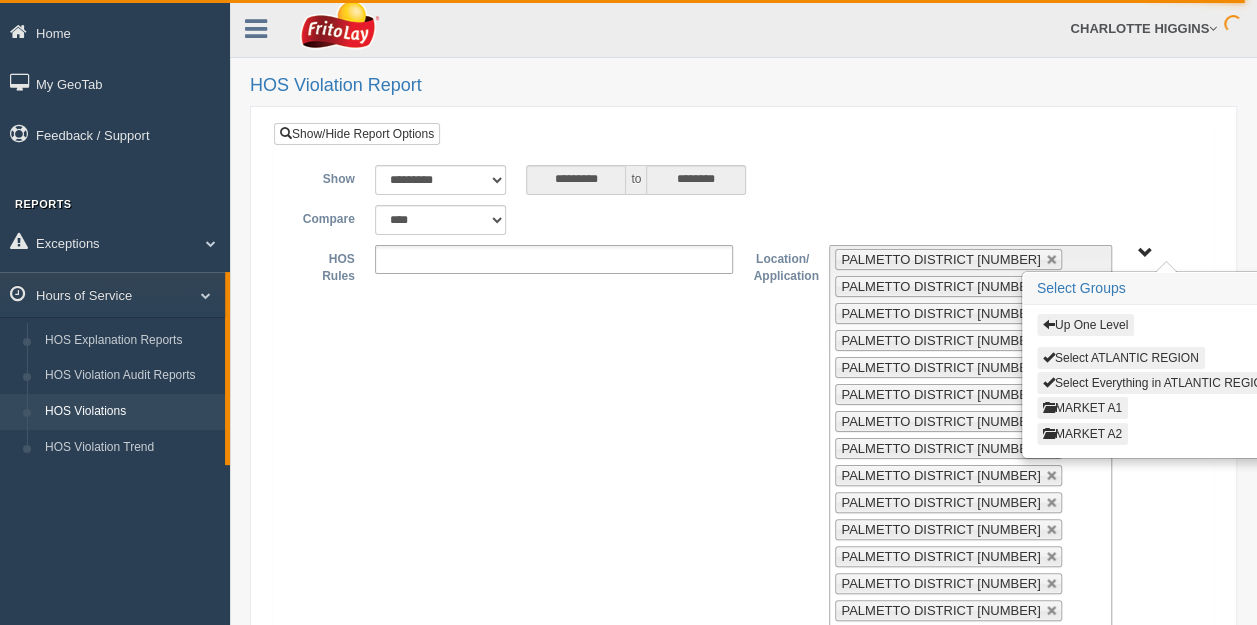 click on "MARKET A1" at bounding box center (1082, 408) 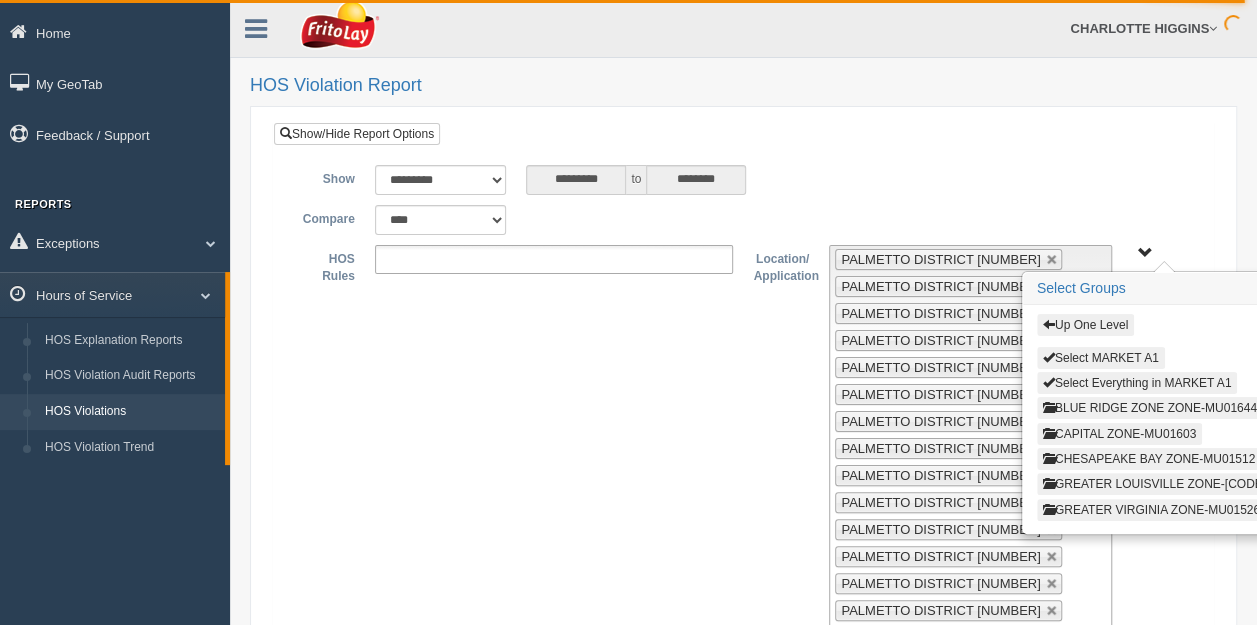 drag, startPoint x: 1168, startPoint y: 286, endPoint x: 1172, endPoint y: 276, distance: 10.770329 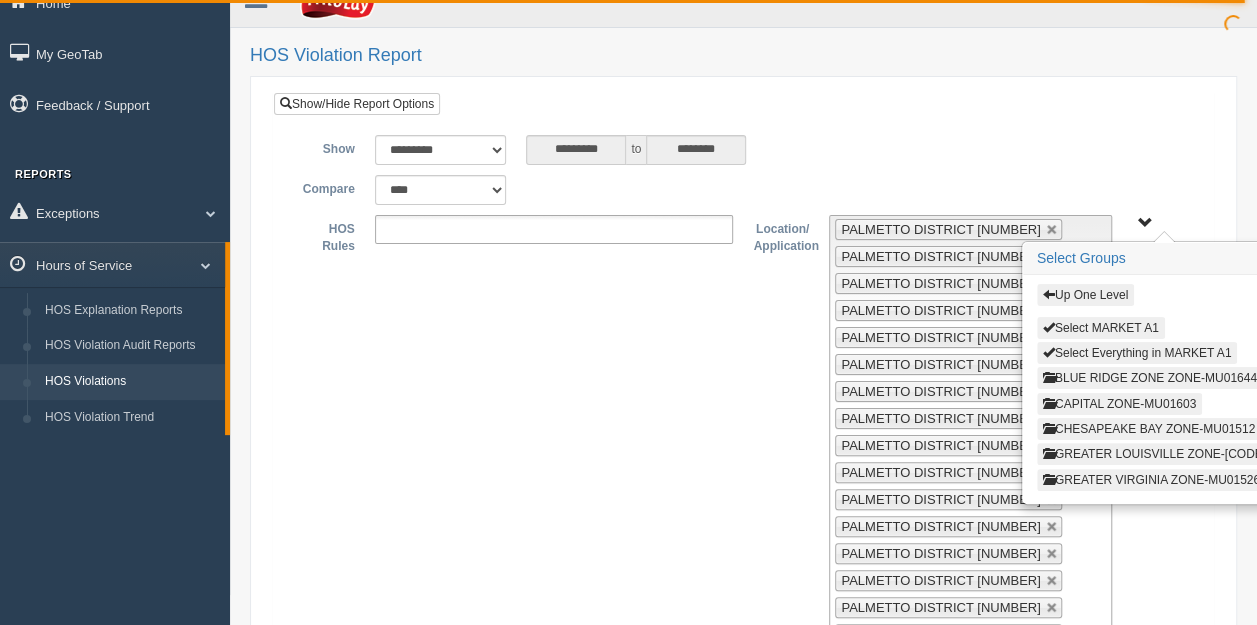 scroll, scrollTop: 31, scrollLeft: 0, axis: vertical 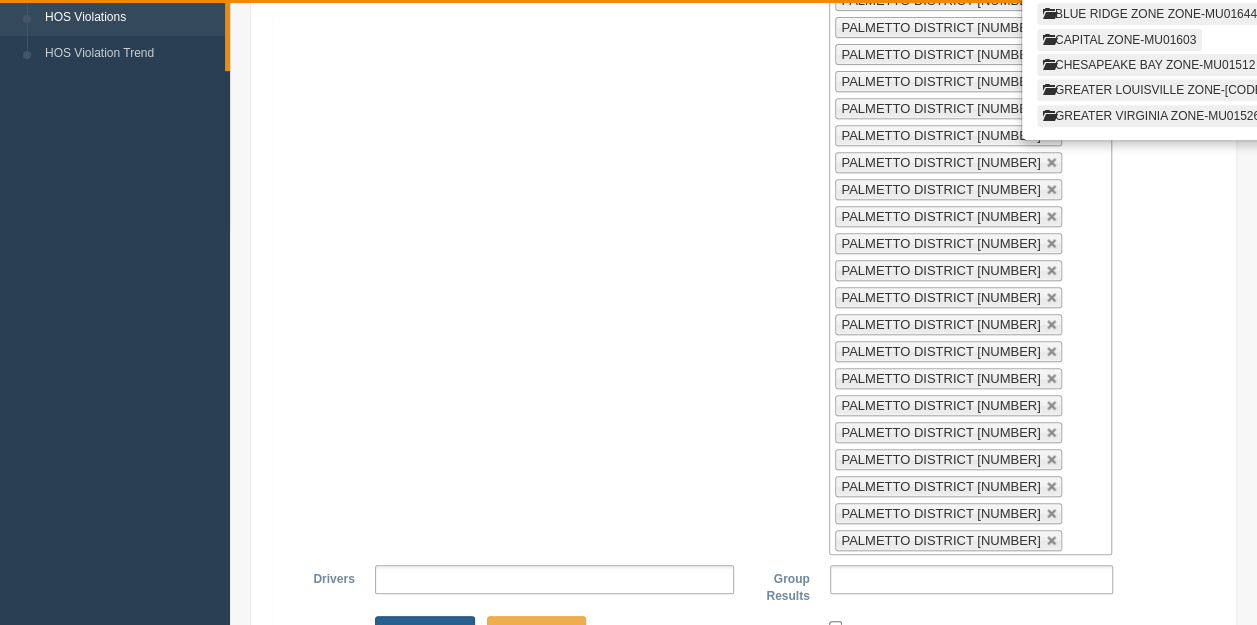 drag, startPoint x: 1012, startPoint y: 48, endPoint x: 467, endPoint y: 604, distance: 778.5634 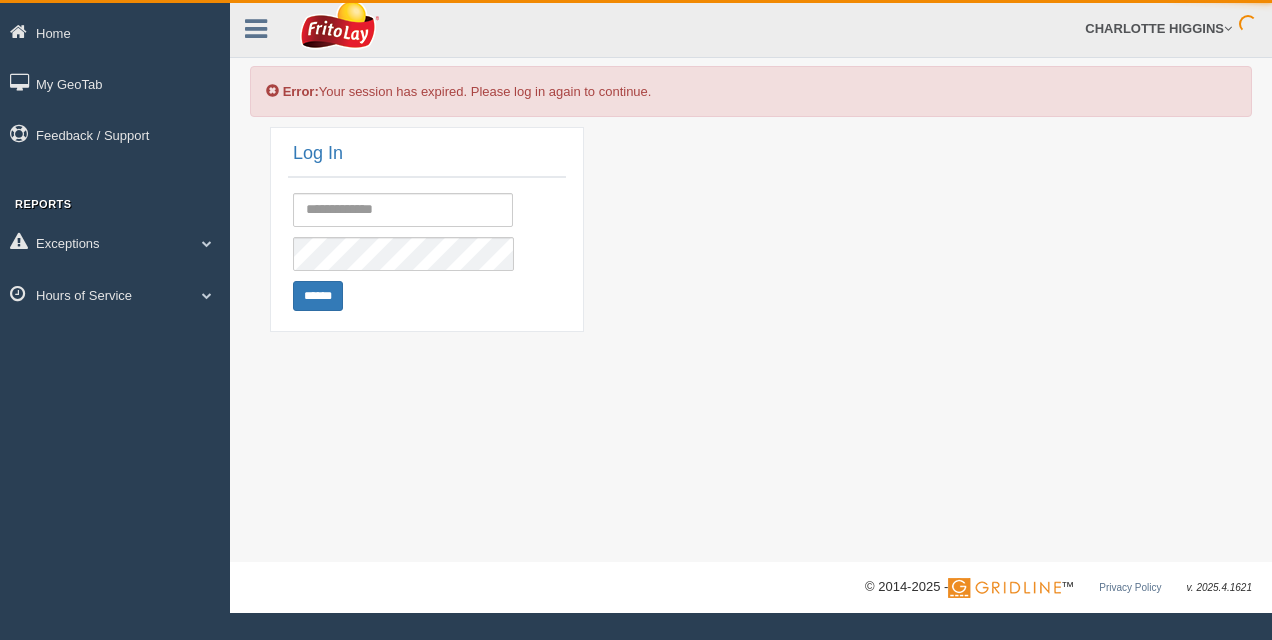 scroll, scrollTop: 0, scrollLeft: 0, axis: both 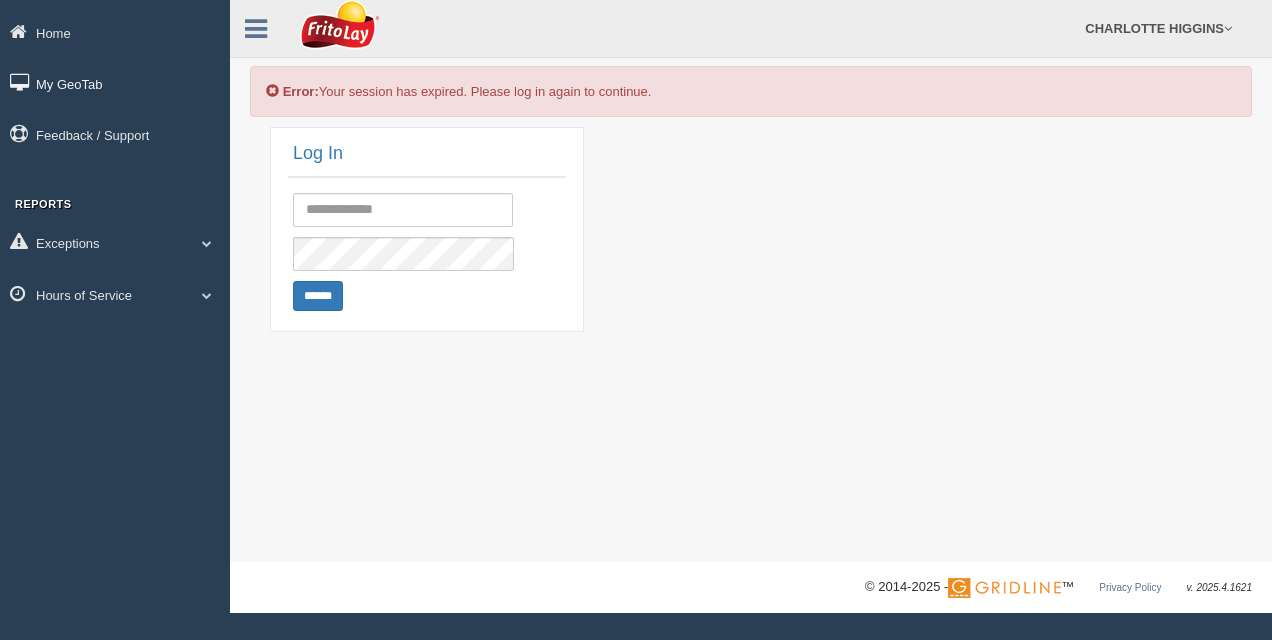 click on "My GeoTab" at bounding box center [115, 83] 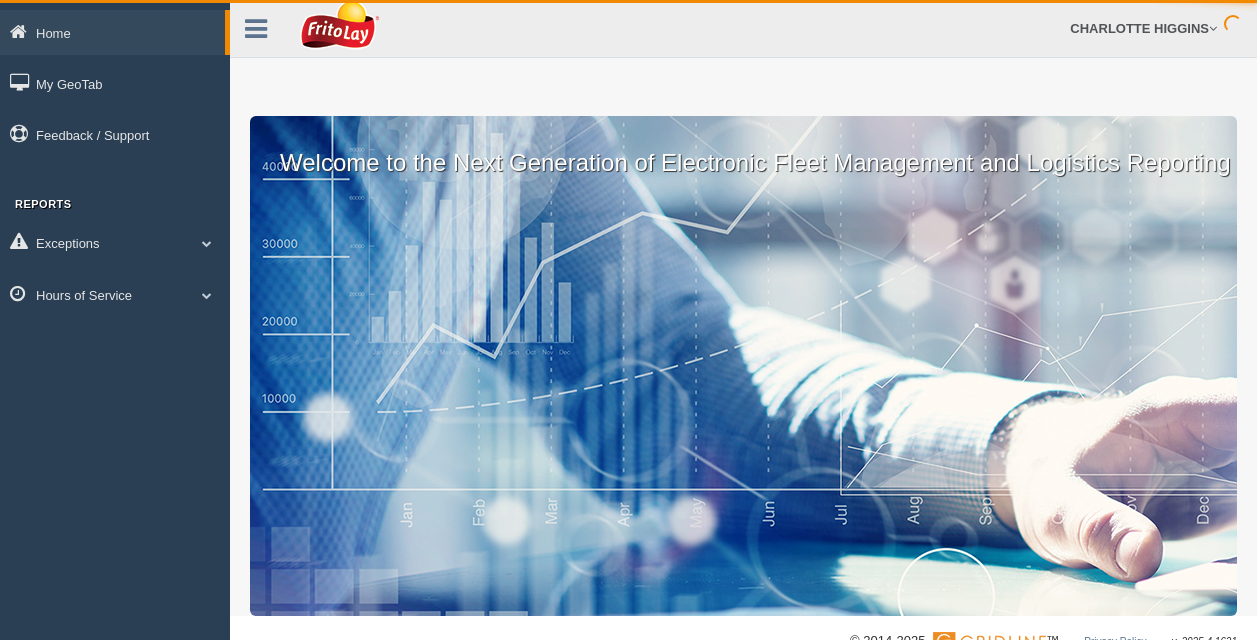 scroll, scrollTop: 0, scrollLeft: 0, axis: both 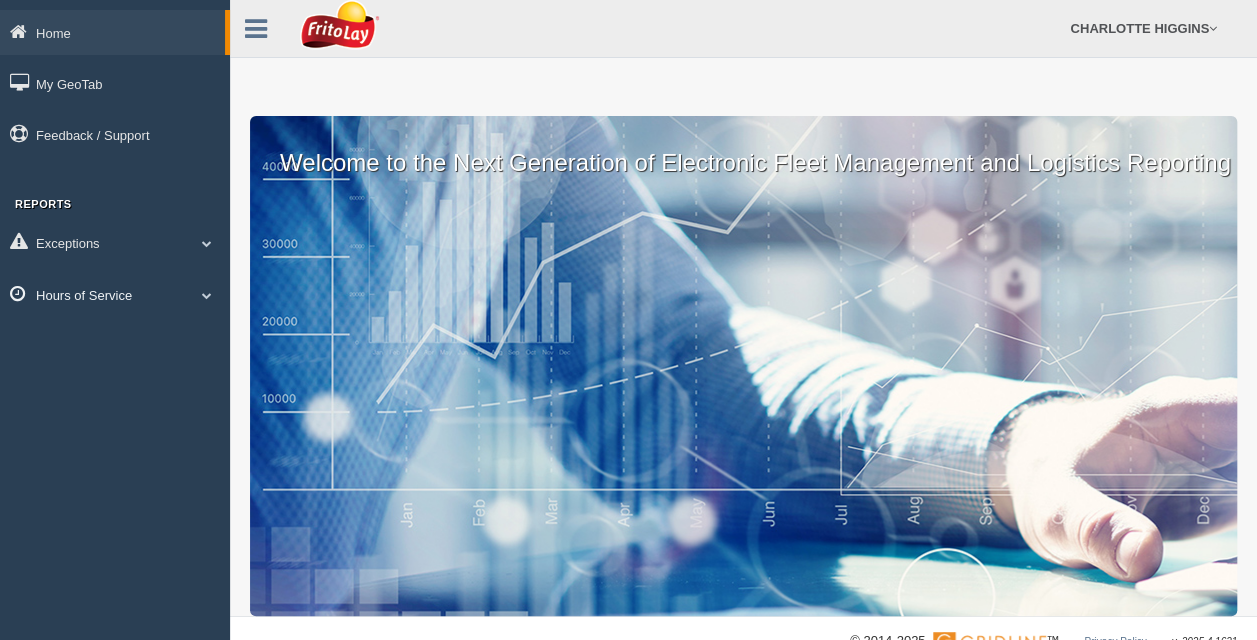 click on "Hours of Service" at bounding box center [115, 294] 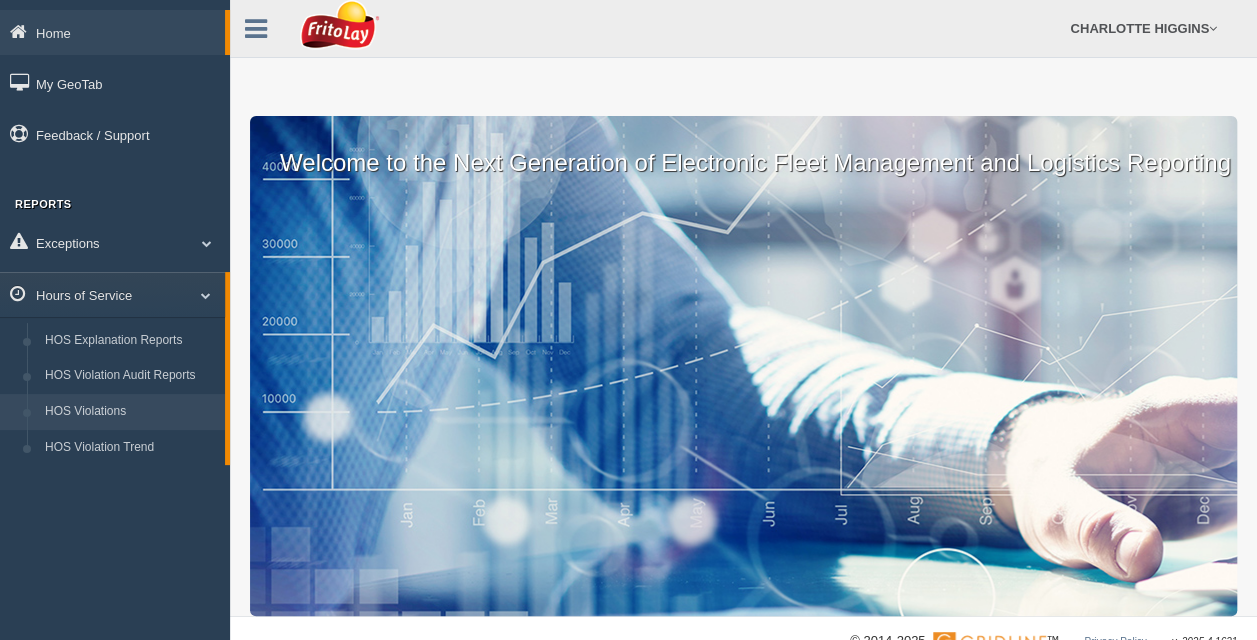 click on "HOS Violations" at bounding box center [130, 412] 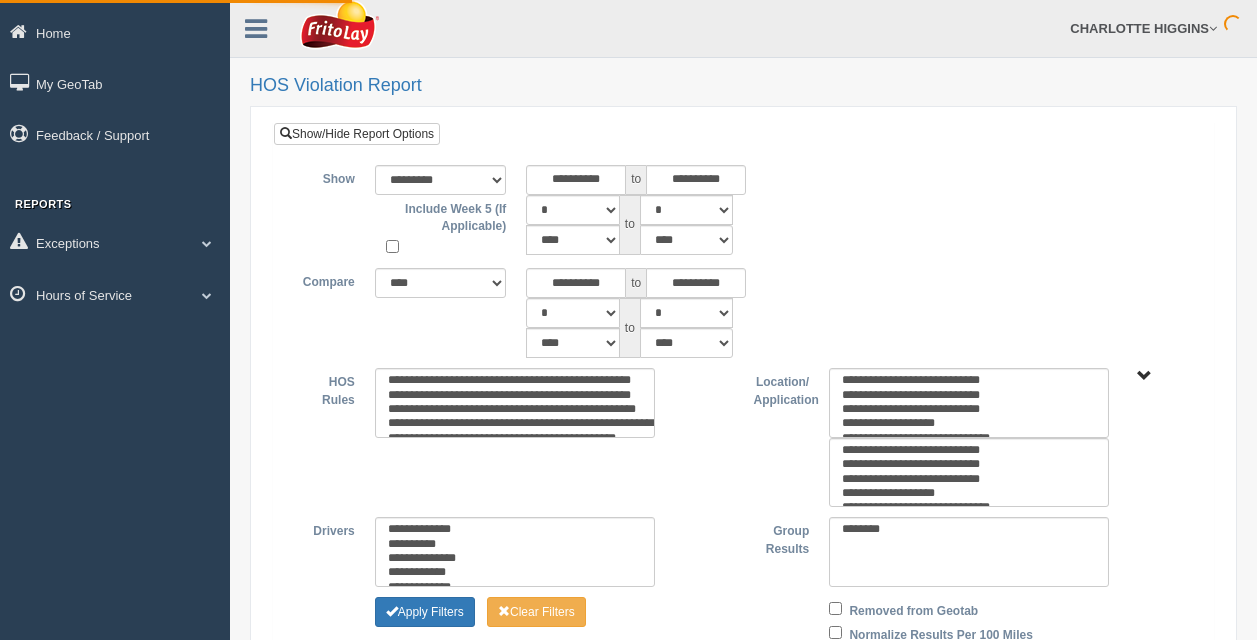 type on "*********" 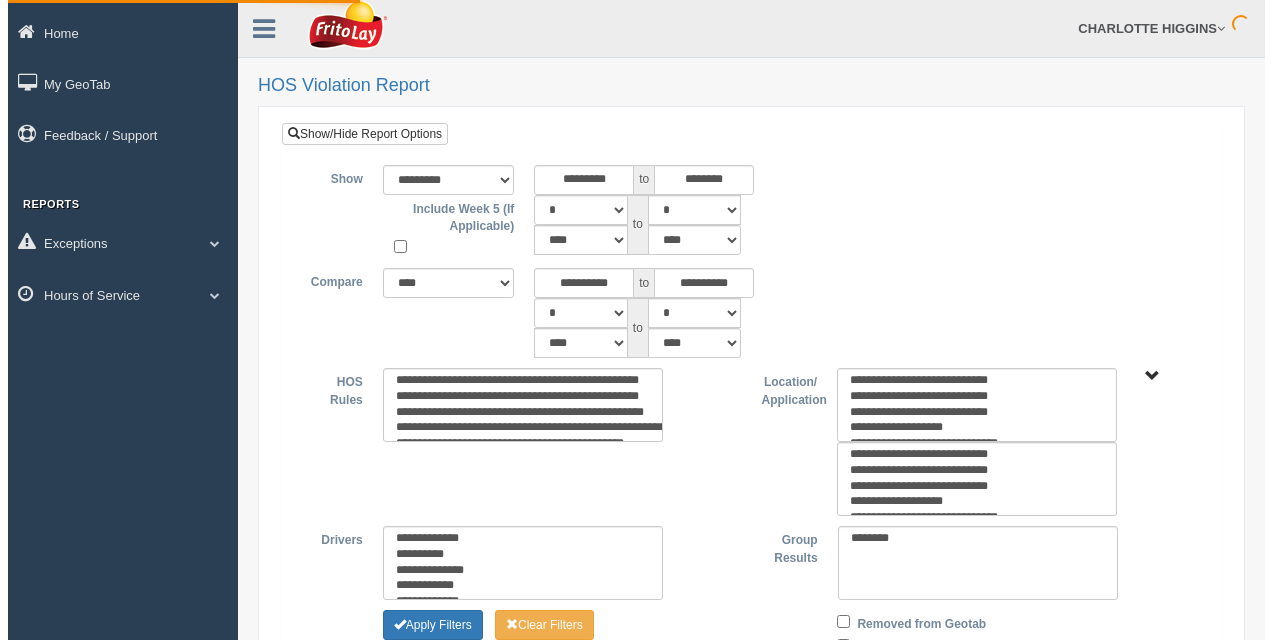 scroll, scrollTop: 0, scrollLeft: 0, axis: both 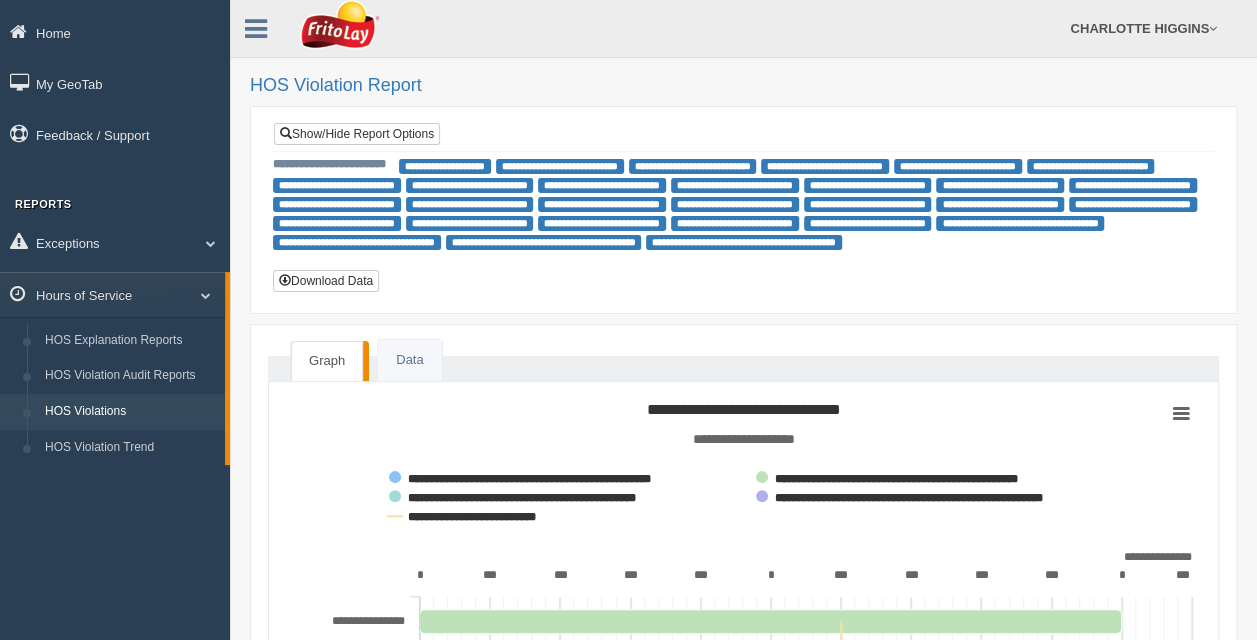 click on "Graph
Data" at bounding box center [743, 368] 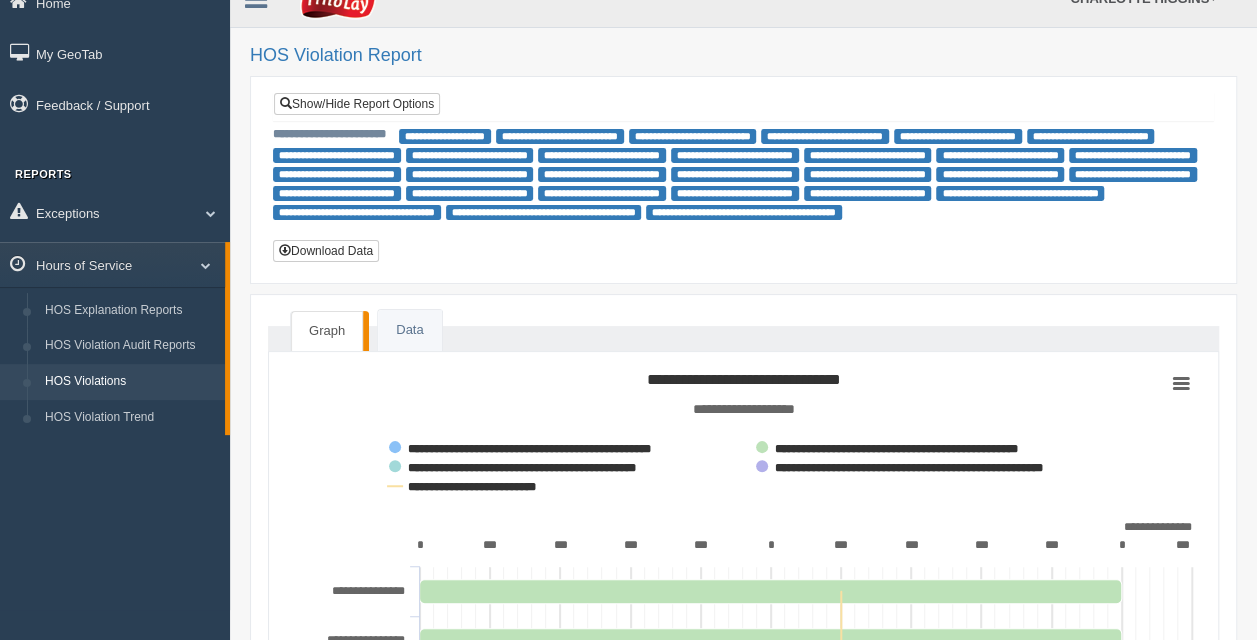 scroll, scrollTop: 31, scrollLeft: 0, axis: vertical 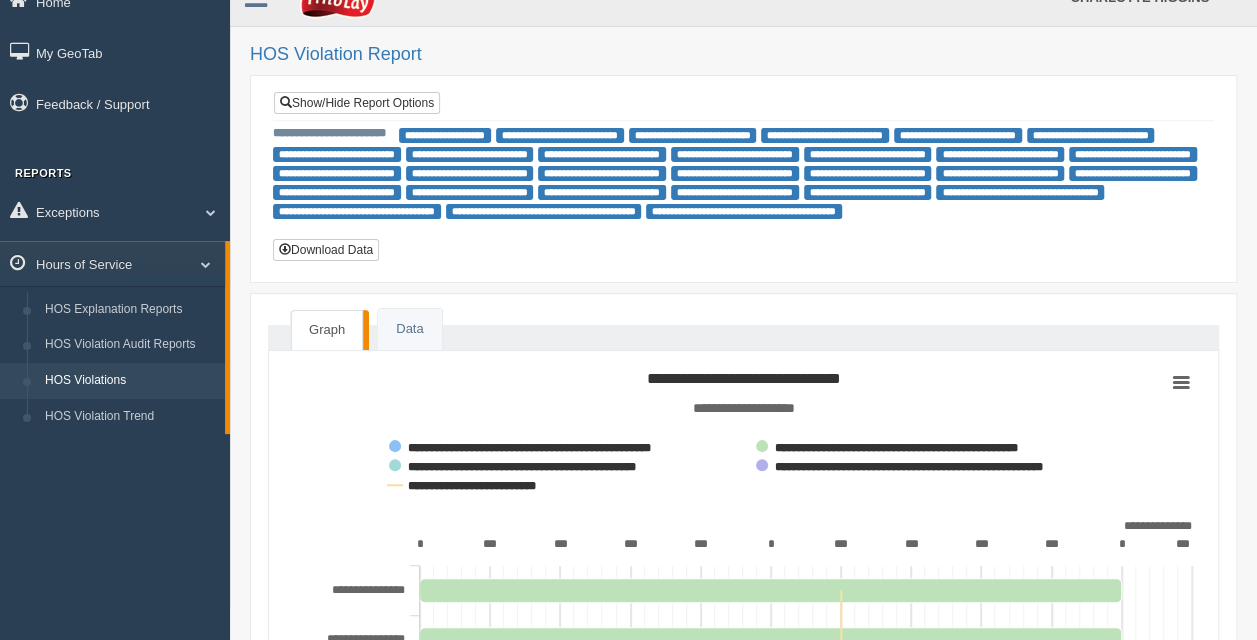 click 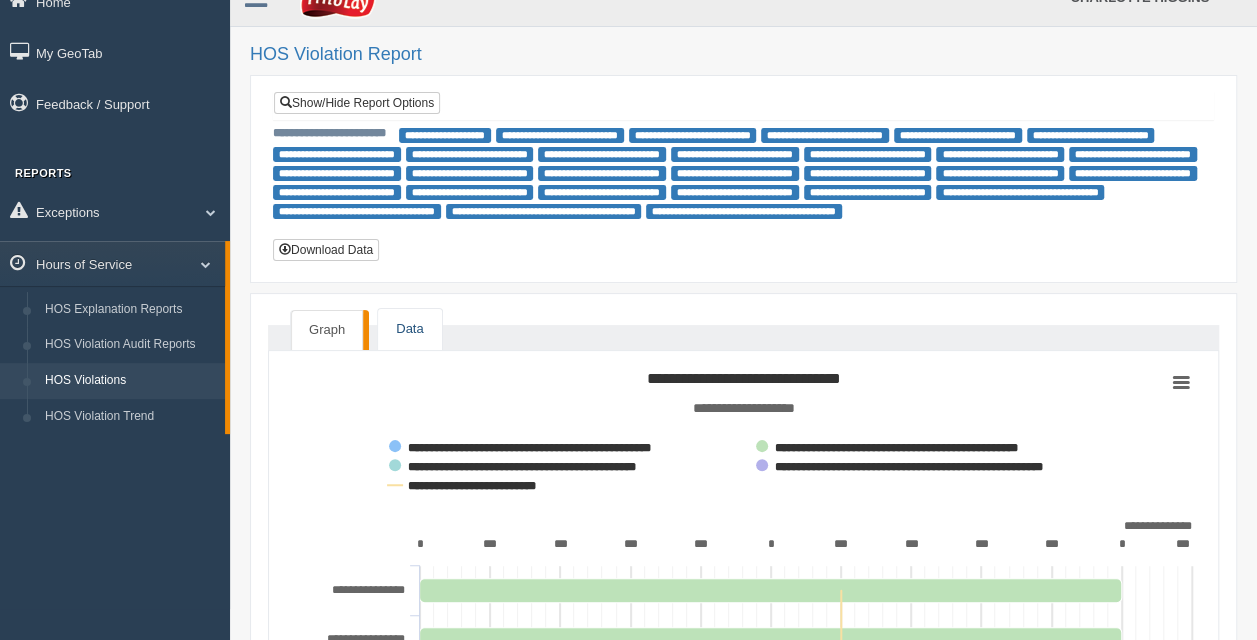 click on "Data" at bounding box center (409, 329) 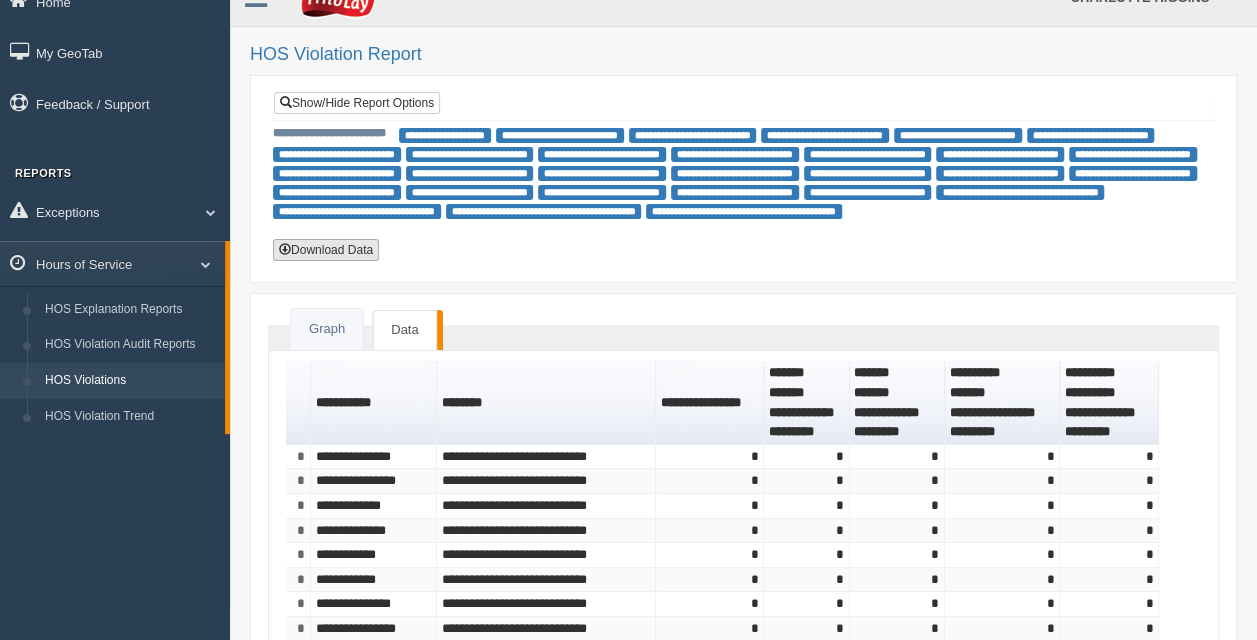 click on "Download Data" at bounding box center [326, 250] 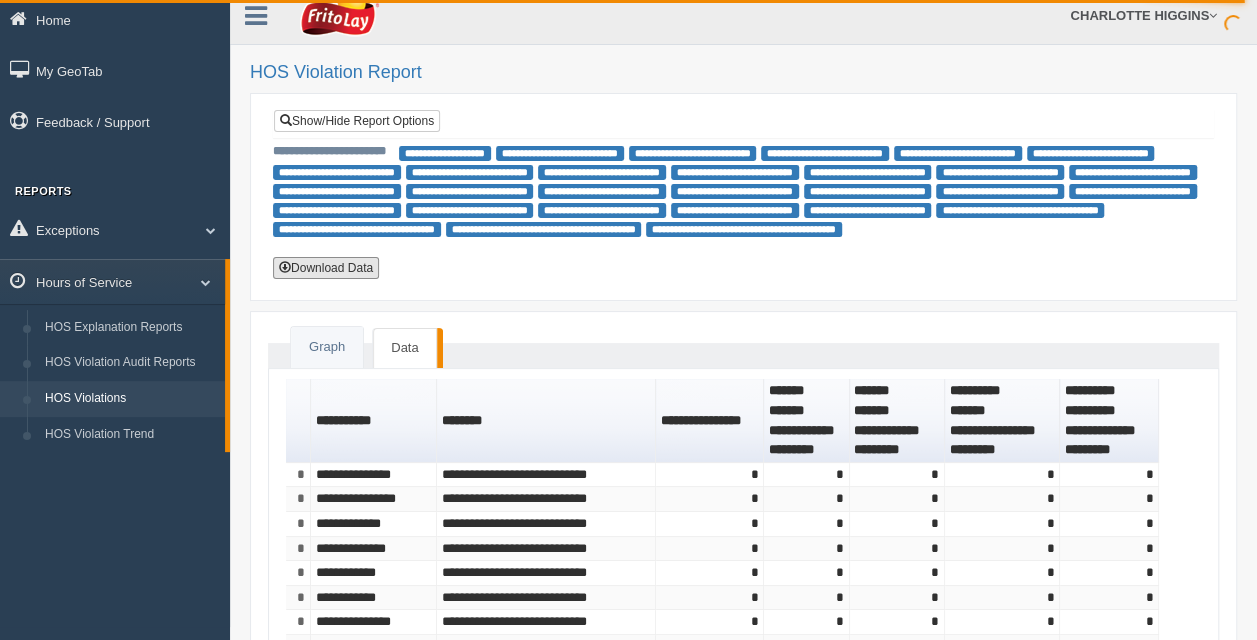 scroll, scrollTop: 0, scrollLeft: 0, axis: both 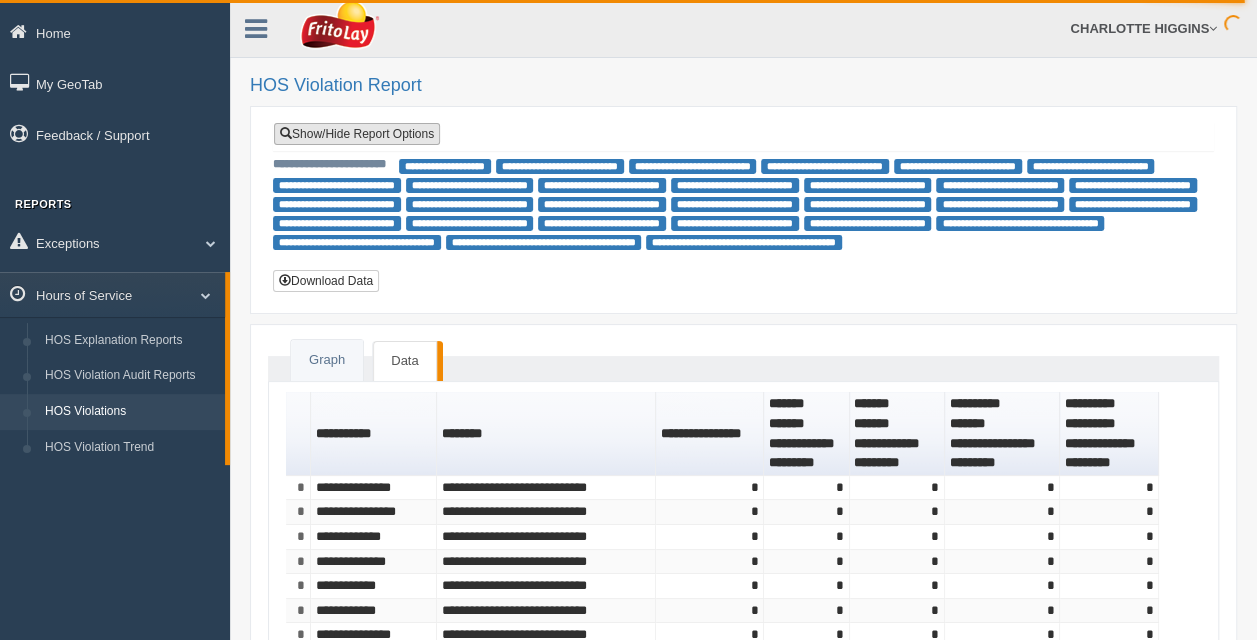 click on "Show/Hide Report Options" at bounding box center [357, 134] 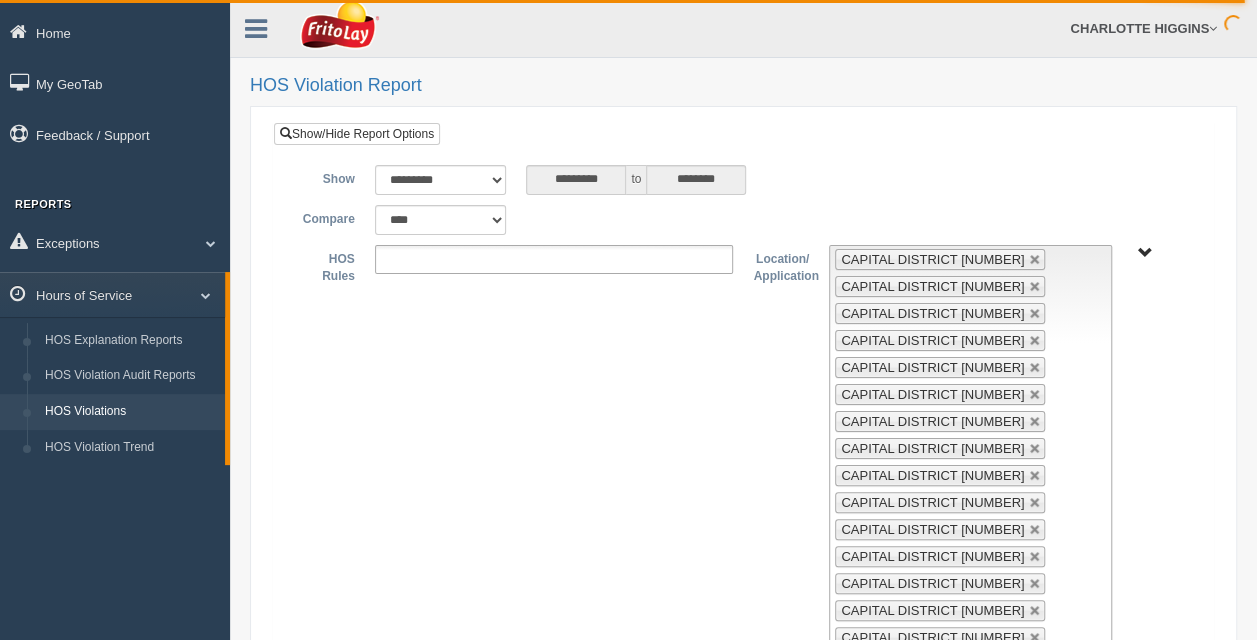 click on "RETAIL SALES" at bounding box center (1144, 253) 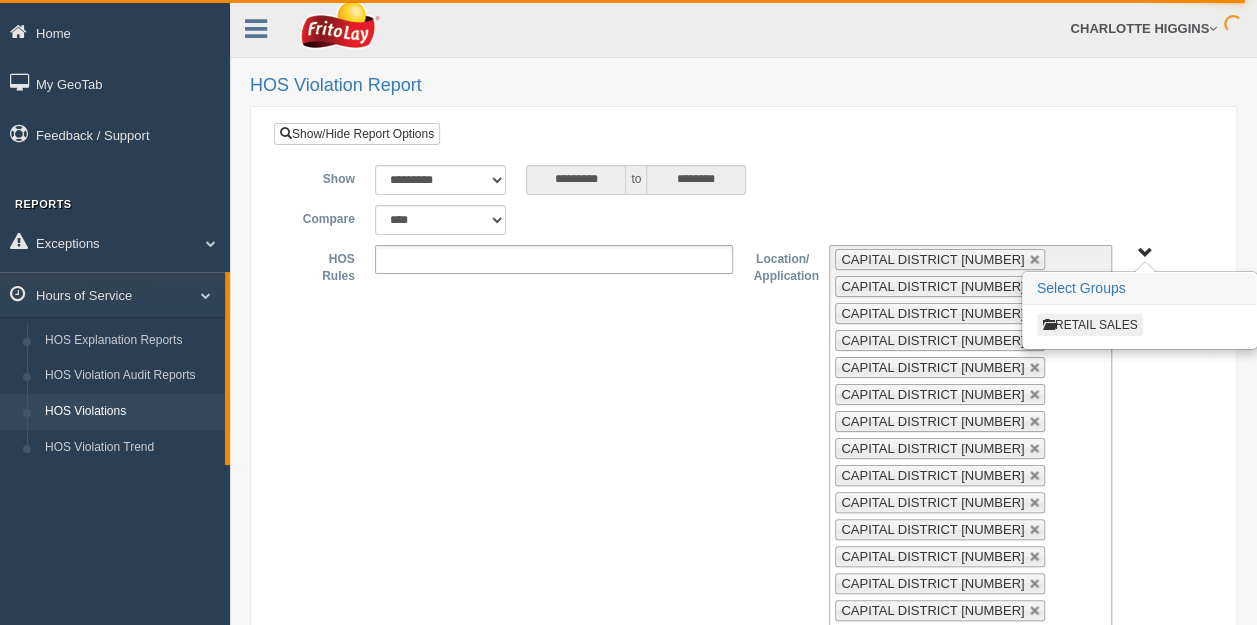 click on "RETAIL SALES" at bounding box center (1090, 325) 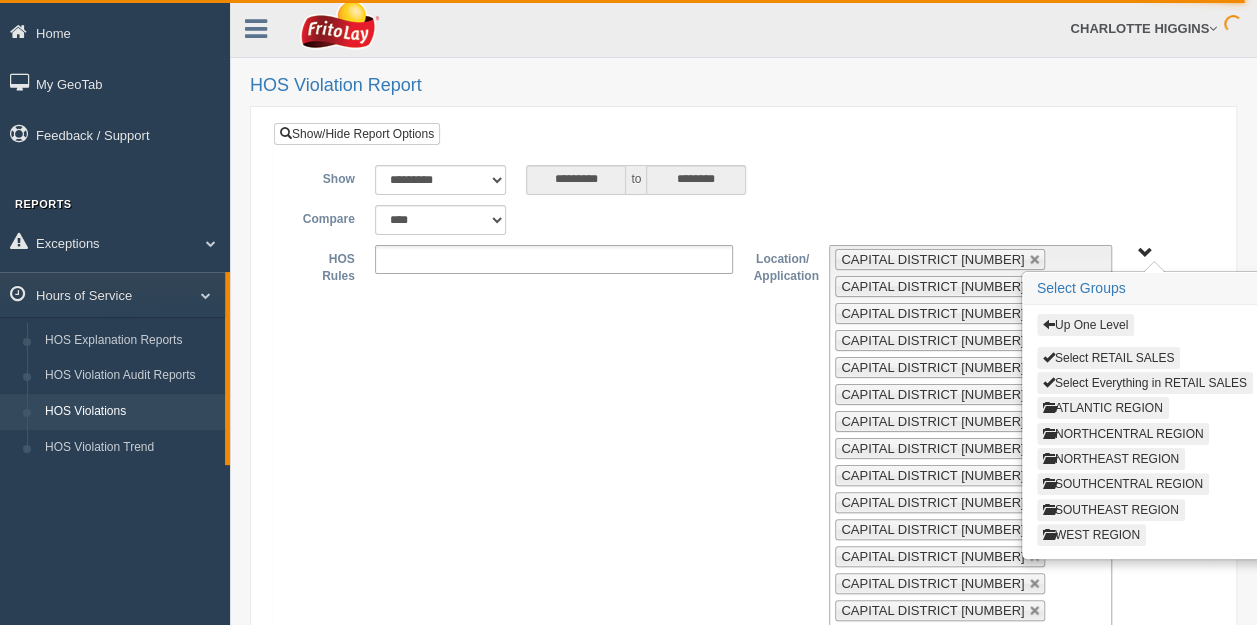 click on "Up One Level" at bounding box center (1085, 325) 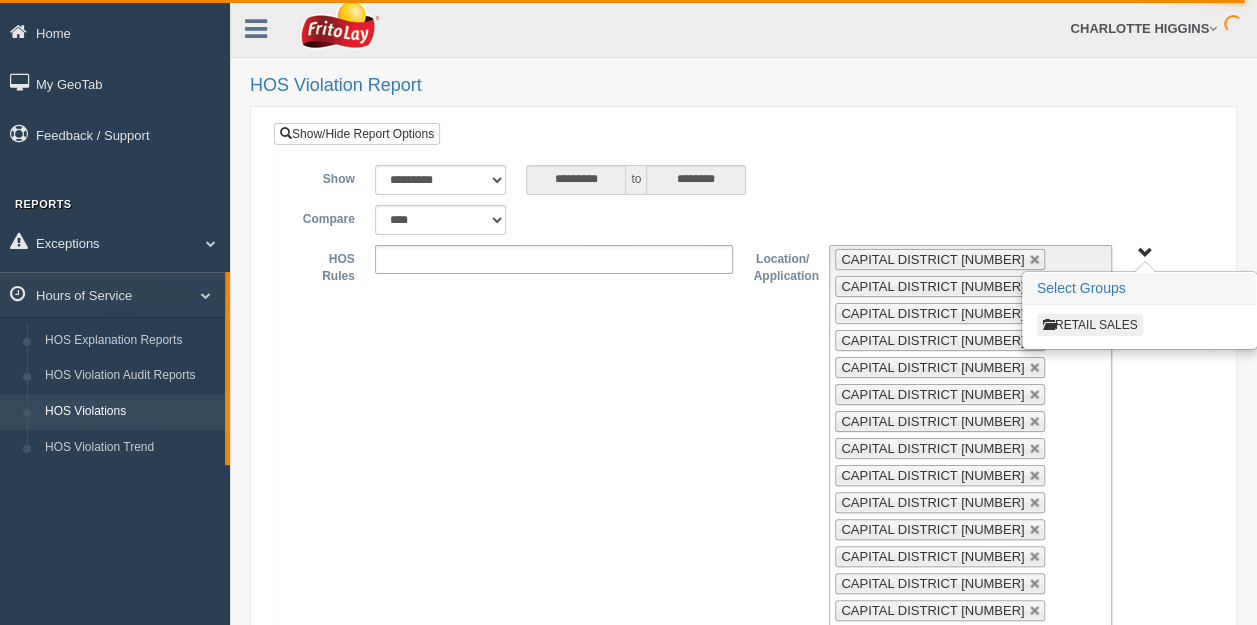 click on "RETAIL SALES" at bounding box center (1090, 325) 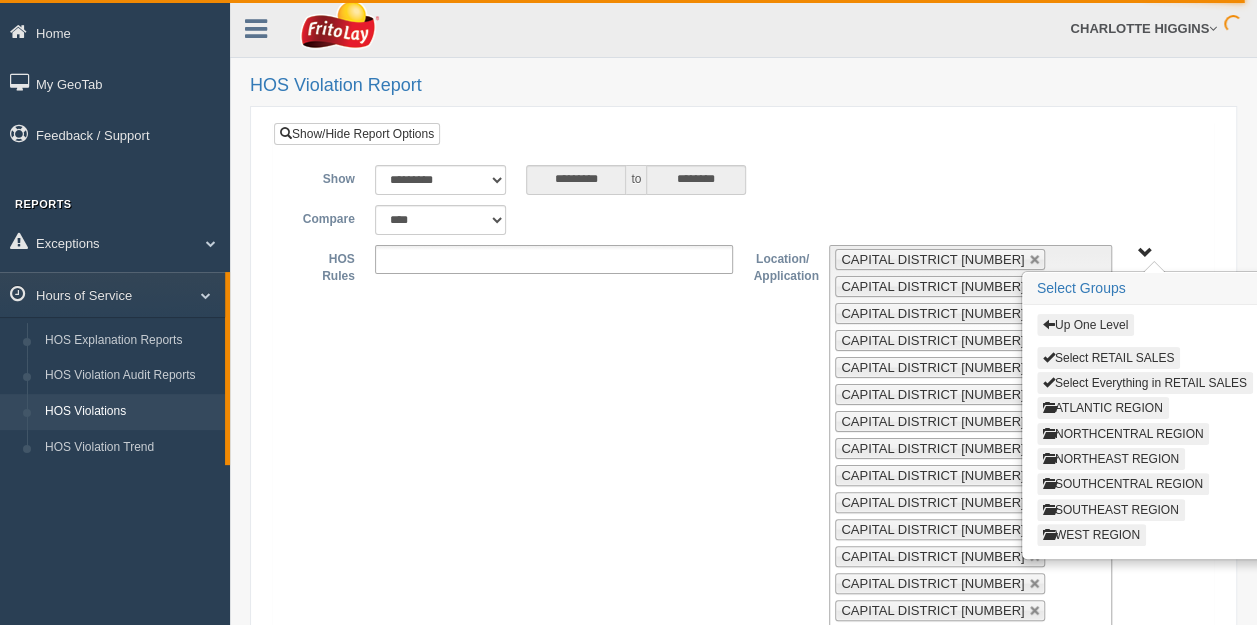 click on "Up One Level" at bounding box center (1085, 325) 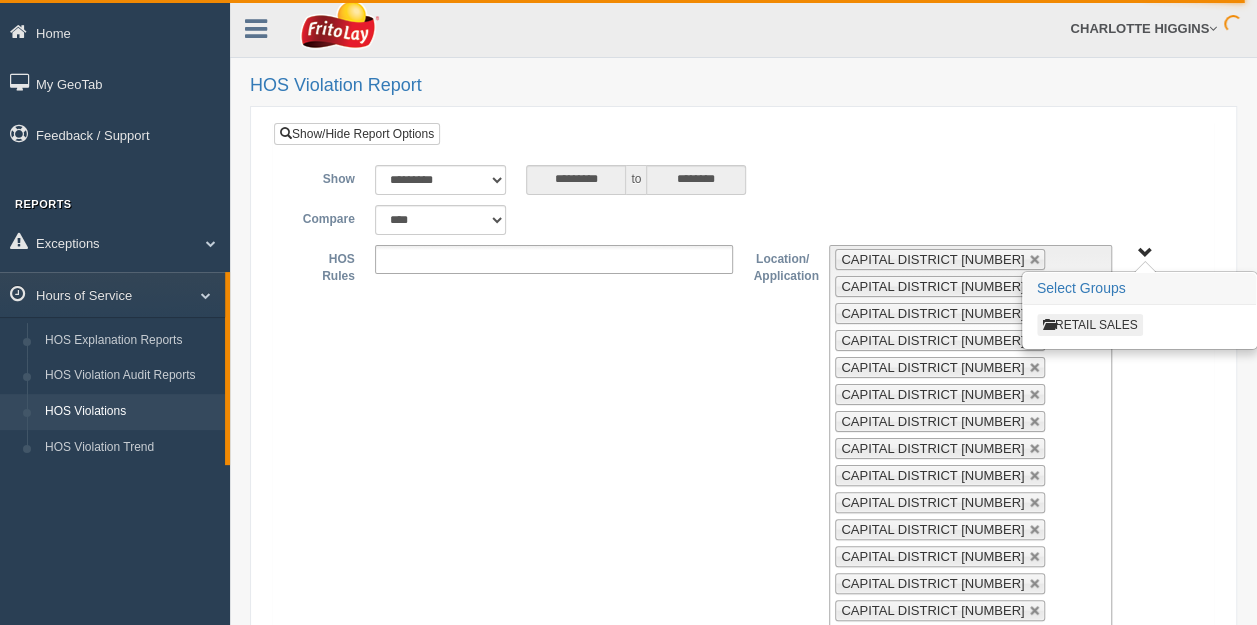 click on "RETAIL SALES" at bounding box center (1090, 325) 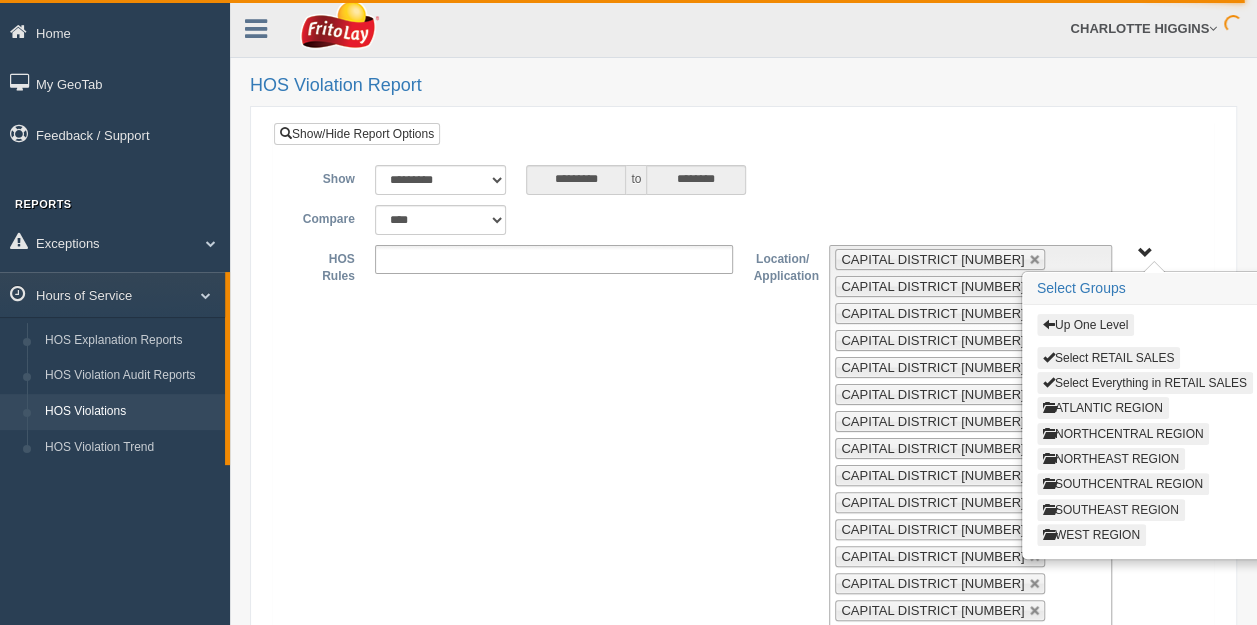 click on "SOUTHEAST REGION" at bounding box center (1111, 510) 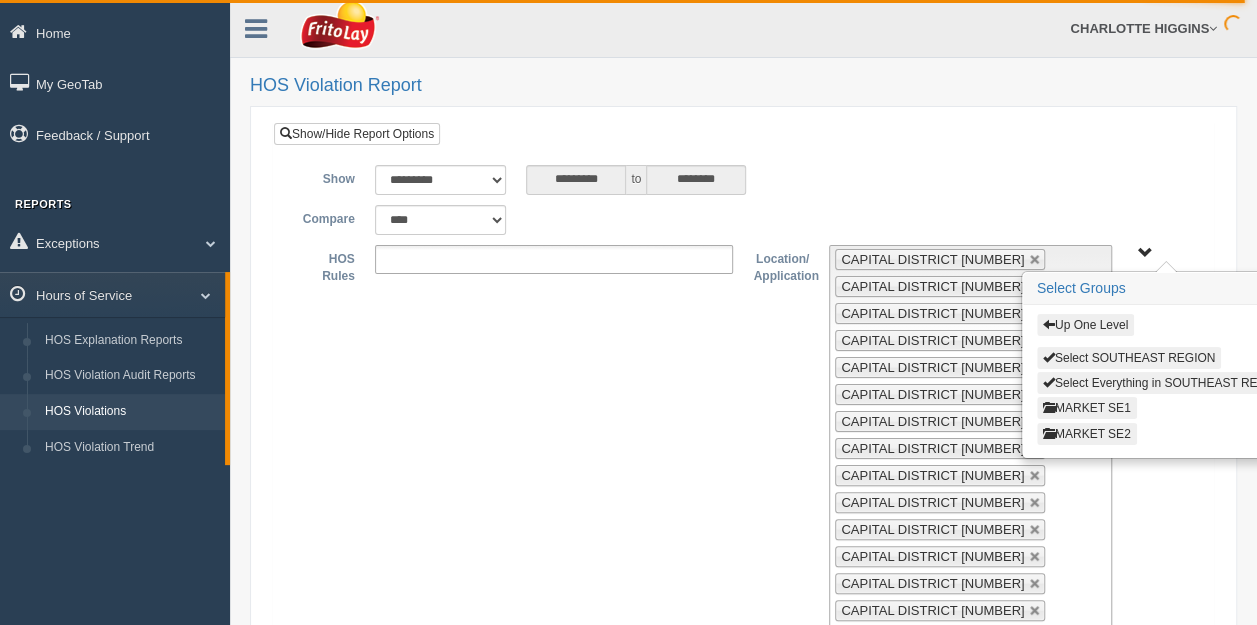 click on "MARKET SE1" at bounding box center [1087, 408] 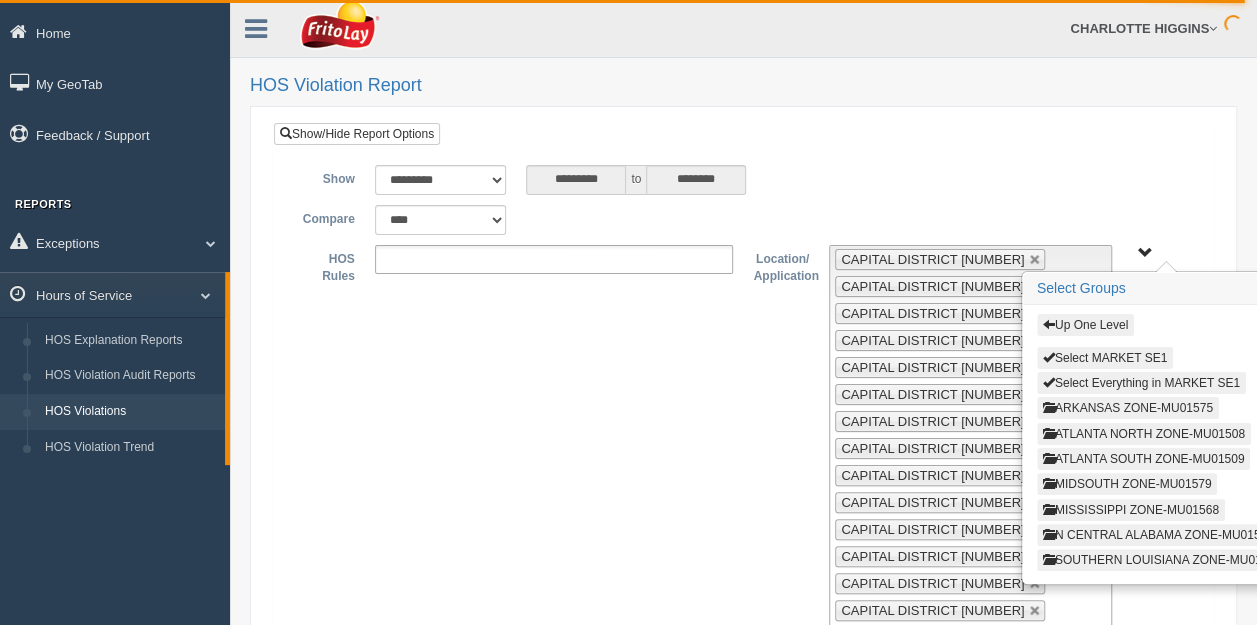 click on "ARKANSAS ZONE-MU01575" at bounding box center (1128, 408) 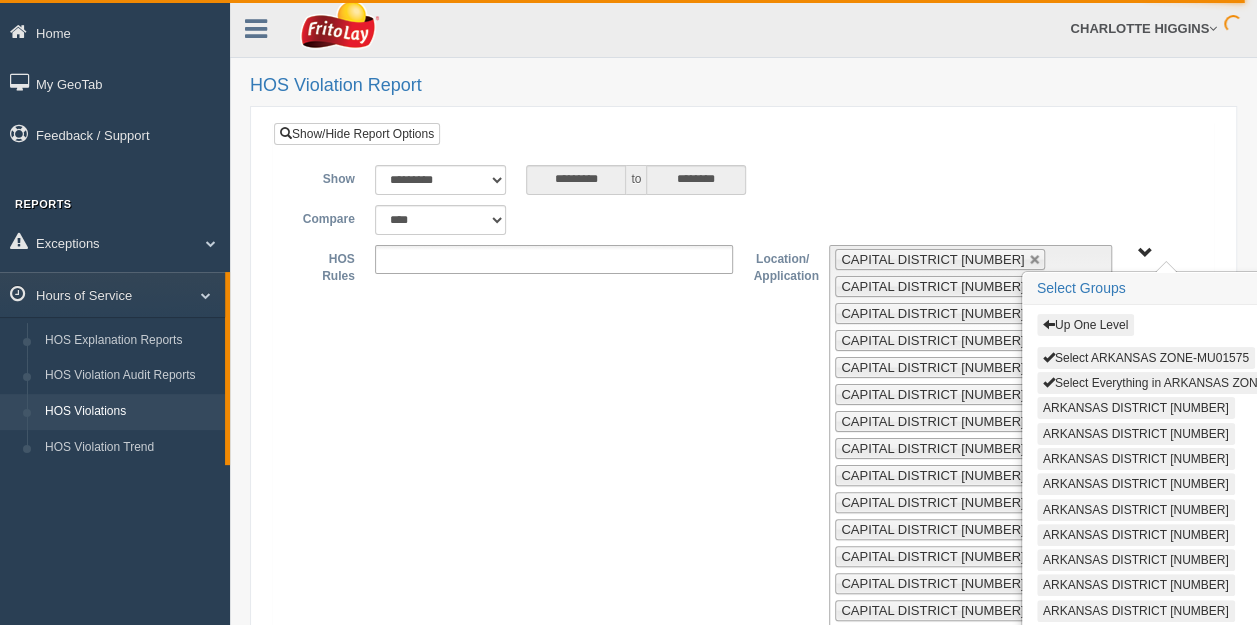 click on "Select Everything in ARKANSAS ZONE-MU01575" at bounding box center (1182, 383) 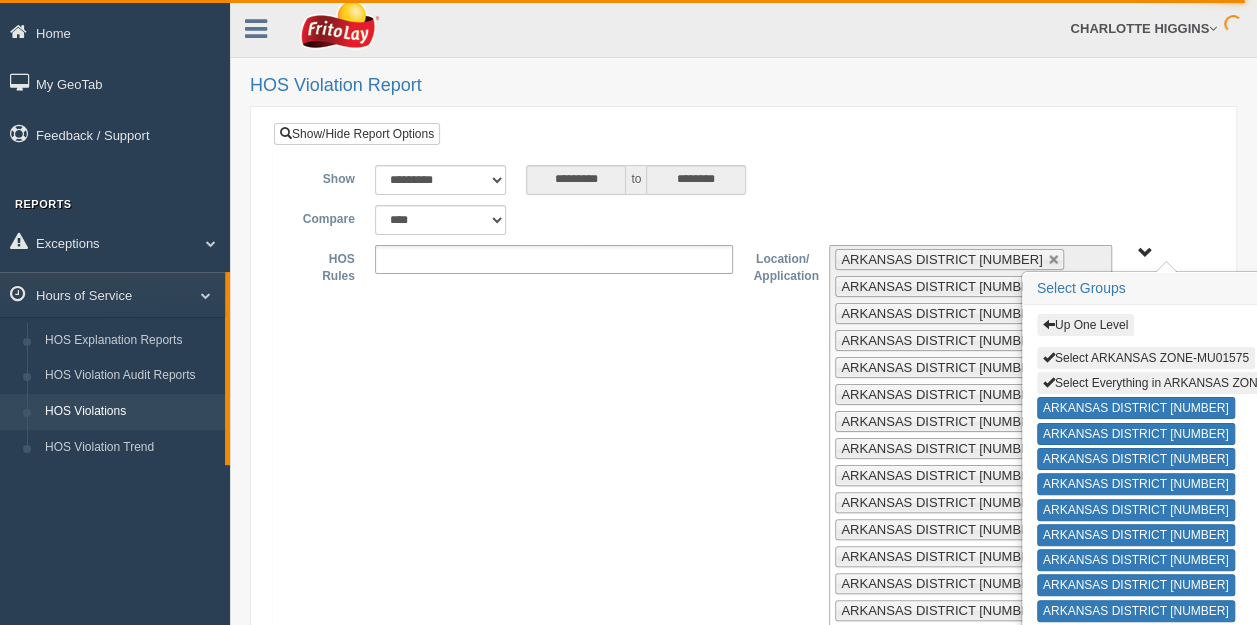 click on "Up One Level  Select ARKANSAS ZONE-MU01575  Select Everything in ARKANSAS ZONE-MU01575 ARKANSAS DISTRICT 213-30019796 ARKANSAS DISTRICT 214-30017976 ARKANSAS DISTRICT 231-30017575 ARKANSAS DISTRICT 232-30018650 ARKANSAS DISTRICT 233-30018094 ARKANSAS DISTRICT 234-30021479 ARKANSAS DISTRICT 235-30017536 ARKANSAS DISTRICT 343-30019184 ARKANSAS DISTRICT 619-30018107 ARKANSAS DISTRICT 652-30018279 ARKANSAS DISTRICT 721-30019677 ARKANSAS DISTRICT 722-30018532 ARKANSAS DISTRICT 724-30018742 ARKANSAS DISTRICT 806-30018792 ARKANSAS DISTRICT 888-30020449" at bounding box center (1144, 253) 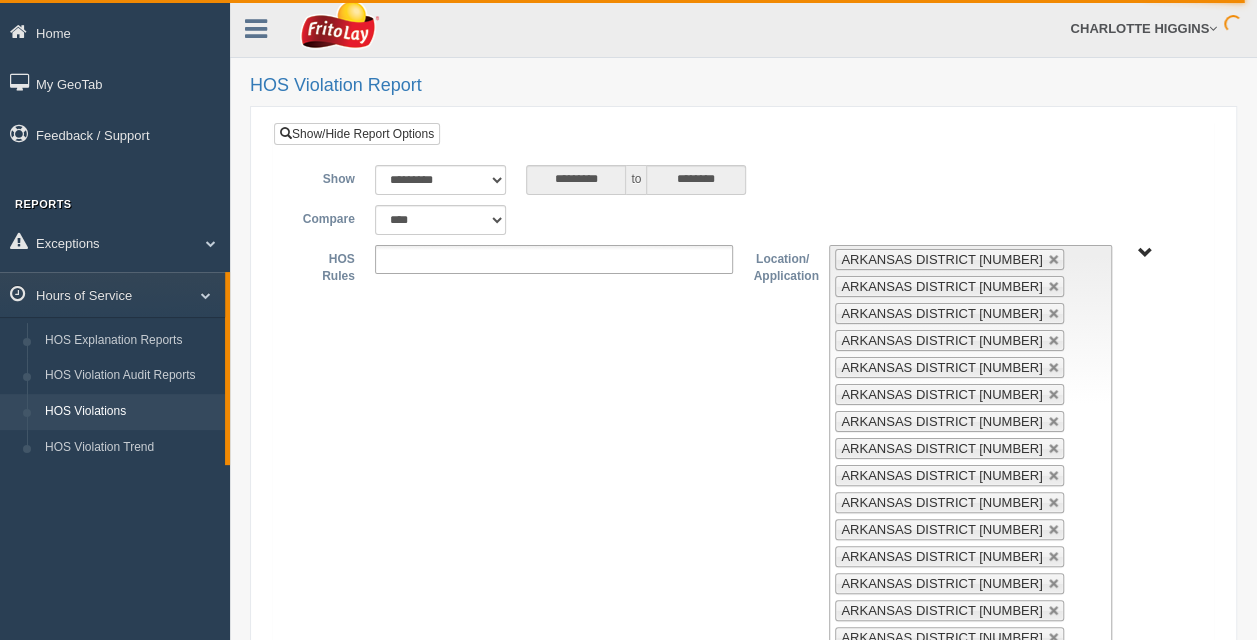 click on "Up One Level  Select ARKANSAS ZONE-MU01575  Select Everything in ARKANSAS ZONE-MU01575 ARKANSAS DISTRICT 213-30019796 ARKANSAS DISTRICT 214-30017976 ARKANSAS DISTRICT 231-30017575 ARKANSAS DISTRICT 232-30018650 ARKANSAS DISTRICT 233-30018094 ARKANSAS DISTRICT 234-30021479 ARKANSAS DISTRICT 235-30017536 ARKANSAS DISTRICT 343-30019184 ARKANSAS DISTRICT 619-30018107 ARKANSAS DISTRICT 652-30018279 ARKANSAS DISTRICT 721-30019677 ARKANSAS DISTRICT 722-30018532 ARKANSAS DISTRICT 724-30018742 ARKANSAS DISTRICT 806-30018792 ARKANSAS DISTRICT 888-30020449" at bounding box center [1144, 253] 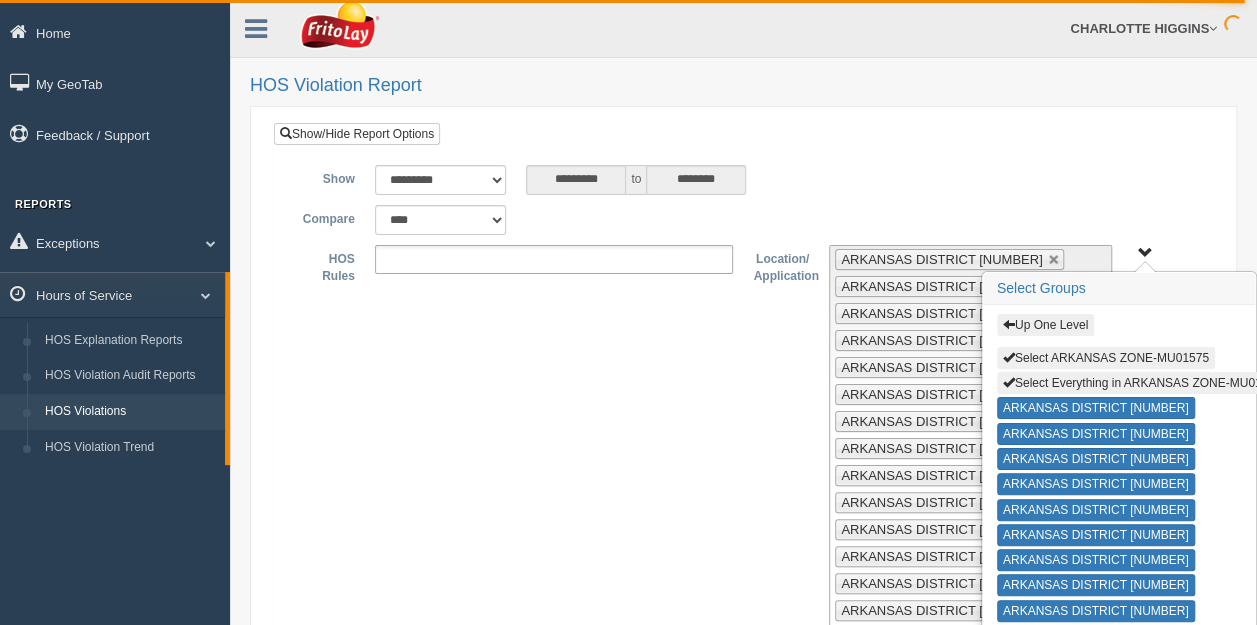 click on "Up One Level  Select ARKANSAS ZONE-MU01575  Select Everything in ARKANSAS ZONE-MU01575 ARKANSAS DISTRICT 213-30019796 ARKANSAS DISTRICT 214-30017976 ARKANSAS DISTRICT 231-30017575 ARKANSAS DISTRICT 232-30018650 ARKANSAS DISTRICT 233-30018094 ARKANSAS DISTRICT 234-30021479 ARKANSAS DISTRICT 235-30017536 ARKANSAS DISTRICT 343-30019184 ARKANSAS DISTRICT 619-30018107 ARKANSAS DISTRICT 652-30018279 ARKANSAS DISTRICT 721-30019677 ARKANSAS DISTRICT 722-30018532 ARKANSAS DISTRICT 724-30018742 ARKANSAS DISTRICT 806-30018792 ARKANSAS DISTRICT 888-30020449" at bounding box center (1144, 253) 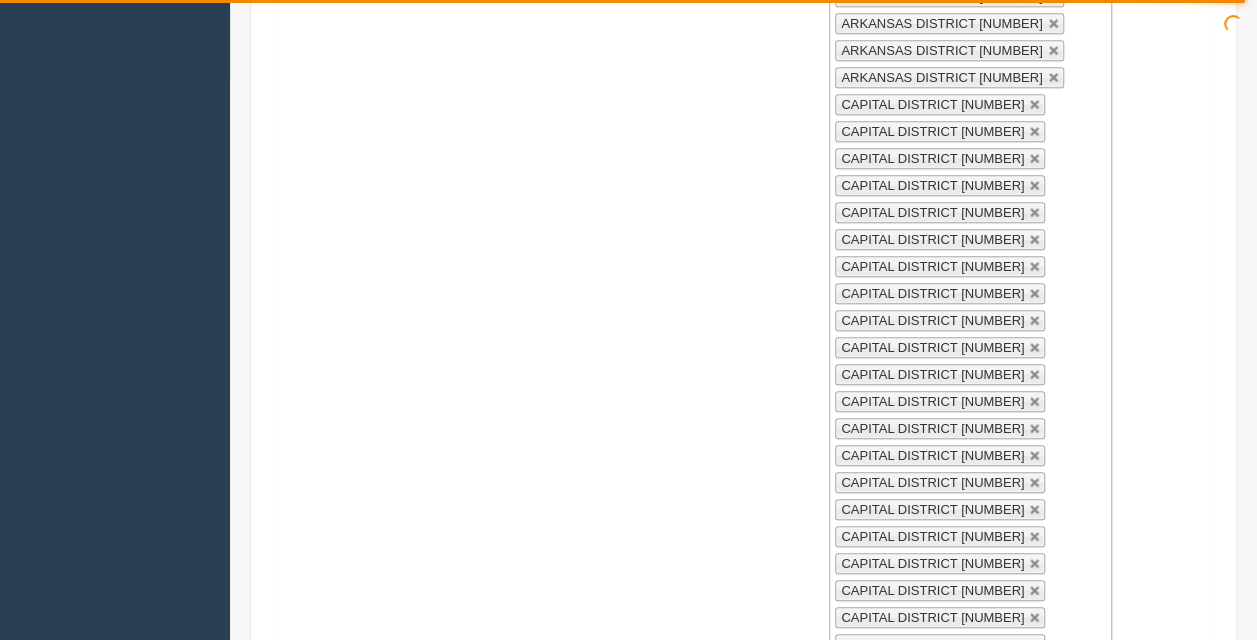scroll, scrollTop: 1120, scrollLeft: 0, axis: vertical 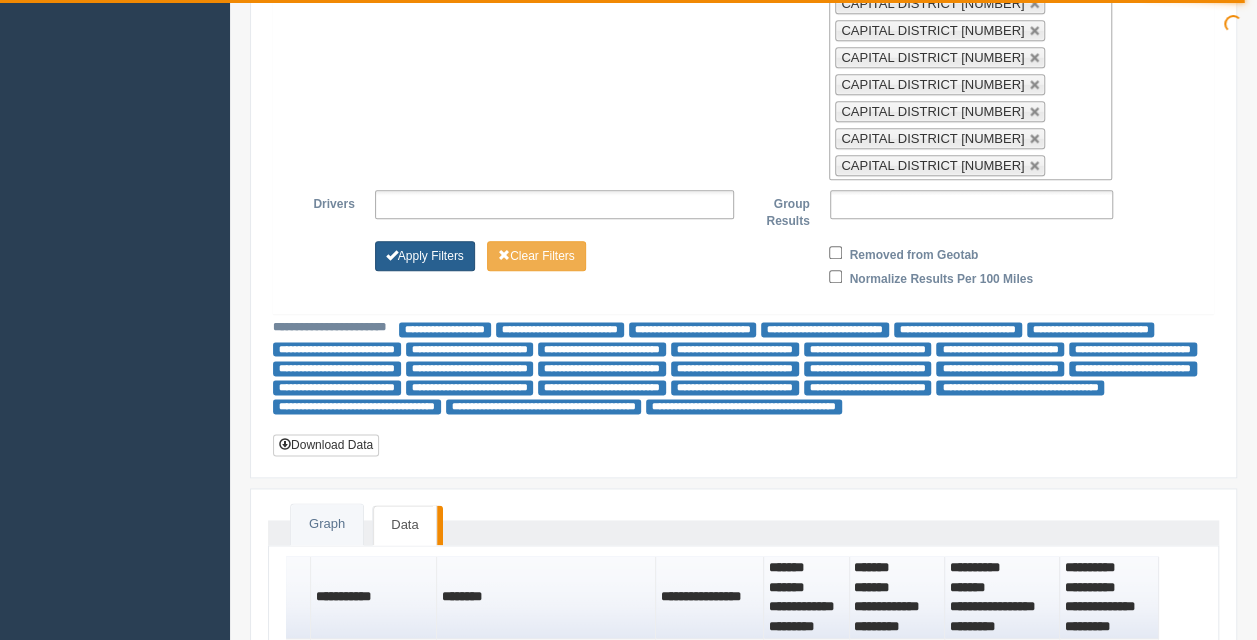 click on "Apply Filters" at bounding box center (425, 256) 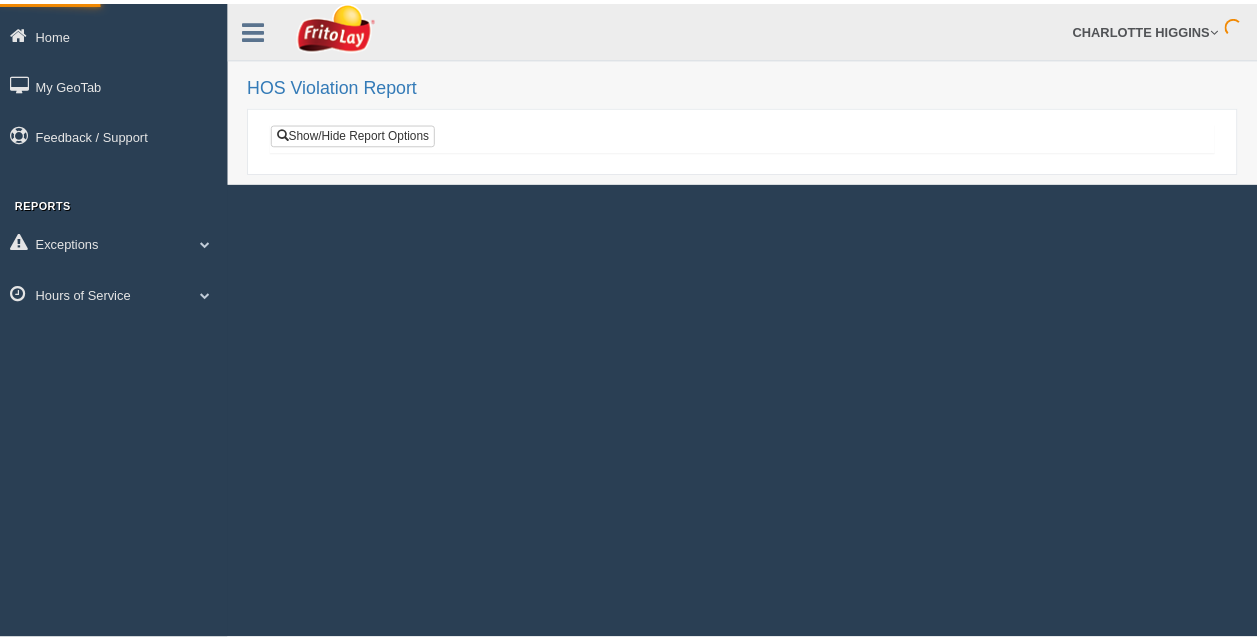 scroll, scrollTop: 0, scrollLeft: 0, axis: both 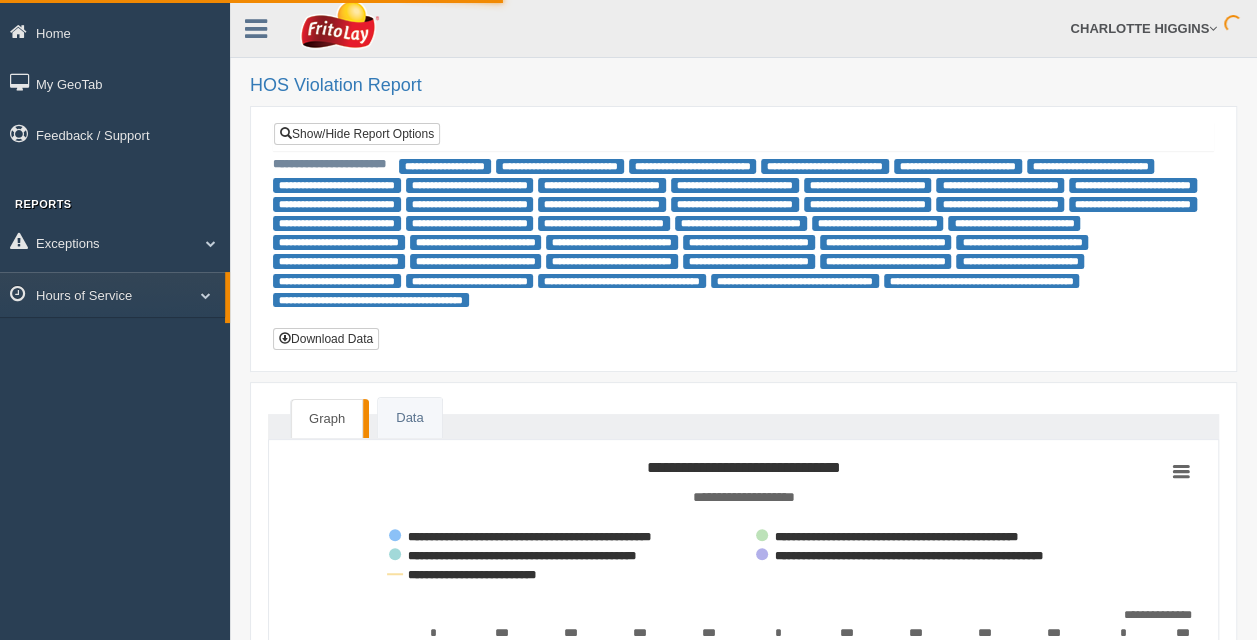 type on "*********" 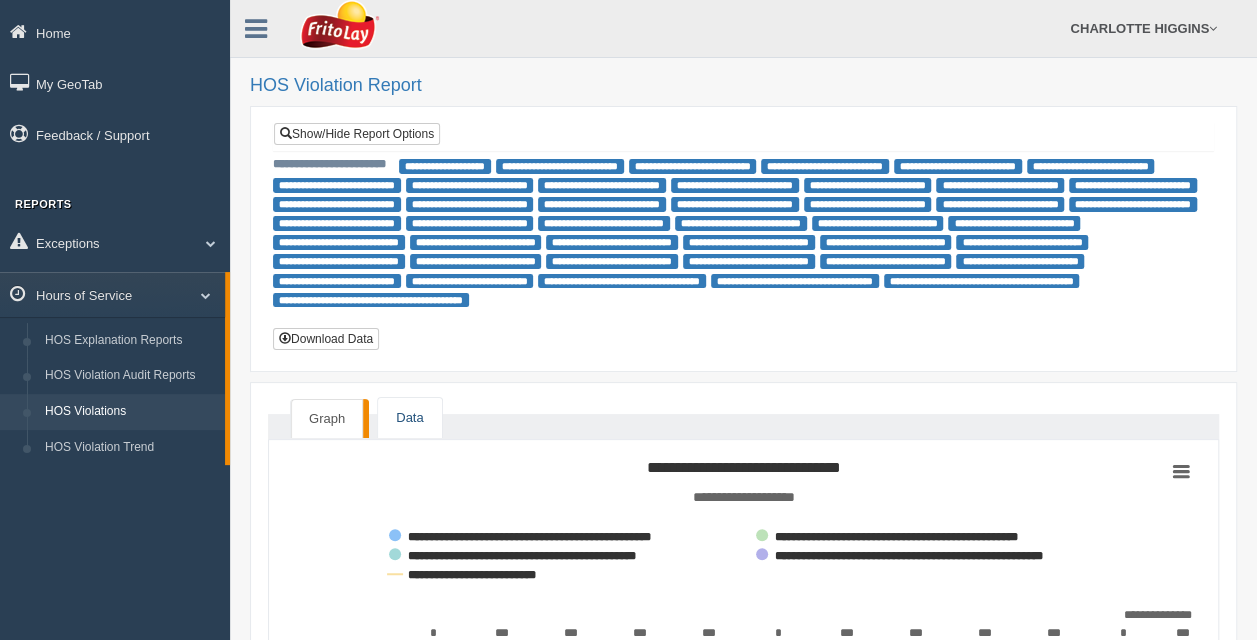 click on "Data" at bounding box center [409, 418] 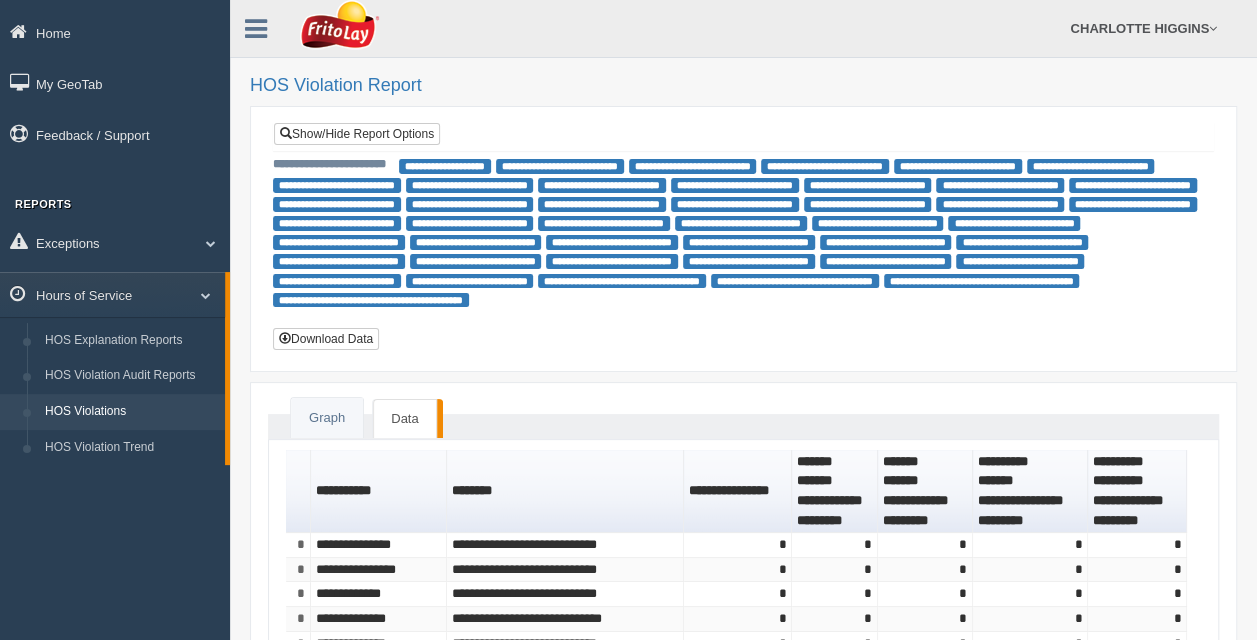 click on "**********" at bounding box center [743, 239] 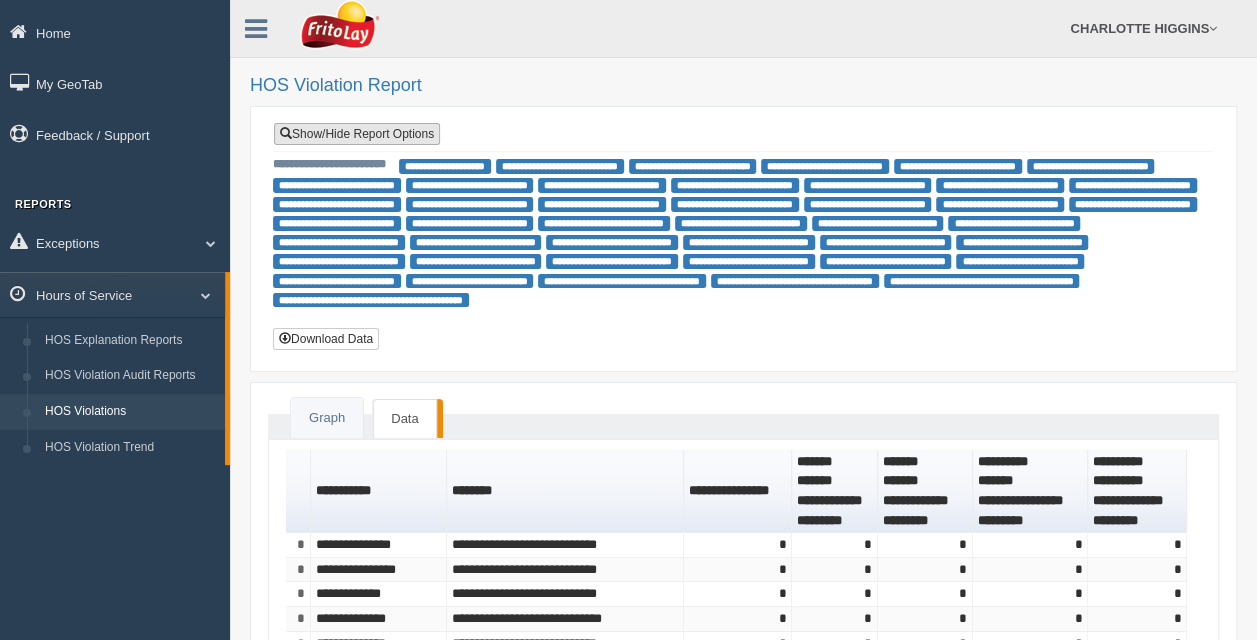 click on "Show/Hide Report Options" at bounding box center [357, 134] 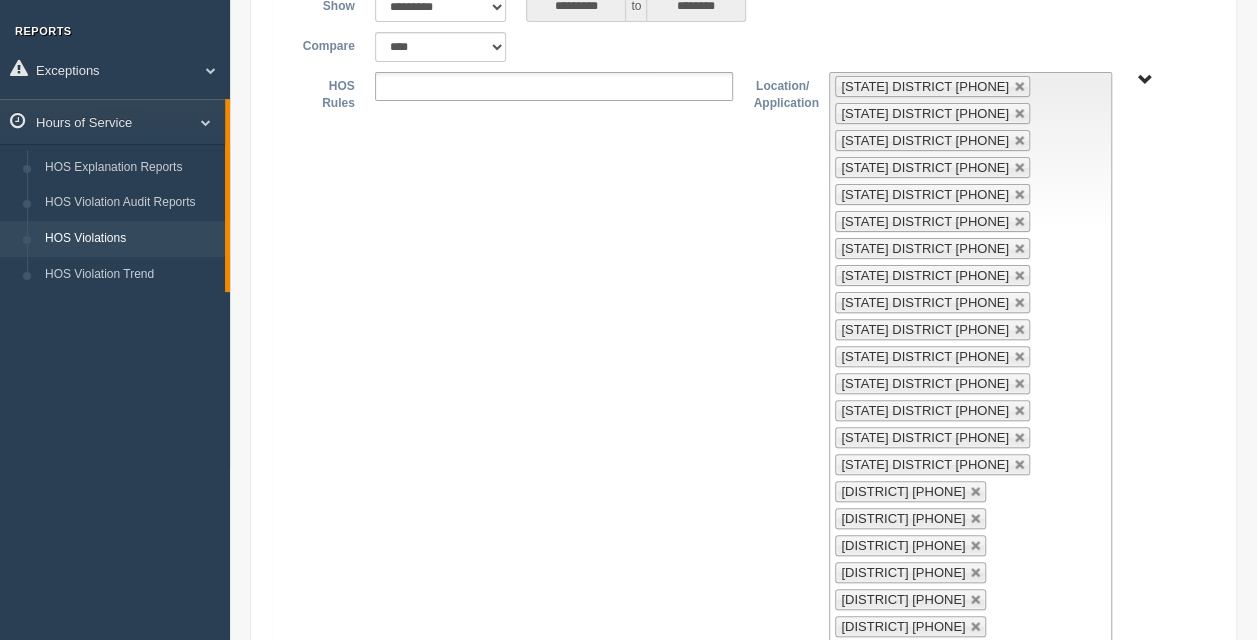 scroll, scrollTop: 240, scrollLeft: 0, axis: vertical 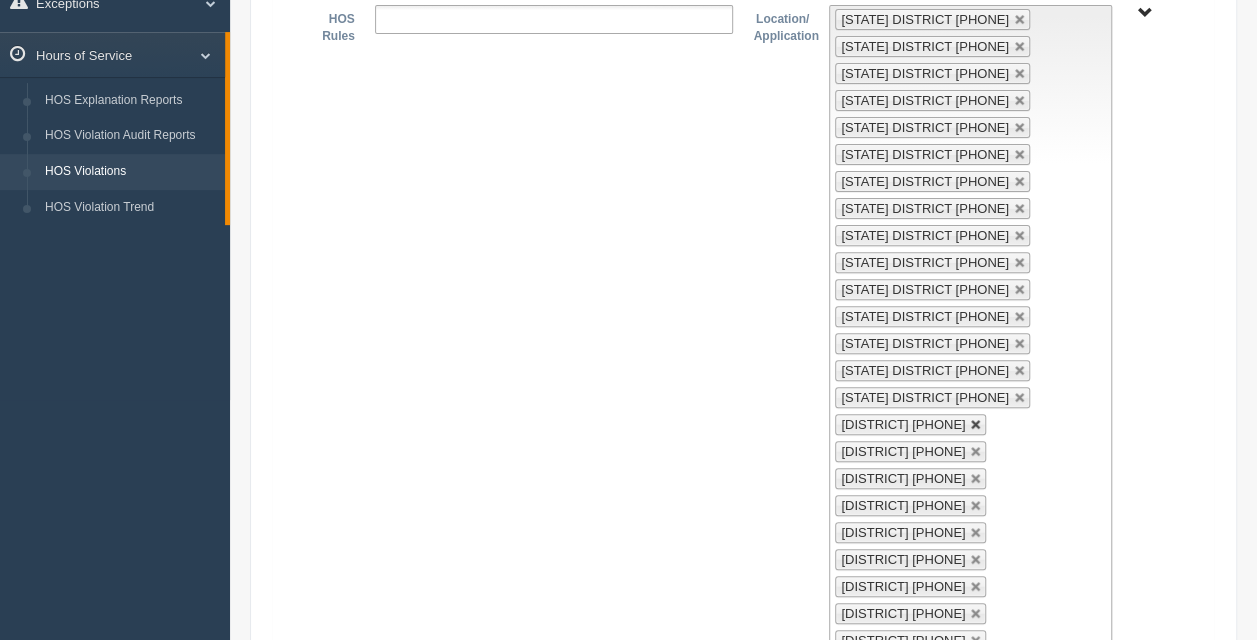 click at bounding box center [976, 425] 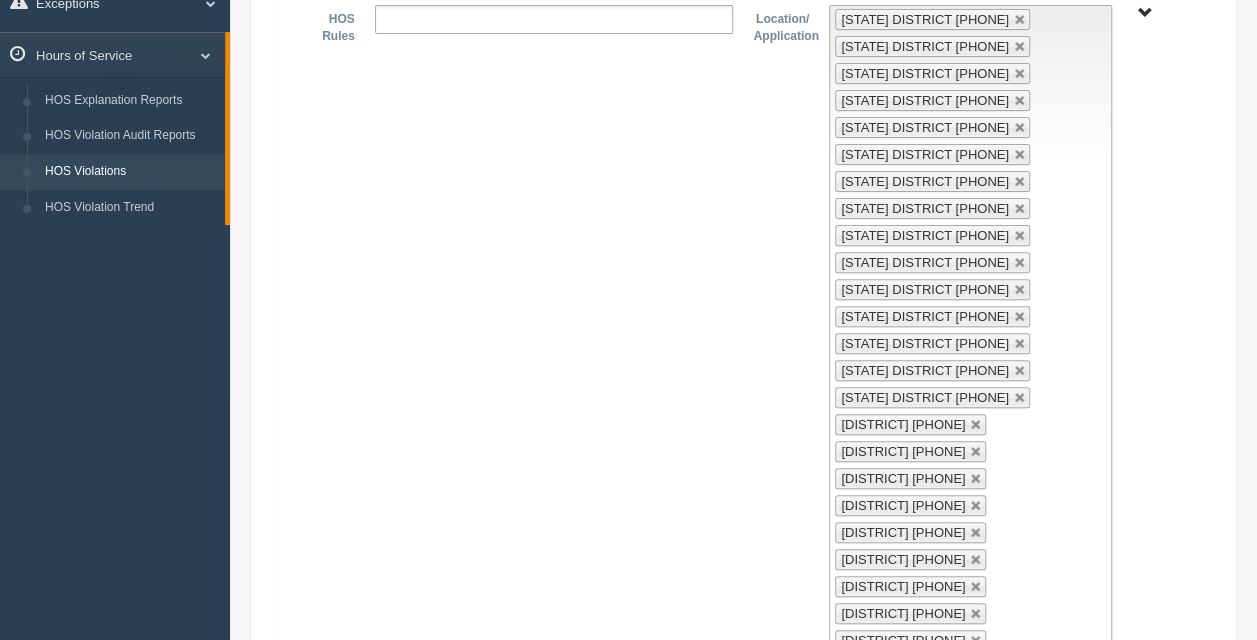 click at bounding box center [976, 425] 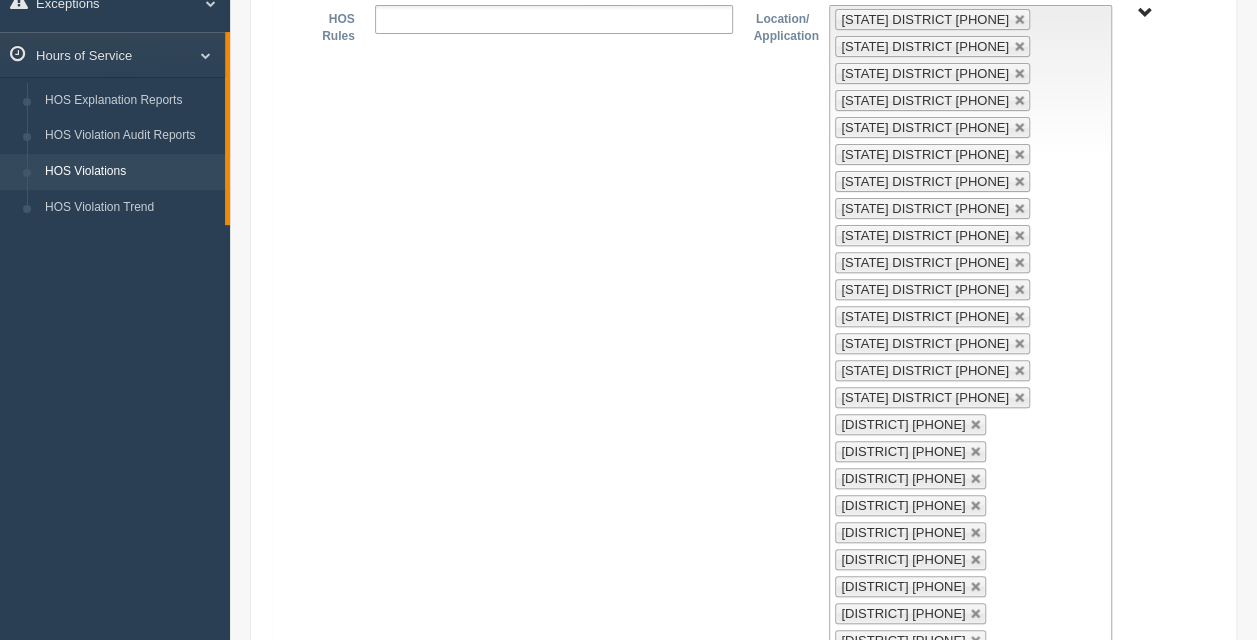 click at bounding box center [976, 425] 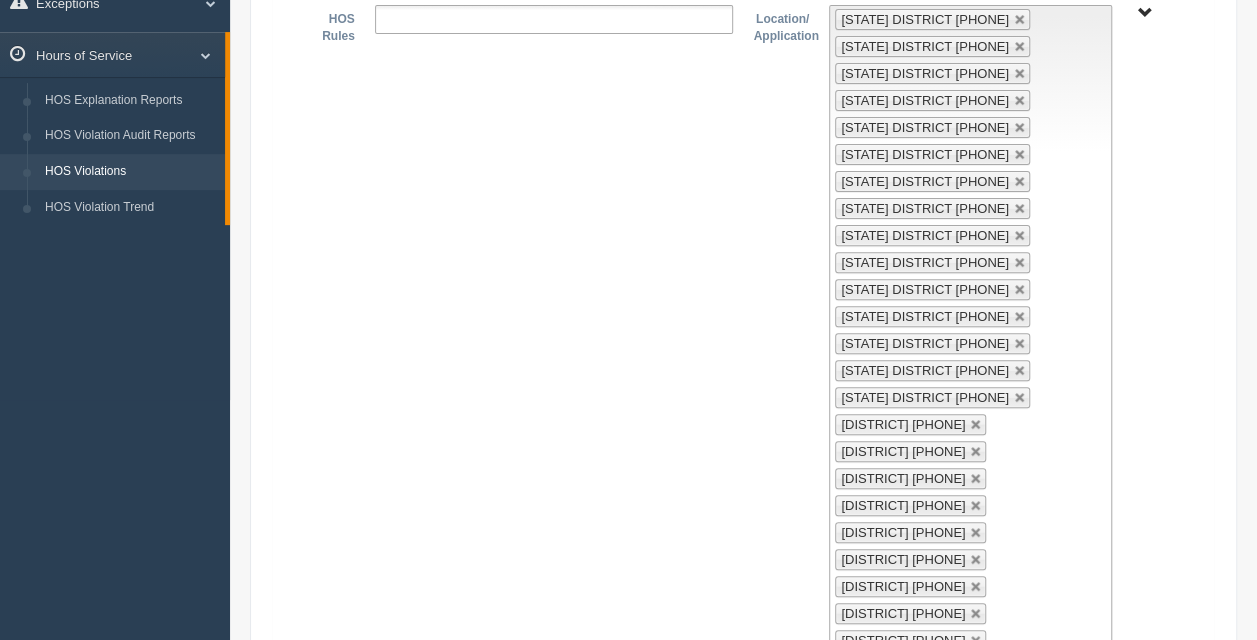 click at bounding box center [976, 425] 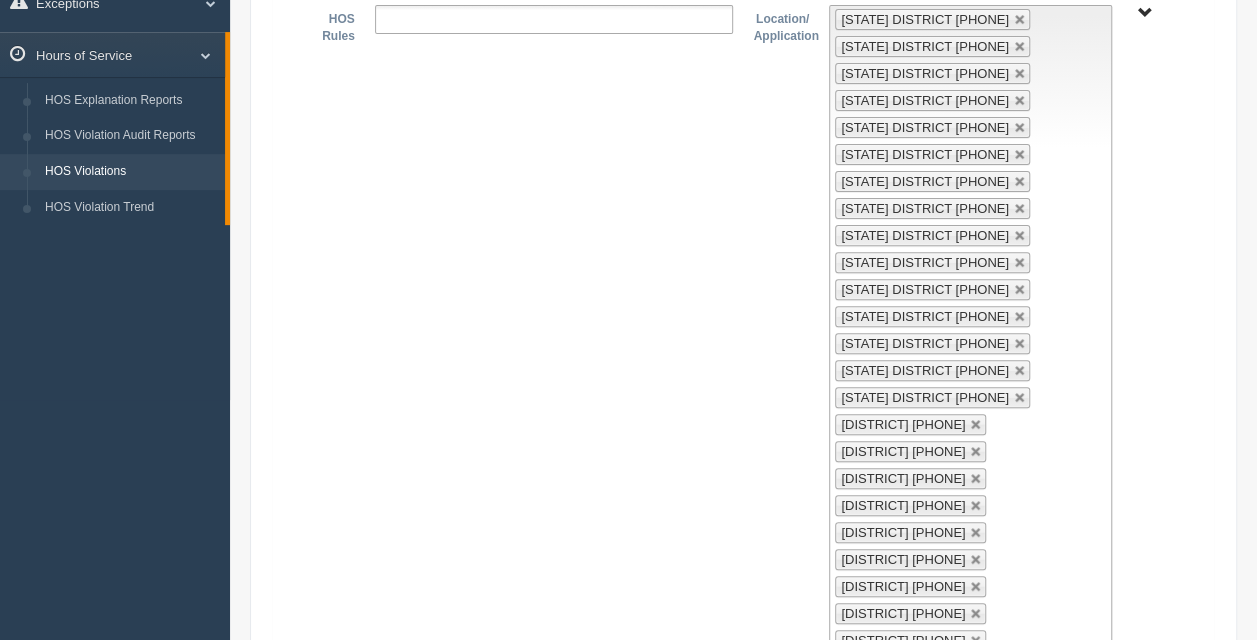 click at bounding box center (976, 425) 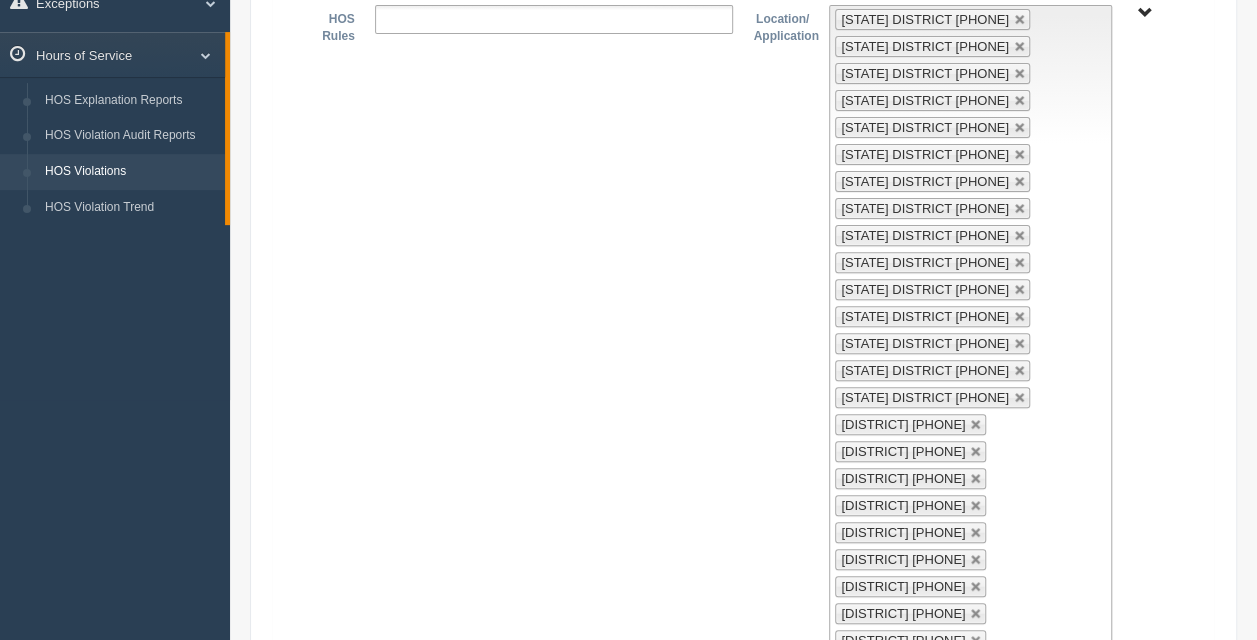 click at bounding box center (976, 425) 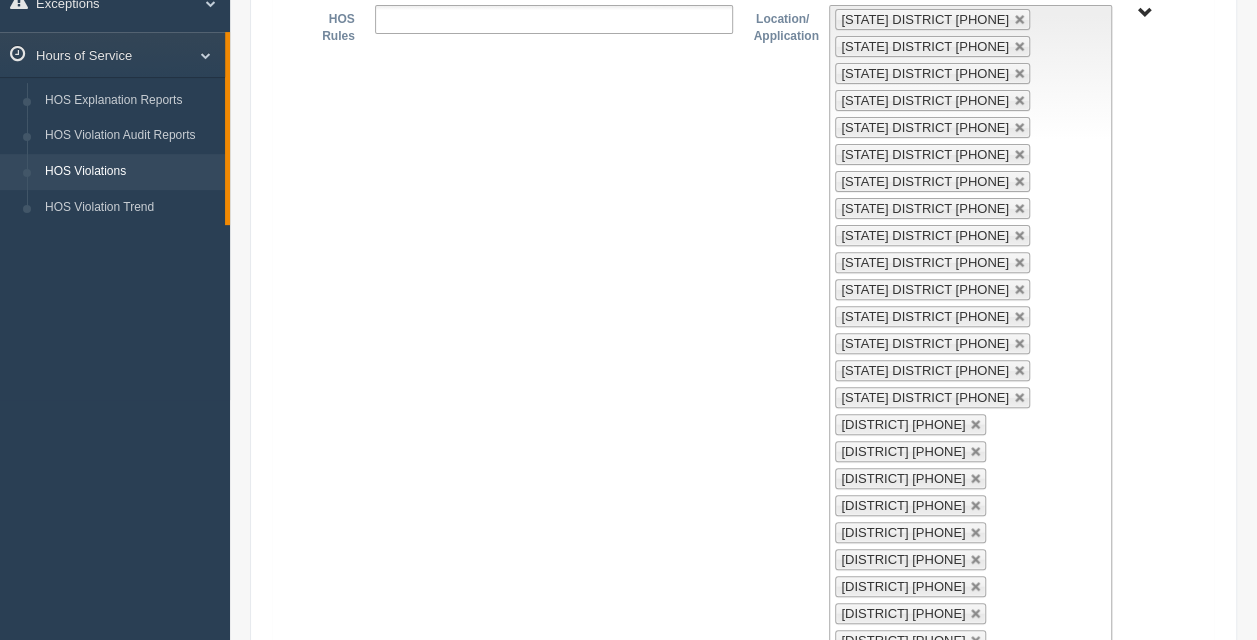 click at bounding box center [976, 425] 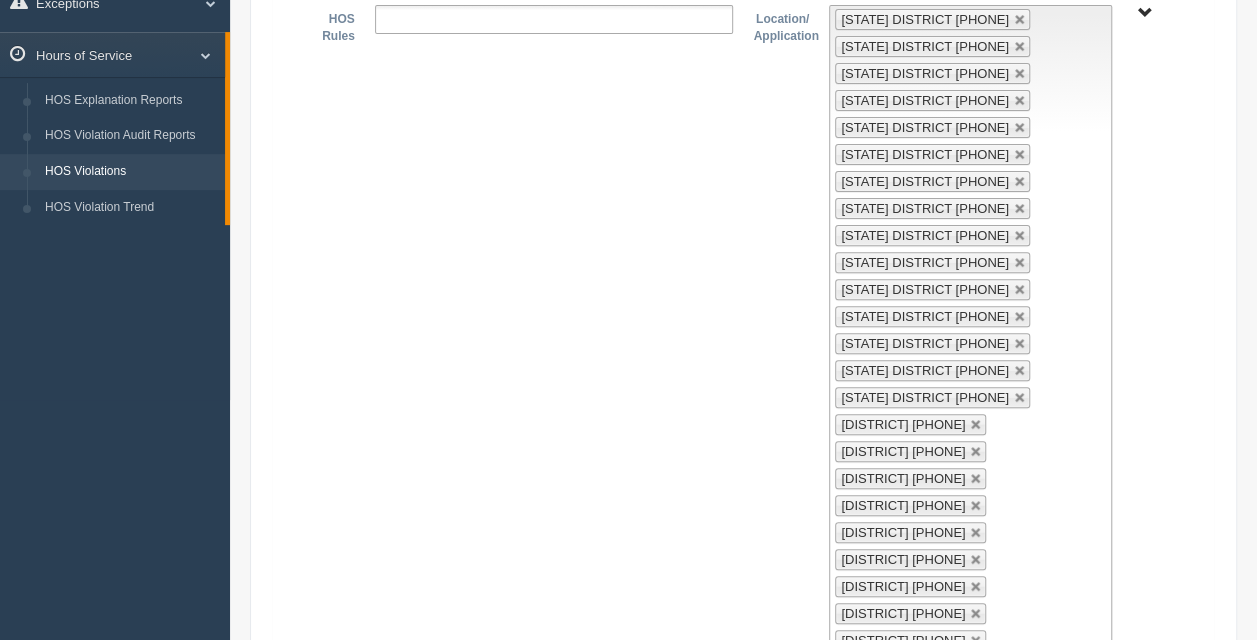 click at bounding box center (976, 425) 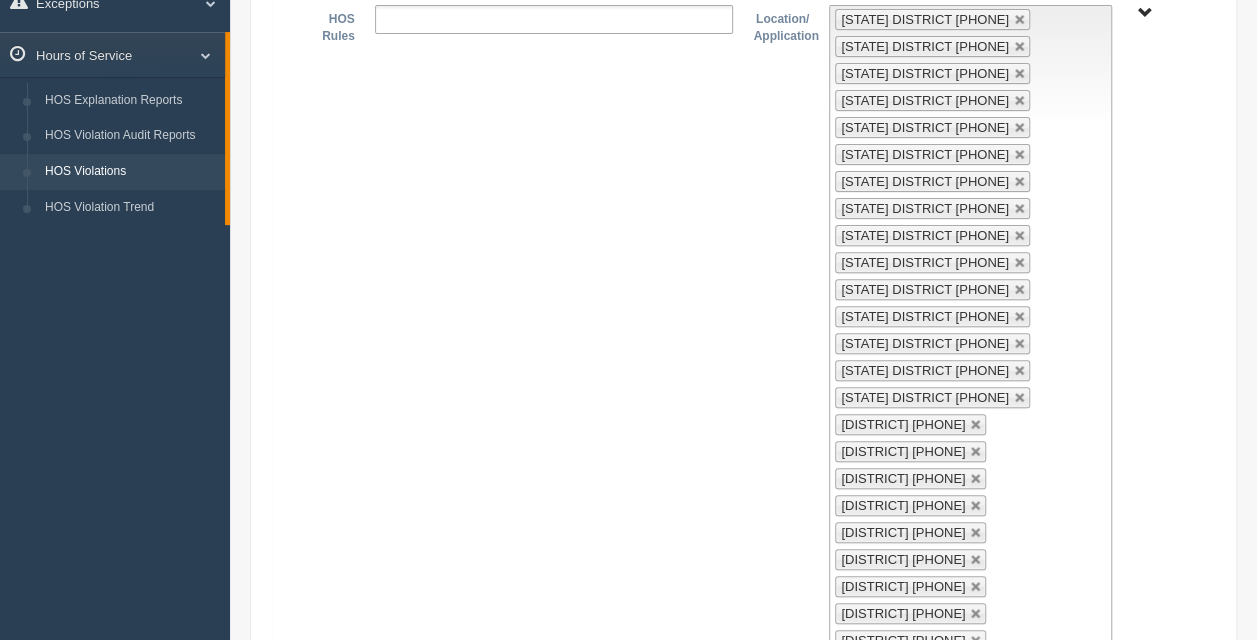 click at bounding box center [976, 425] 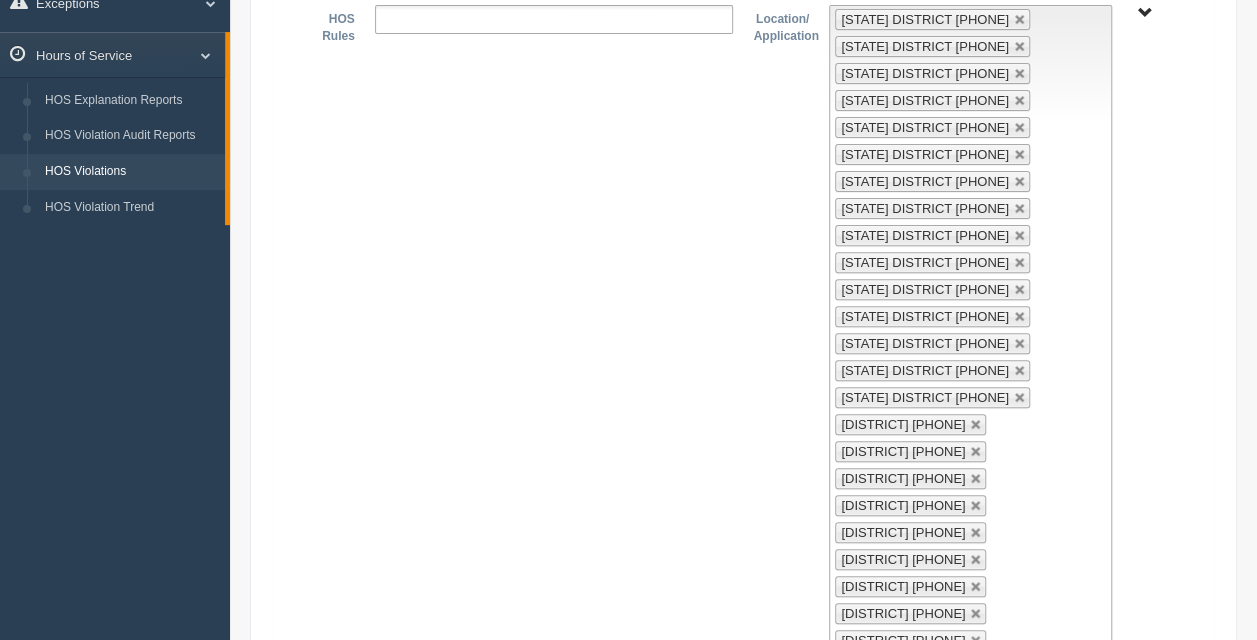 click at bounding box center (976, 425) 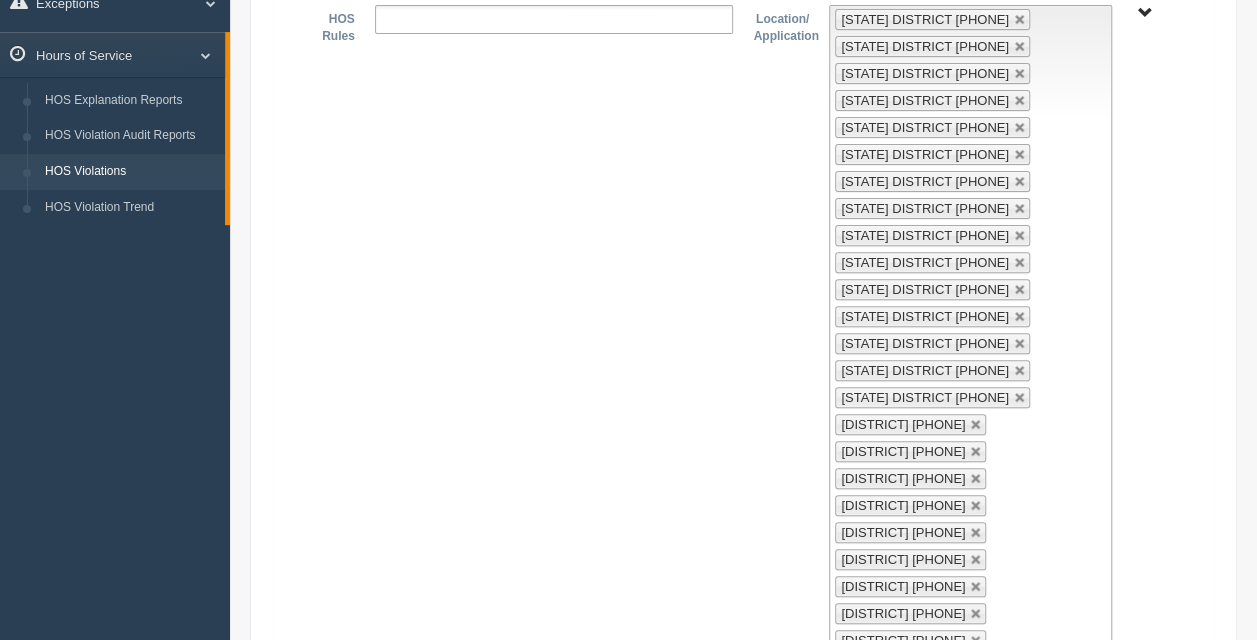 click at bounding box center (976, 425) 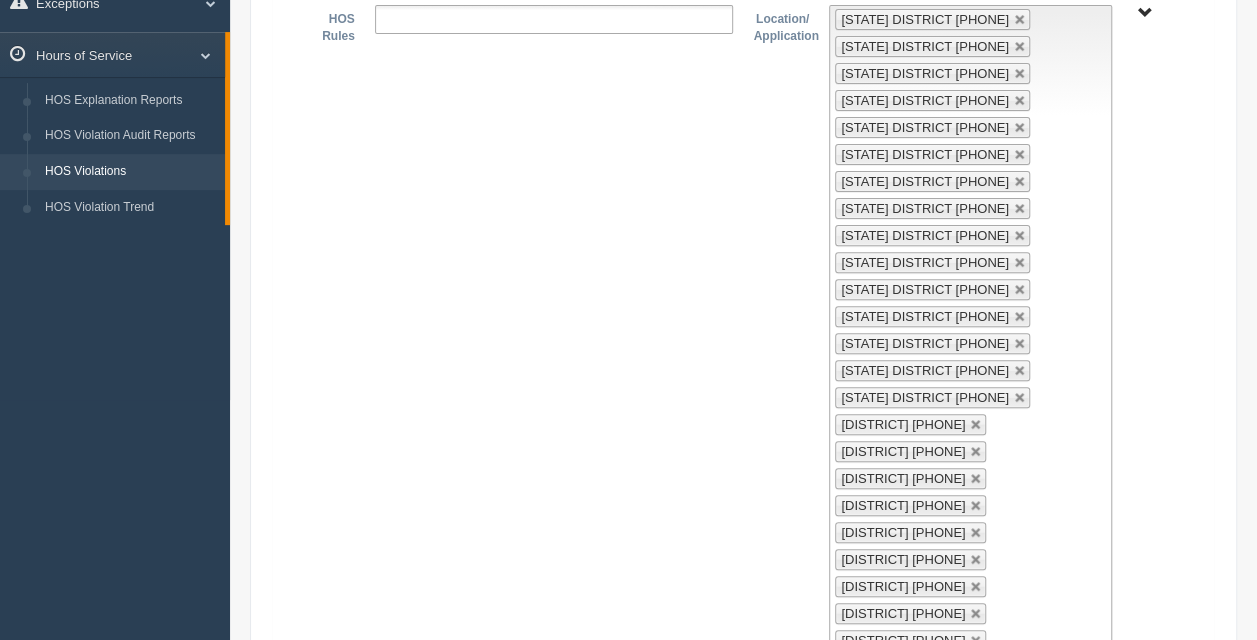 click at bounding box center (976, 425) 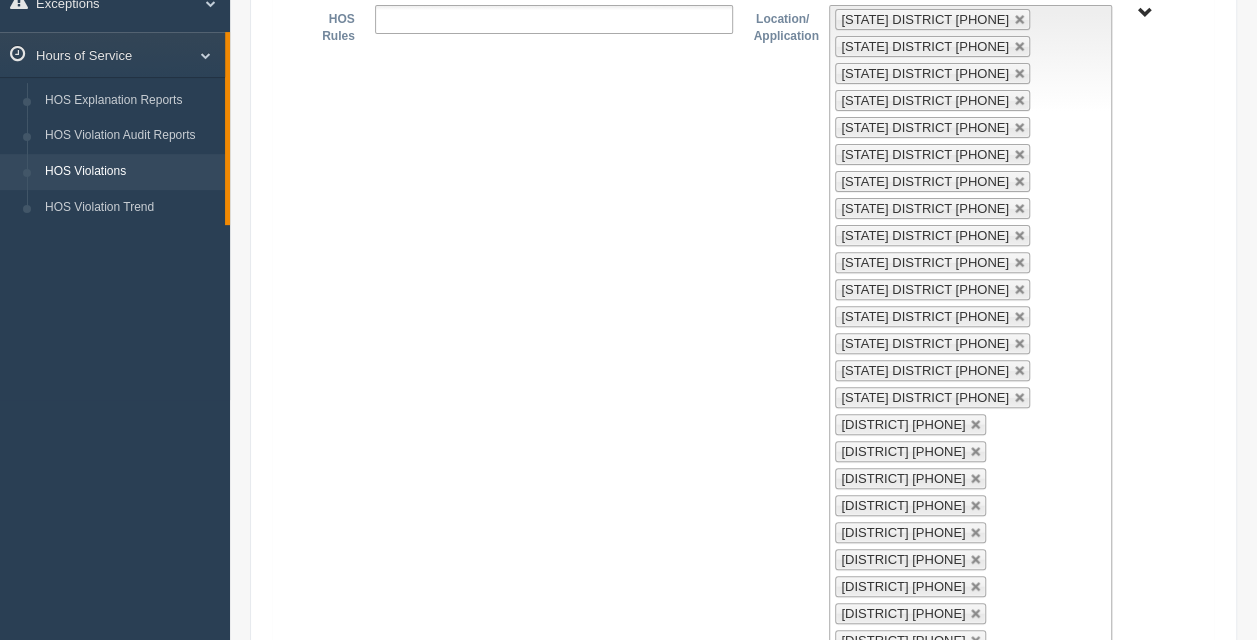 click at bounding box center [976, 425] 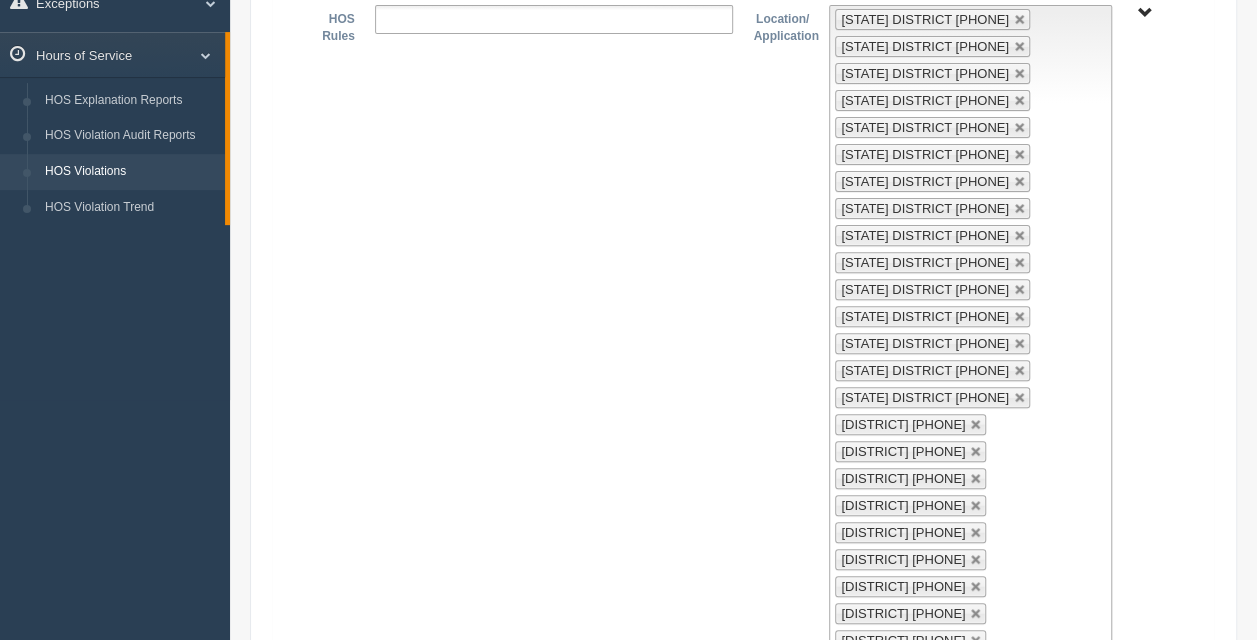 click at bounding box center [976, 425] 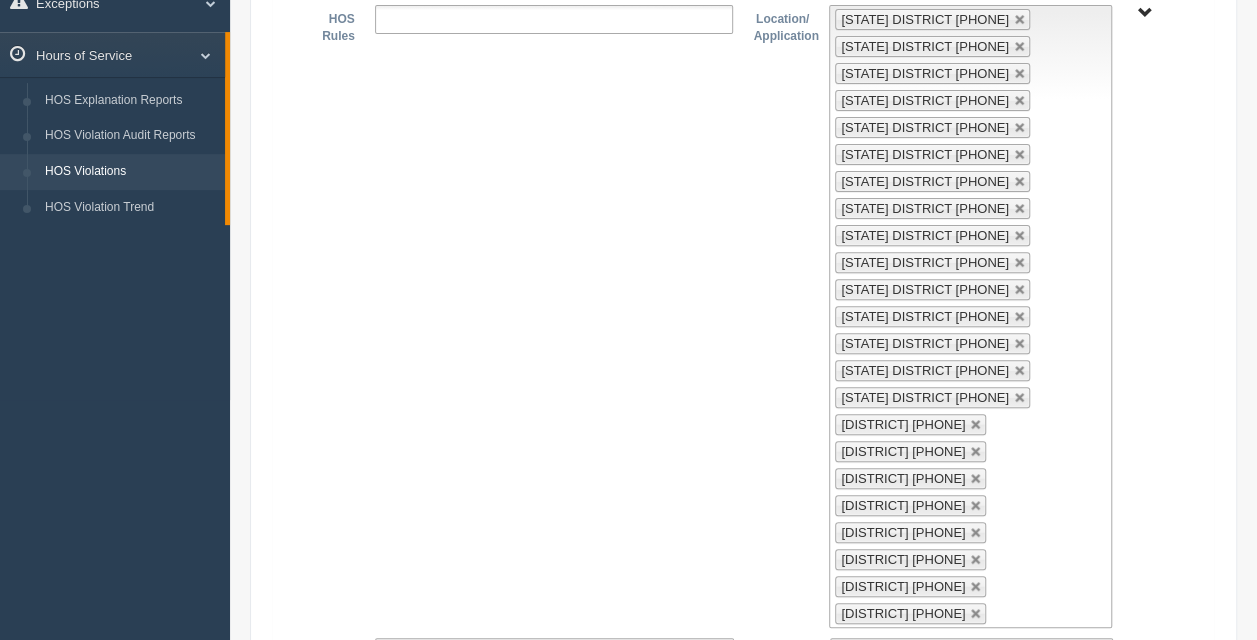 click at bounding box center [976, 425] 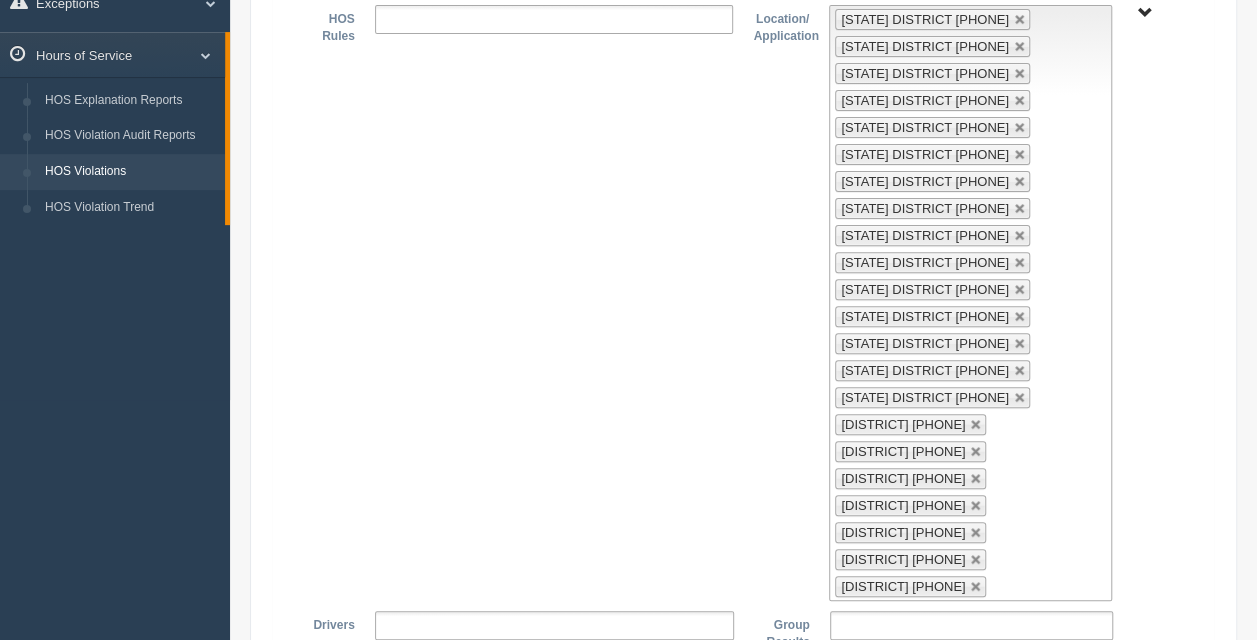 click at bounding box center [976, 425] 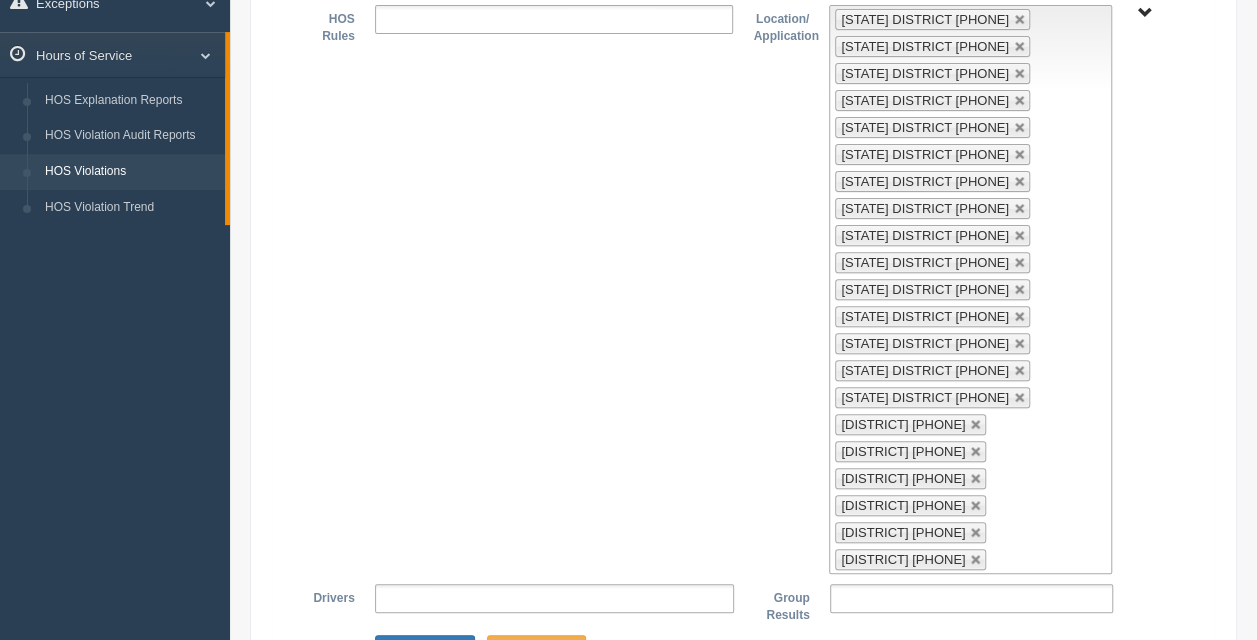 click at bounding box center [976, 425] 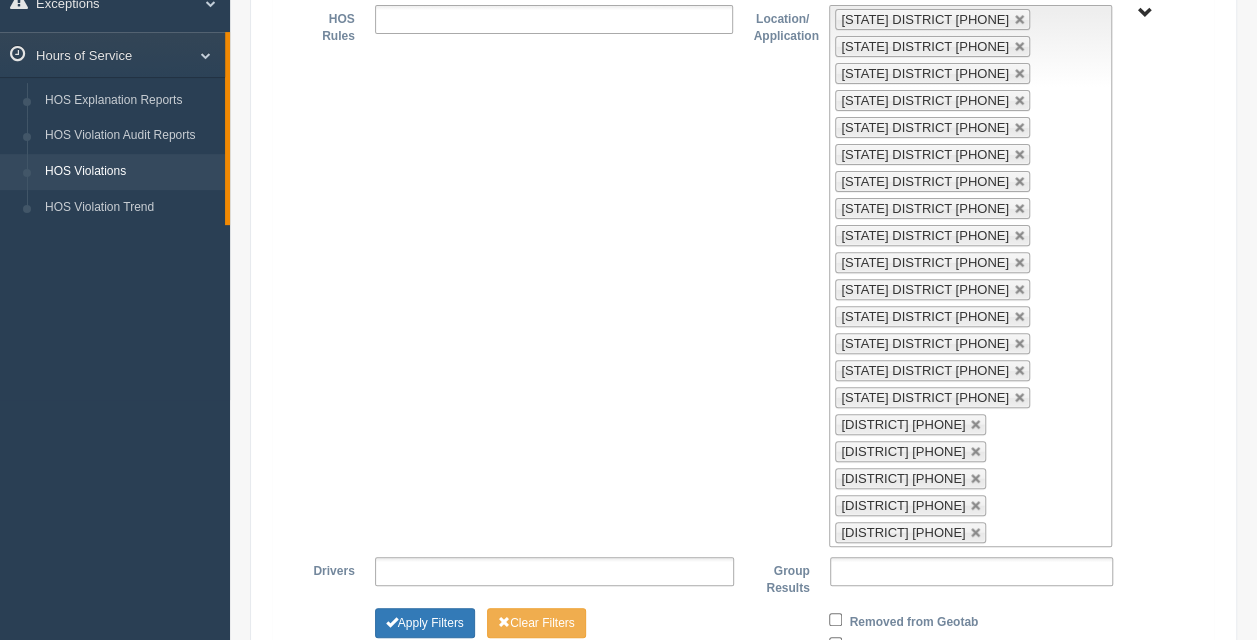 click at bounding box center (976, 425) 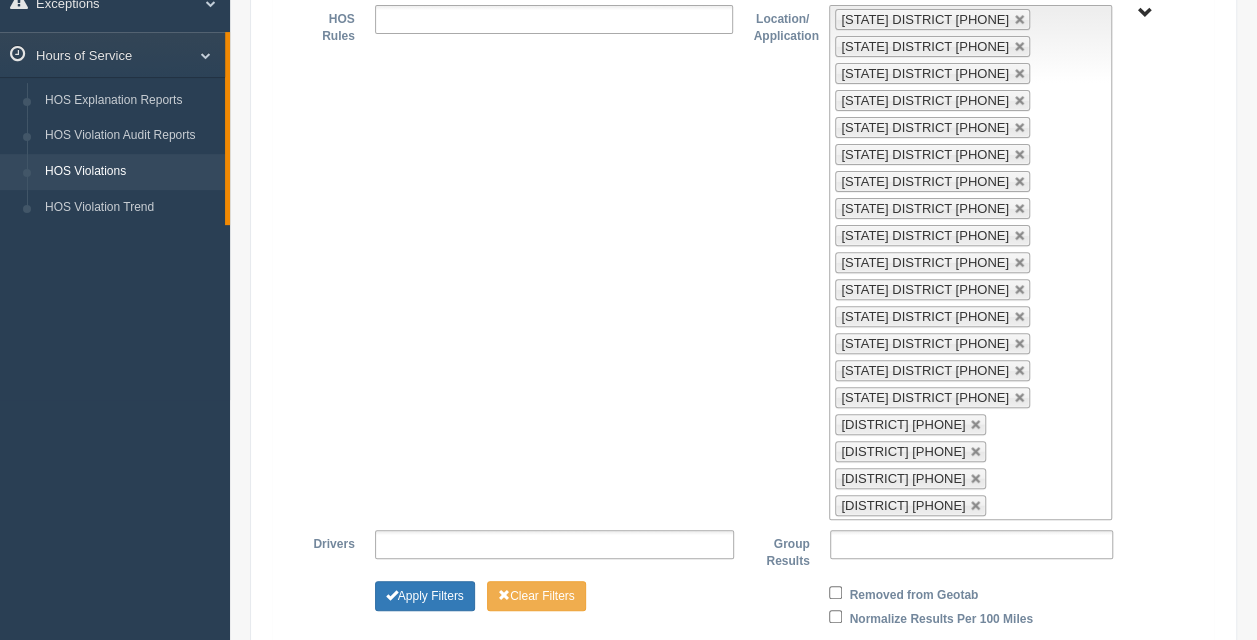 click at bounding box center (976, 425) 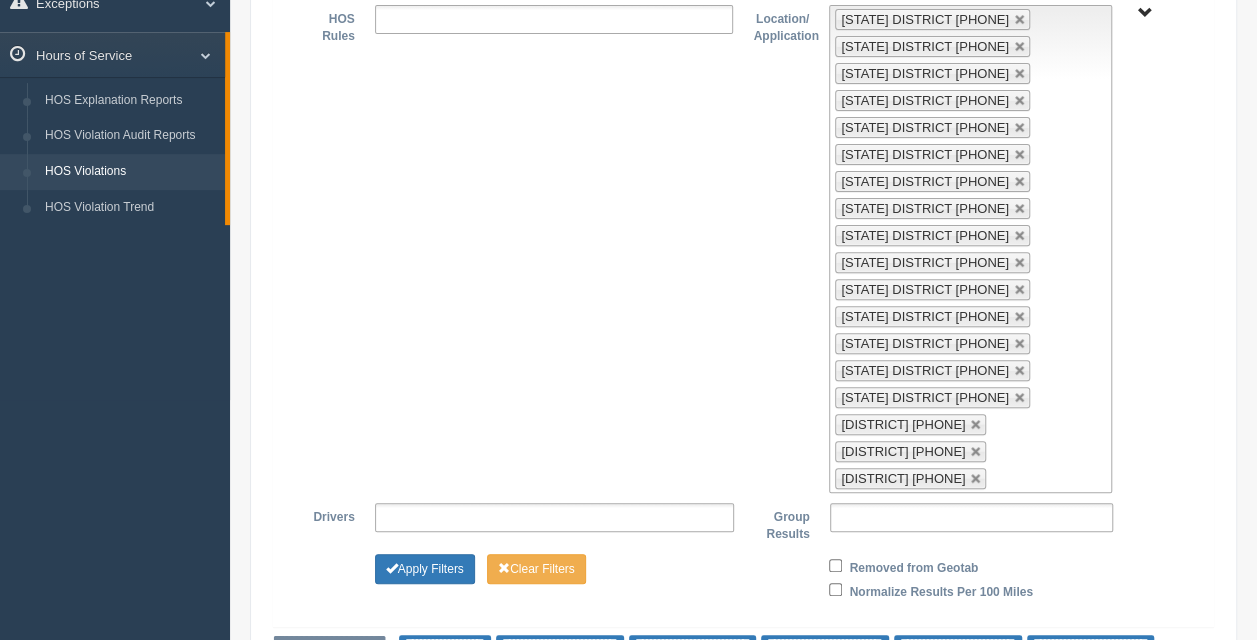 click at bounding box center (976, 425) 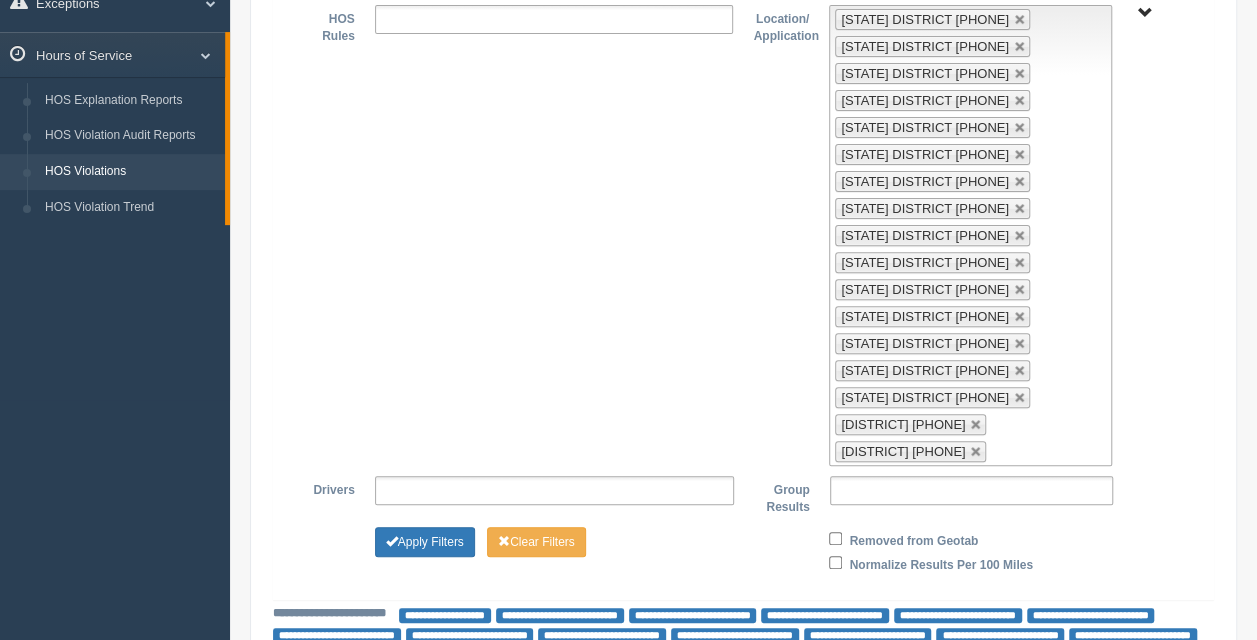 click at bounding box center (976, 425) 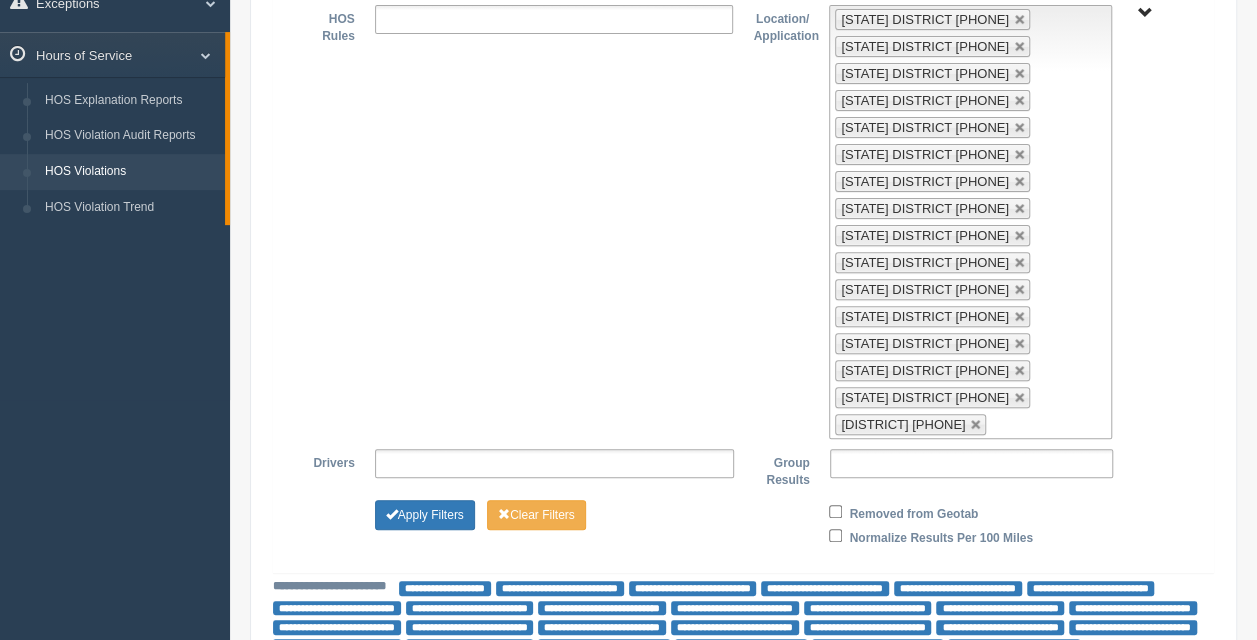 click at bounding box center [976, 425] 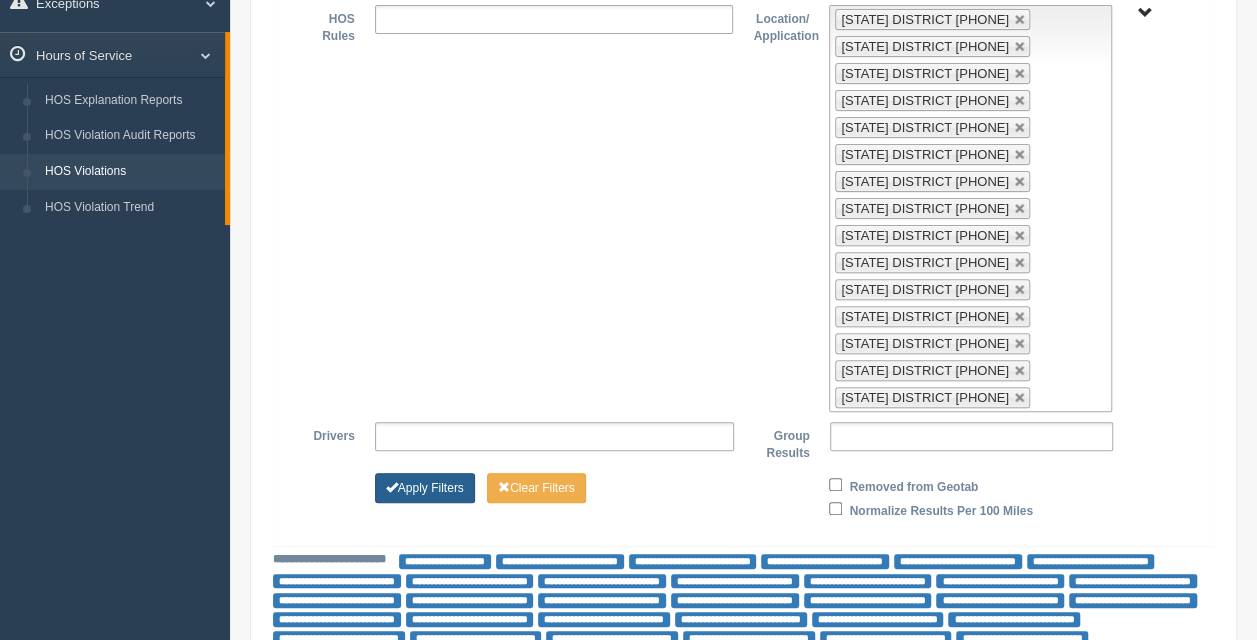 click at bounding box center [392, 487] 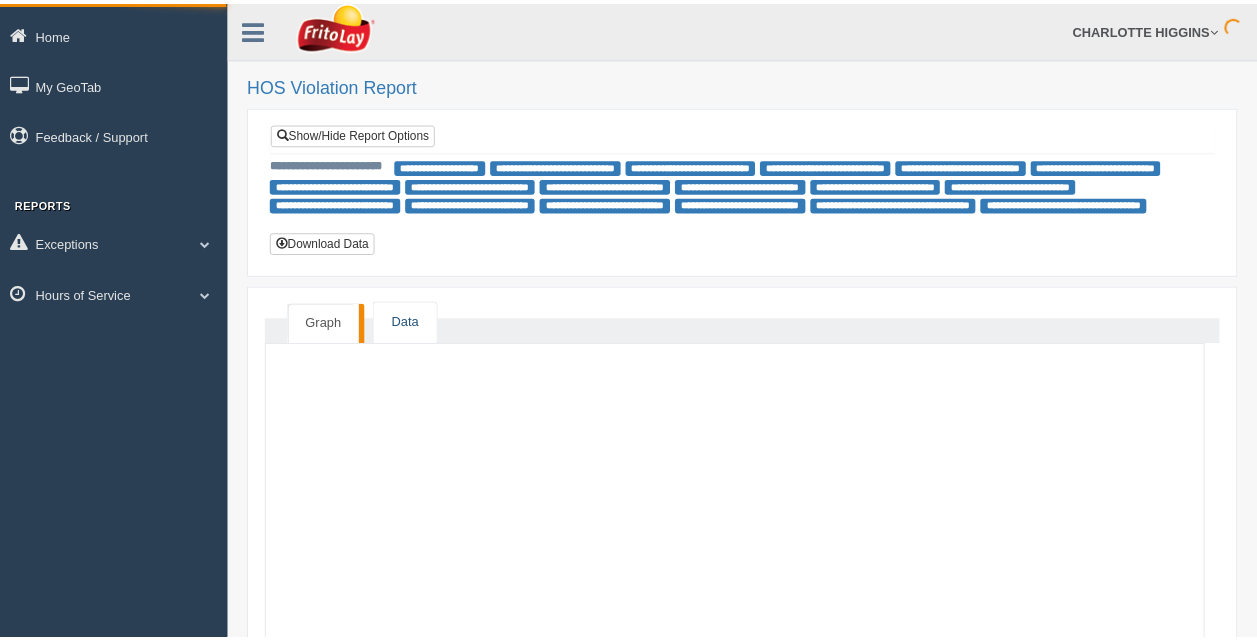 scroll, scrollTop: 0, scrollLeft: 0, axis: both 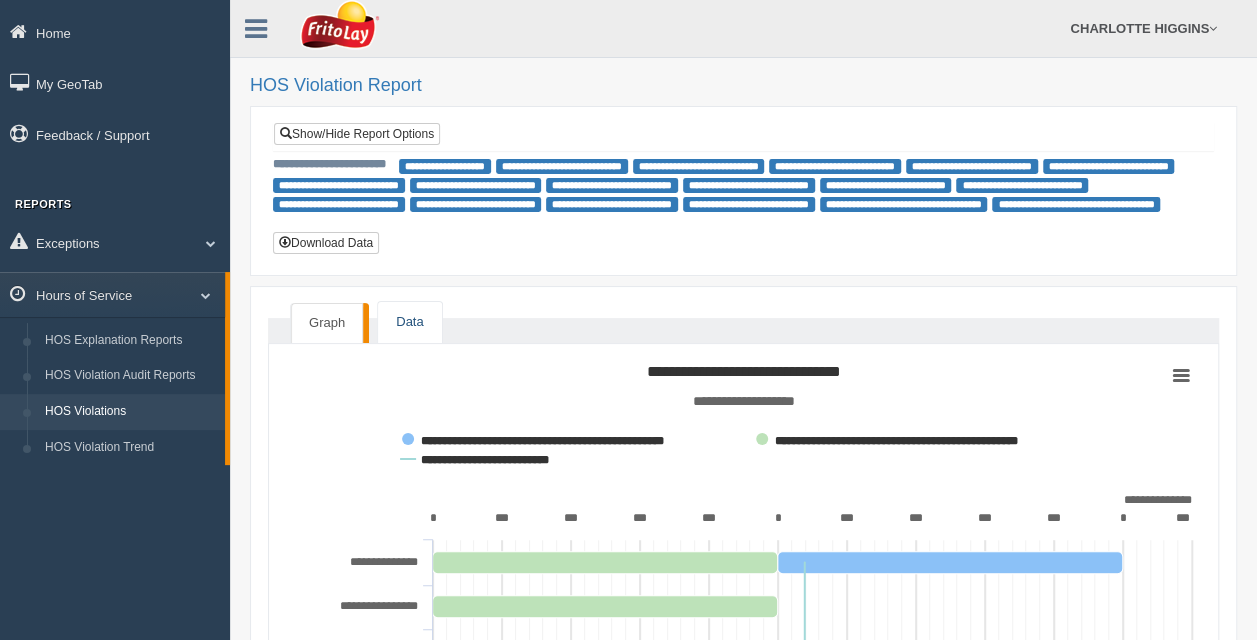 click on "Data" at bounding box center [409, 322] 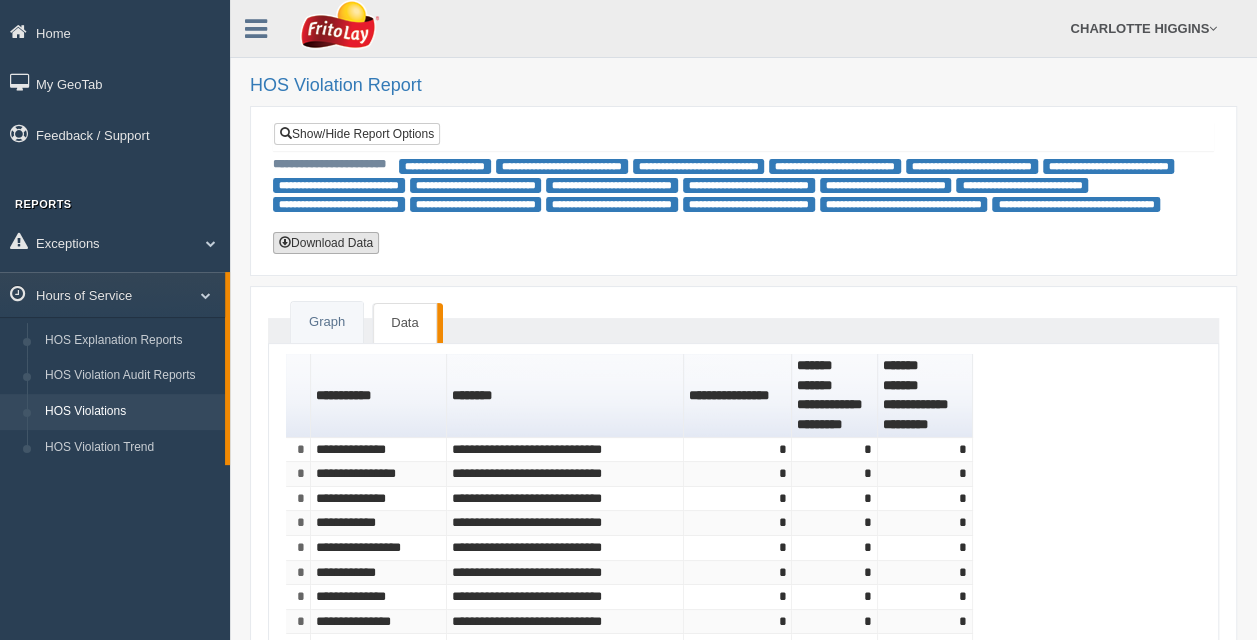 click on "Download Data" at bounding box center [326, 243] 